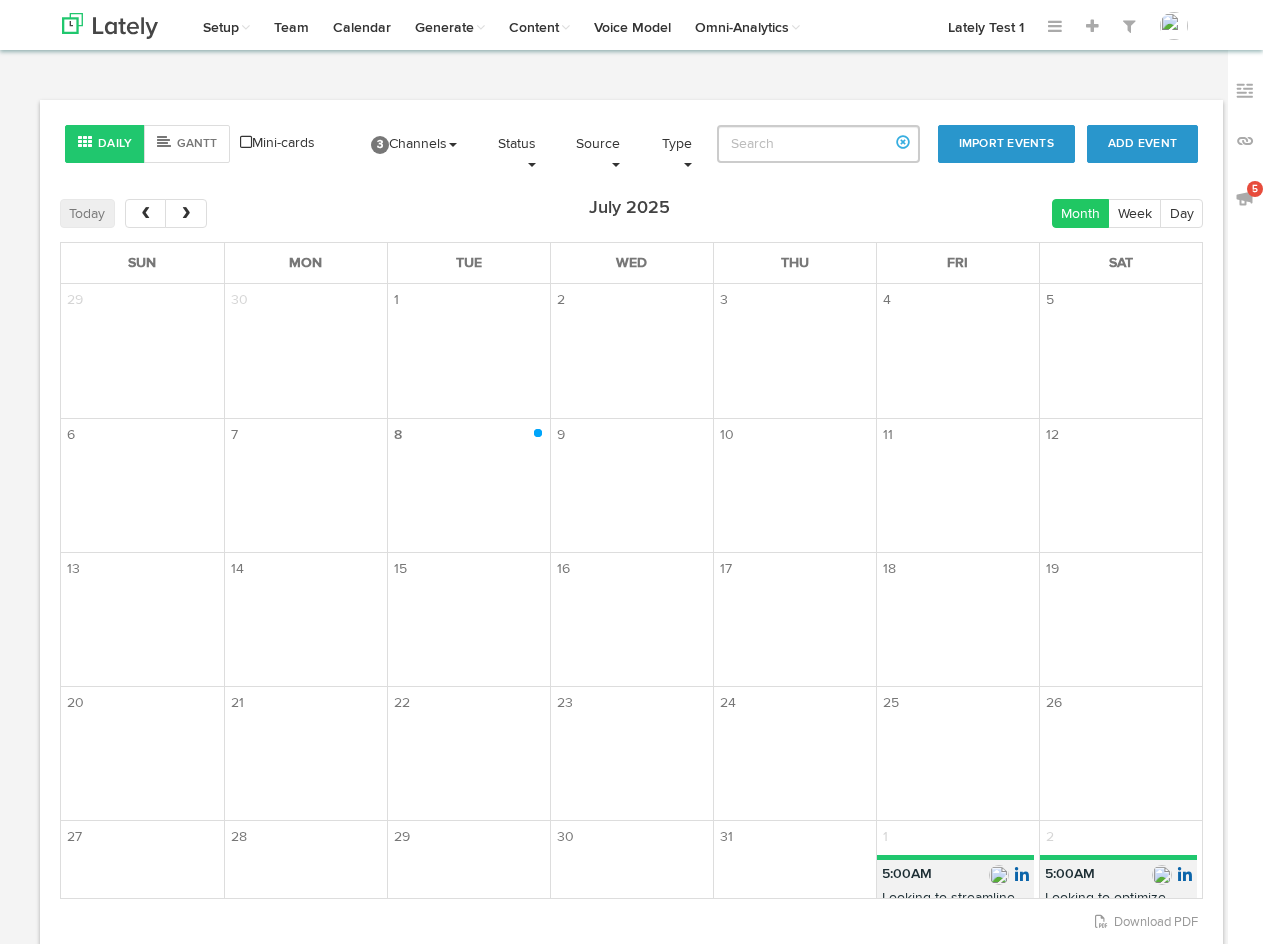 scroll, scrollTop: 0, scrollLeft: 0, axis: both 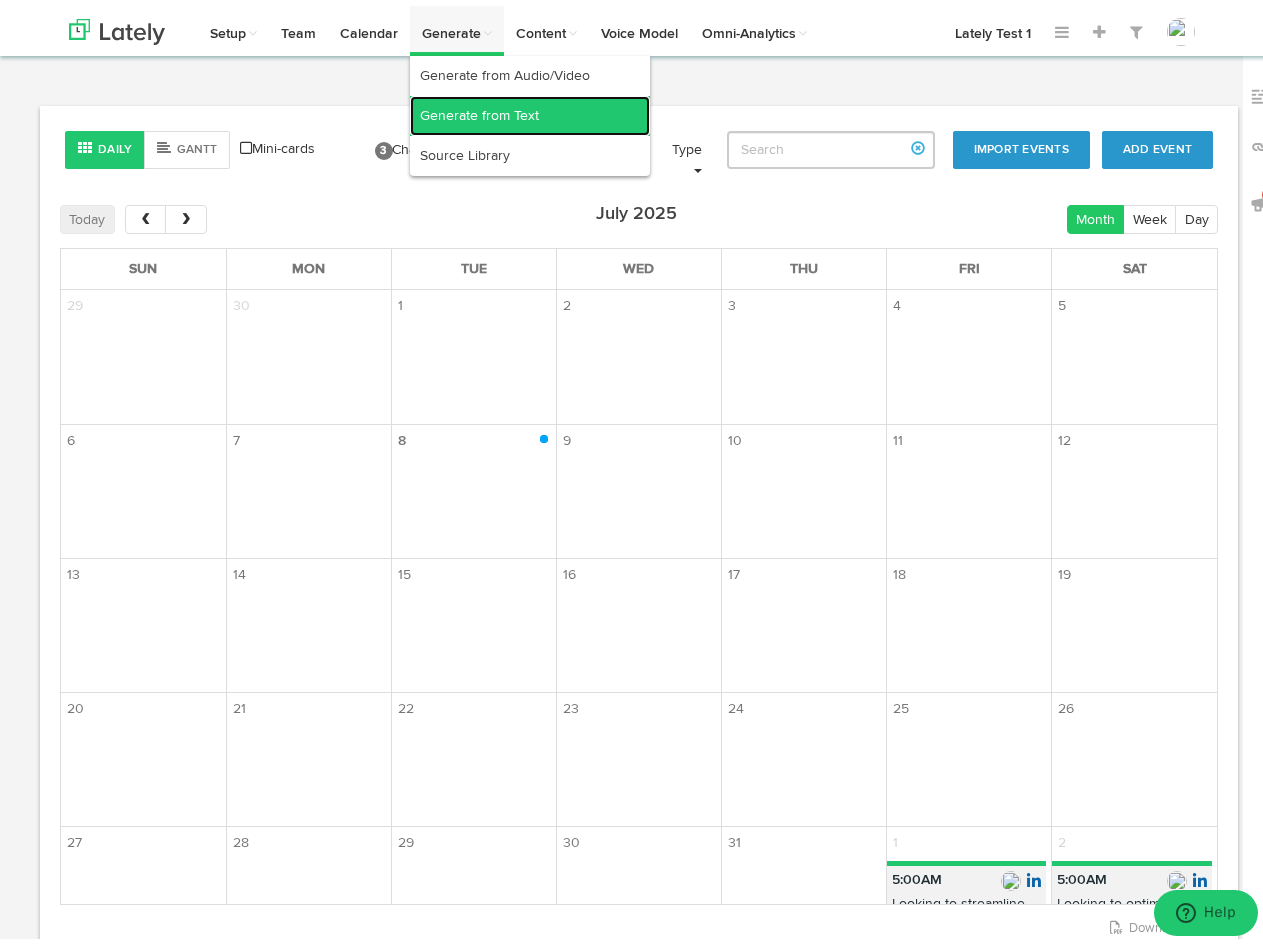 click on "Generate from Text" at bounding box center (530, 110) 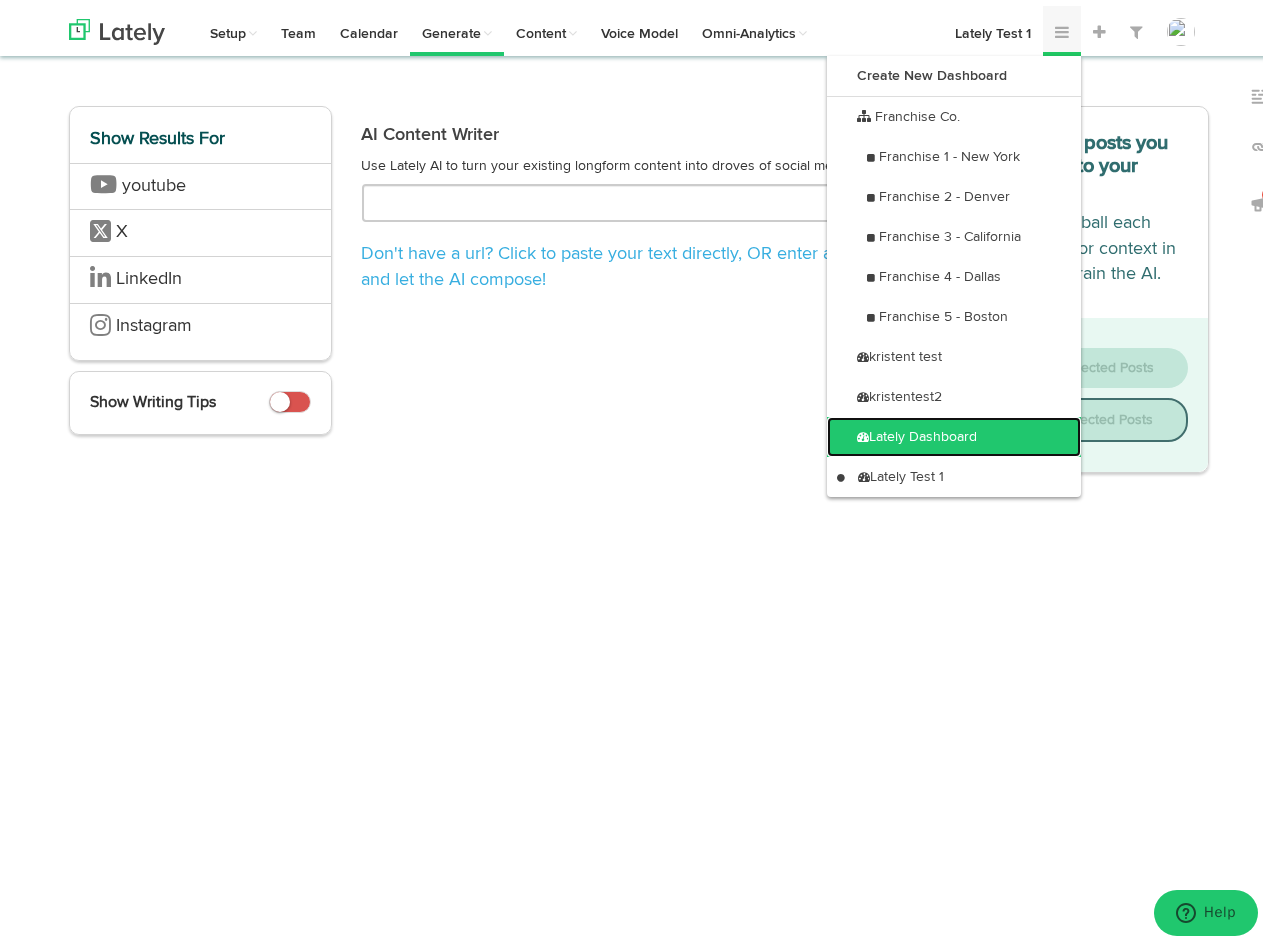 click on "Lately Dashboard" at bounding box center [954, 431] 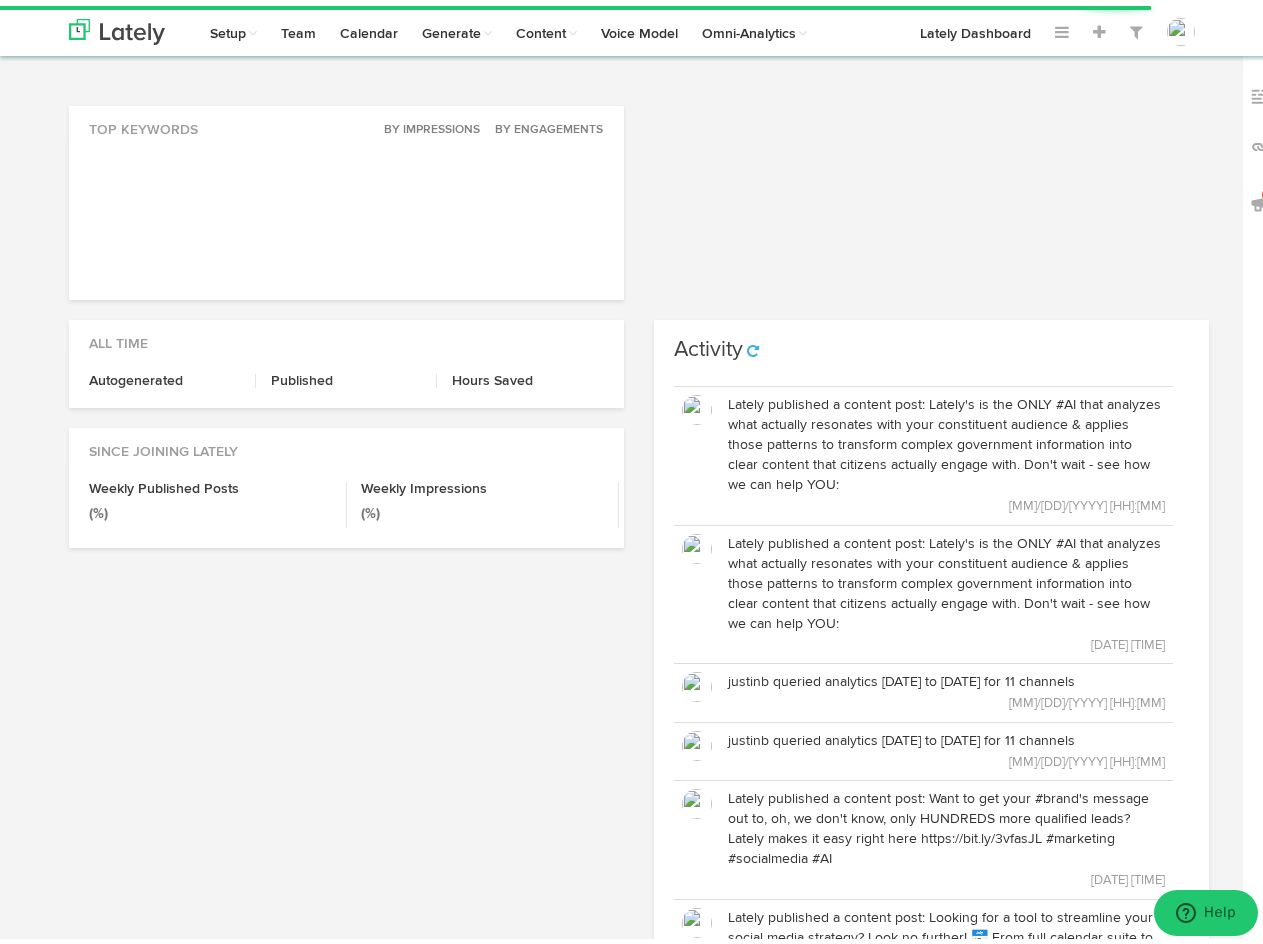 click on "All Time
Autogenerated
Published
Hours Saved
Since Joining Lately
Weekly Published Posts
(%)
Weekly Impressions
(%)
Weekly Clicks
(%)" at bounding box center [346, 207] 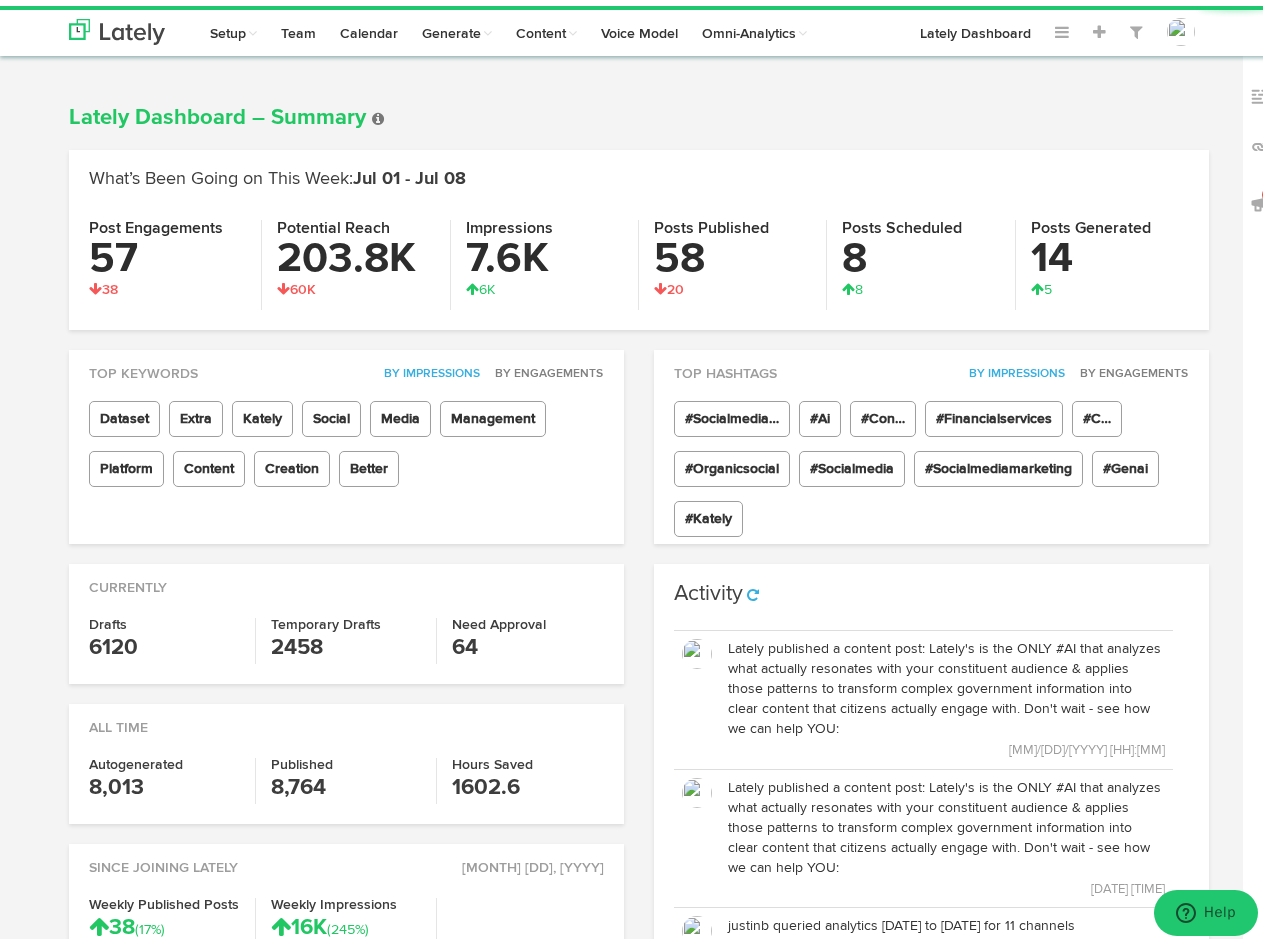 click on "Top Hashtags
By Impressions
By Engagements
#Socialmedia…
#Ai
#Con…
#Financialservices
#C…
#Organicsocial
#Socialmedia
#Socialmediamarketing
#Genai
#Kately" at bounding box center (931, 451) 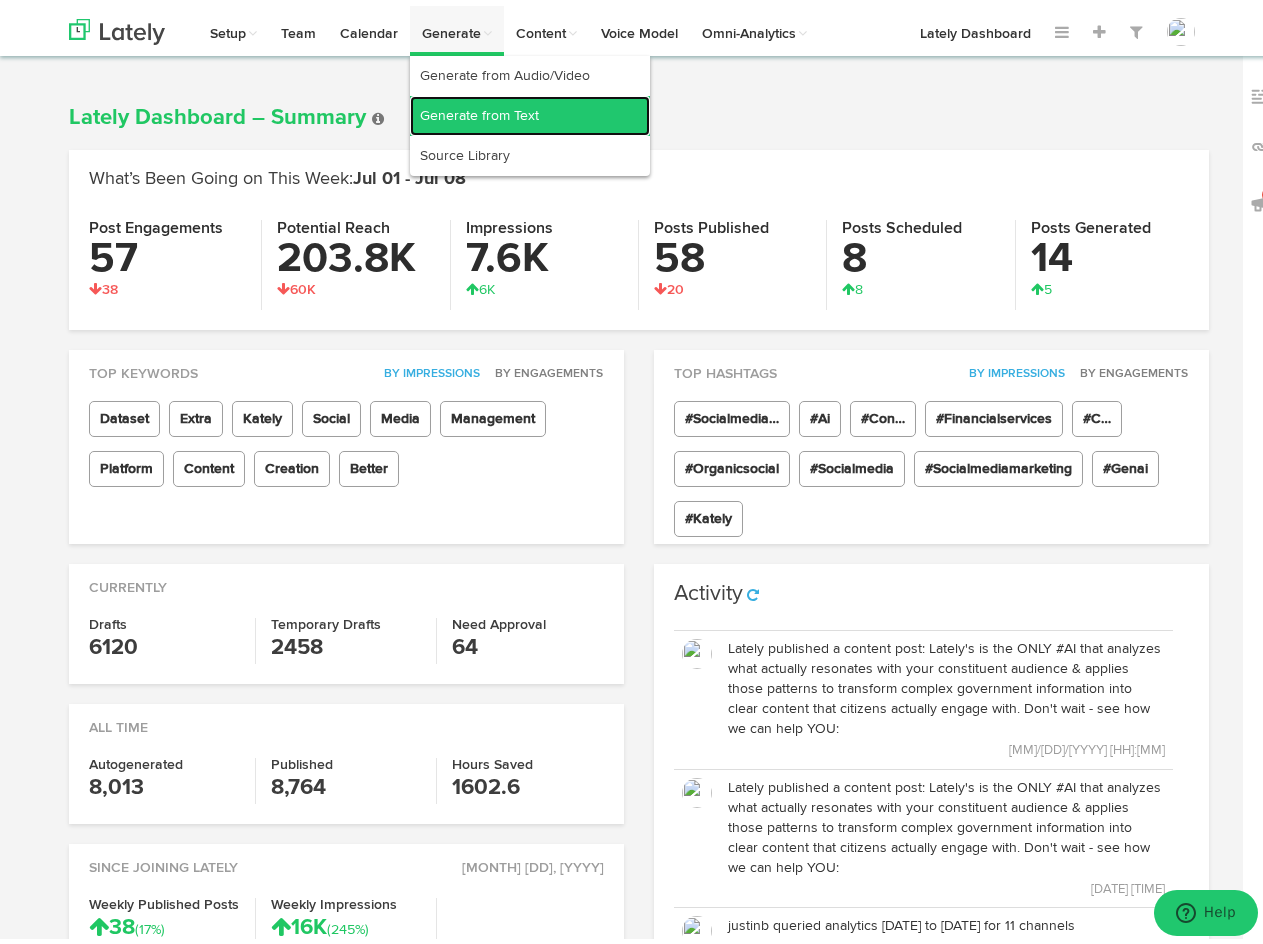 click on "Generate from Text" at bounding box center [530, 110] 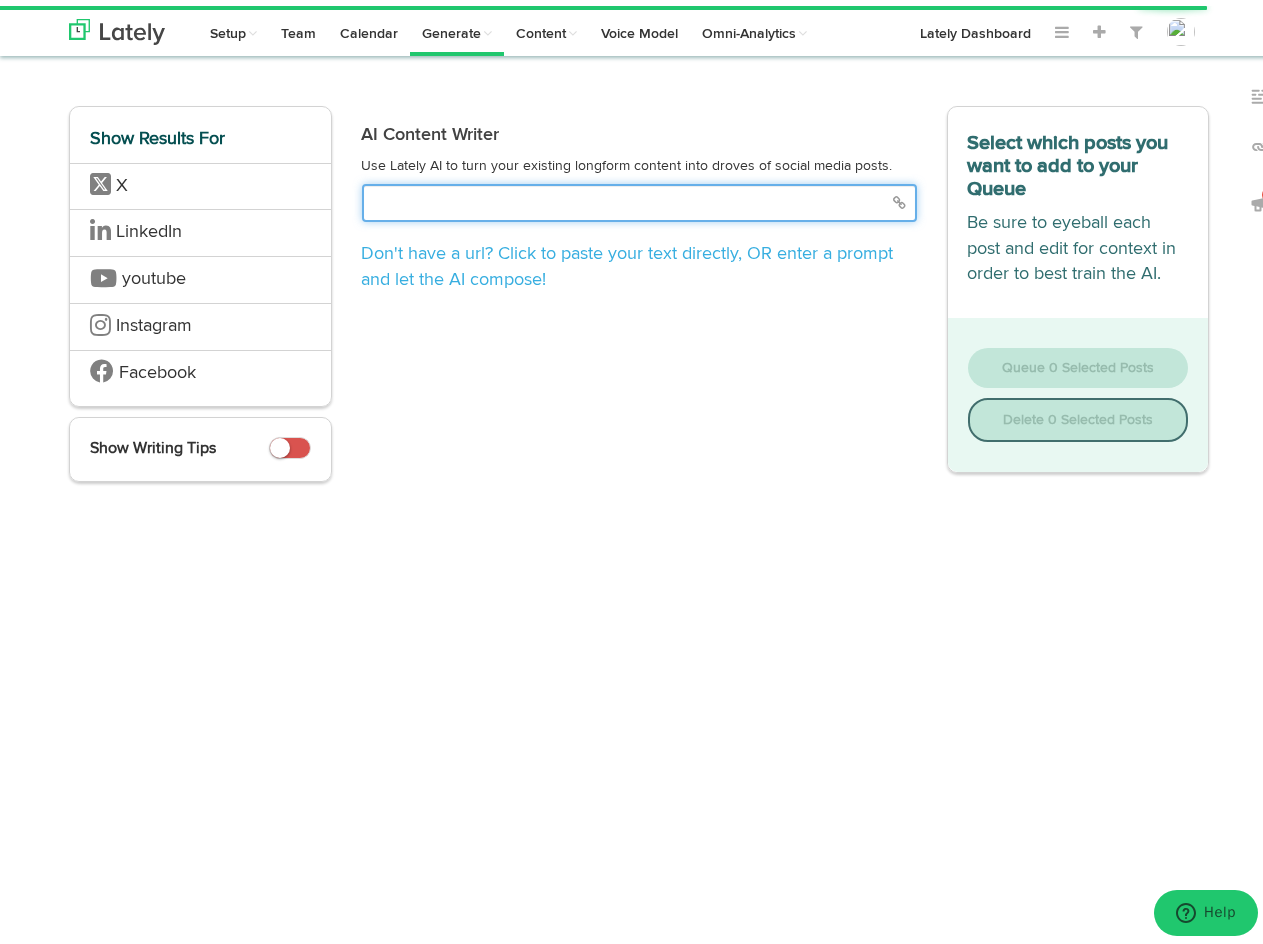 click at bounding box center (639, 197) 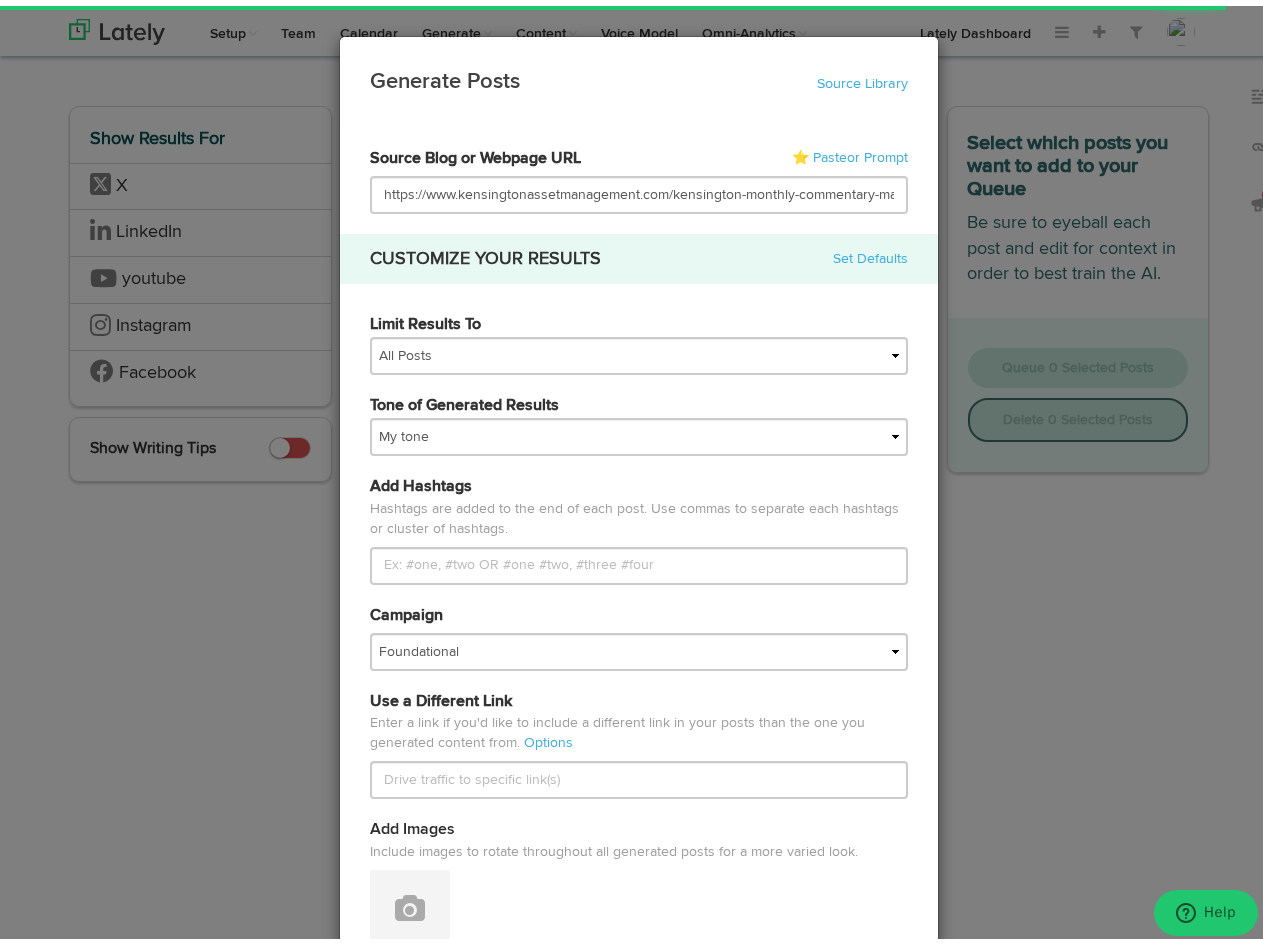 scroll, scrollTop: 0, scrollLeft: 52, axis: horizontal 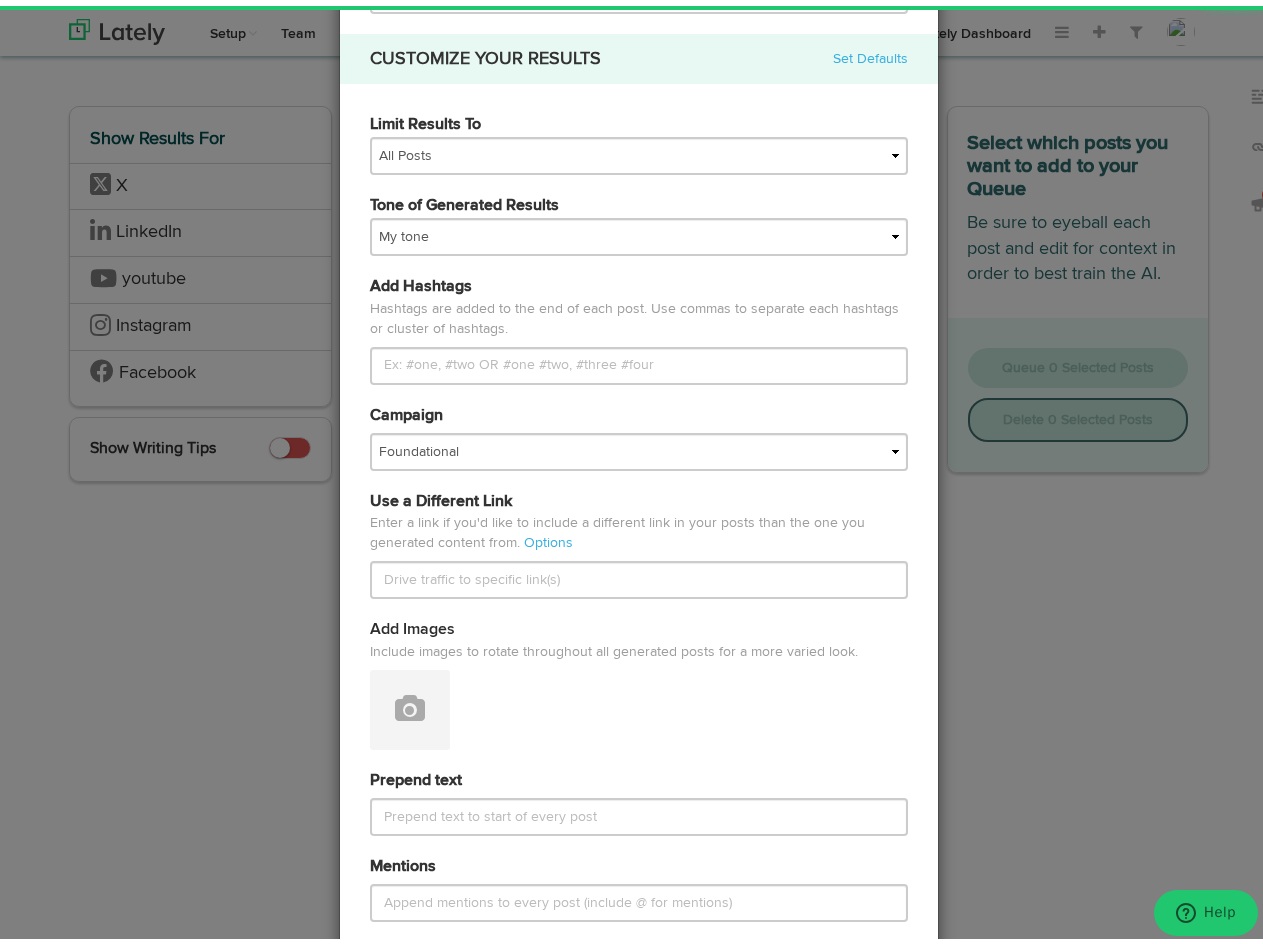 type on "https://www.kensingtonassetmanagement.com/kensington-monthly-commentary-may-2025/" 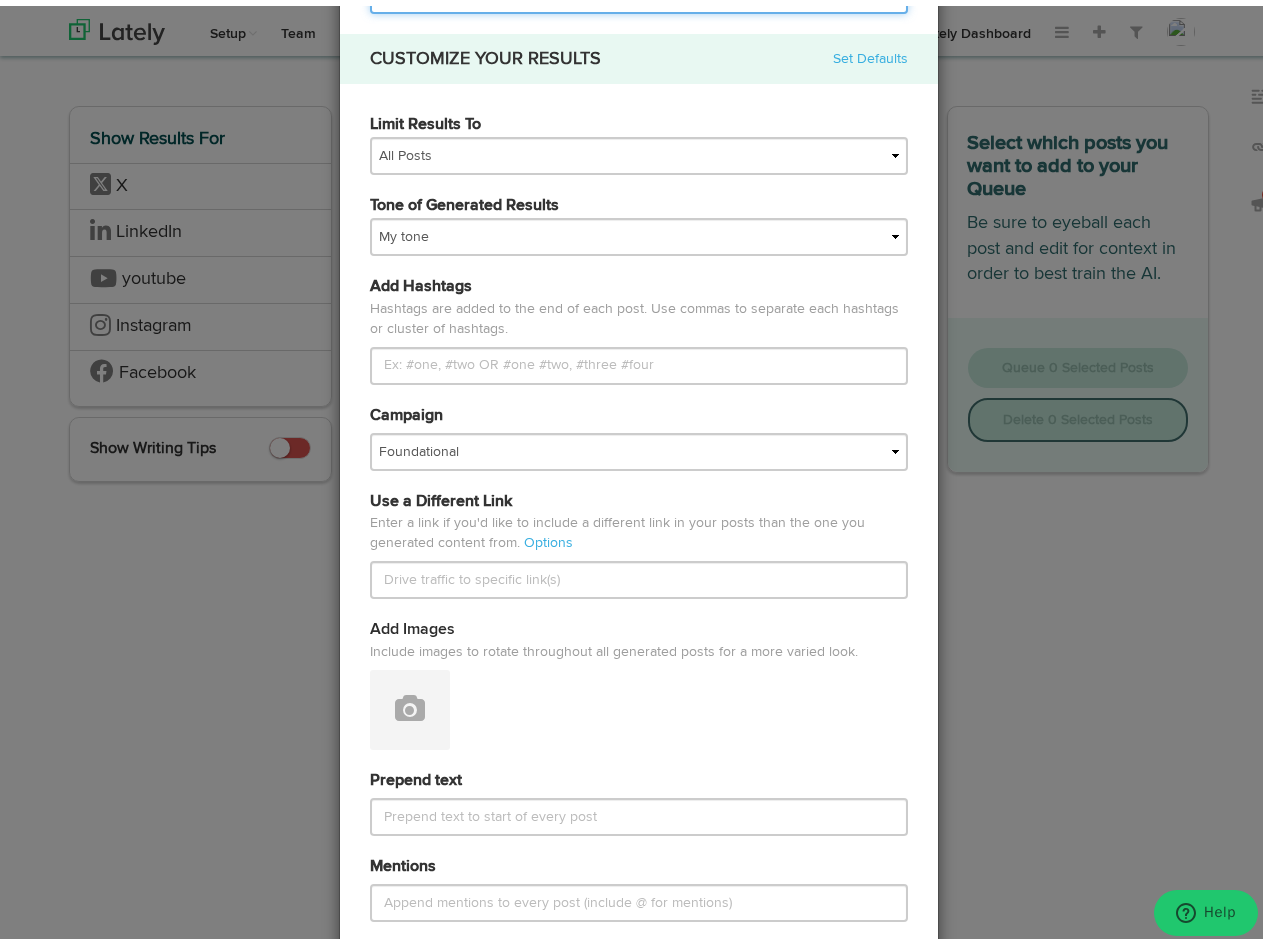 scroll, scrollTop: 0, scrollLeft: 0, axis: both 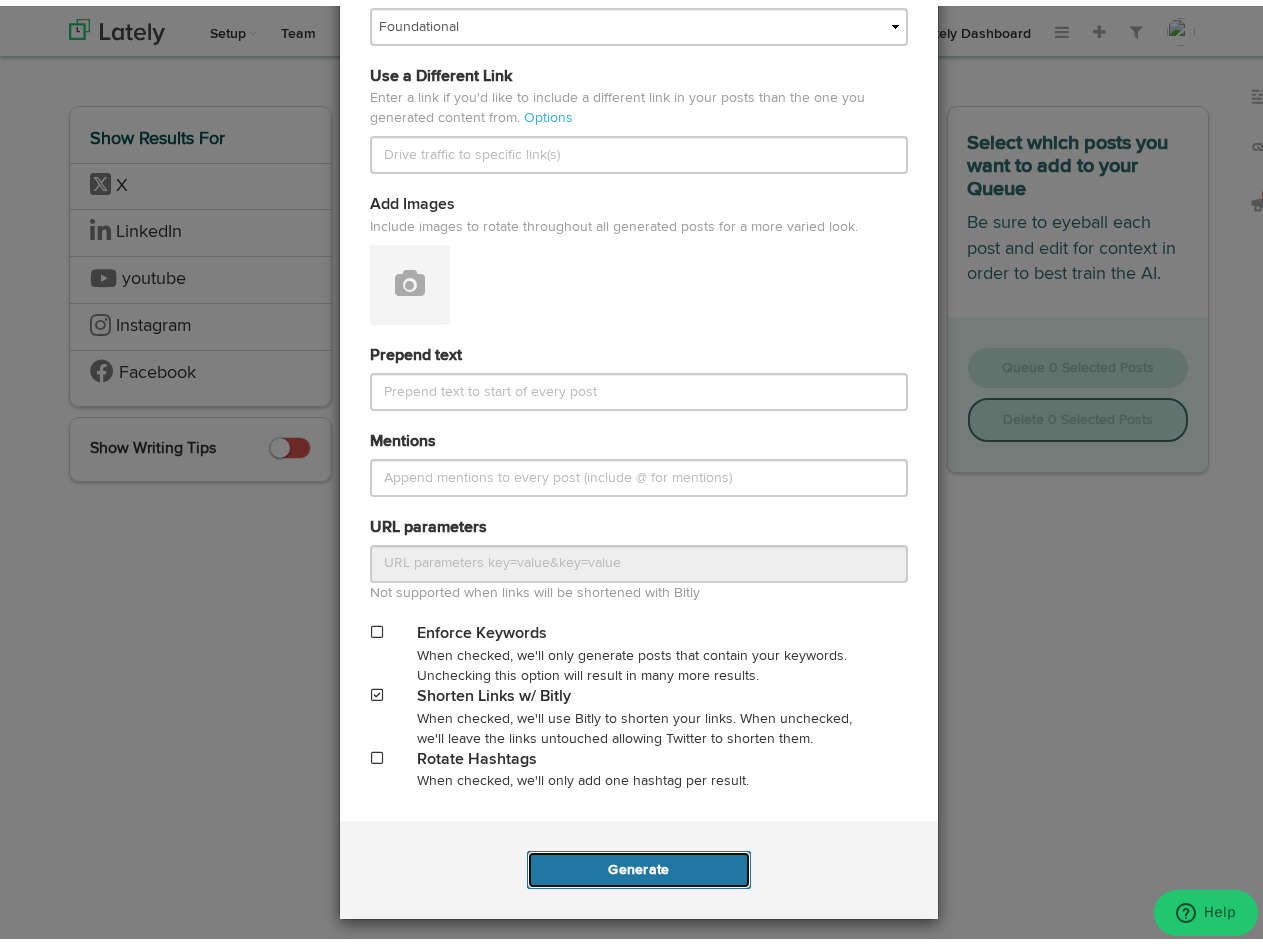 click on "Generate" at bounding box center (638, 864) 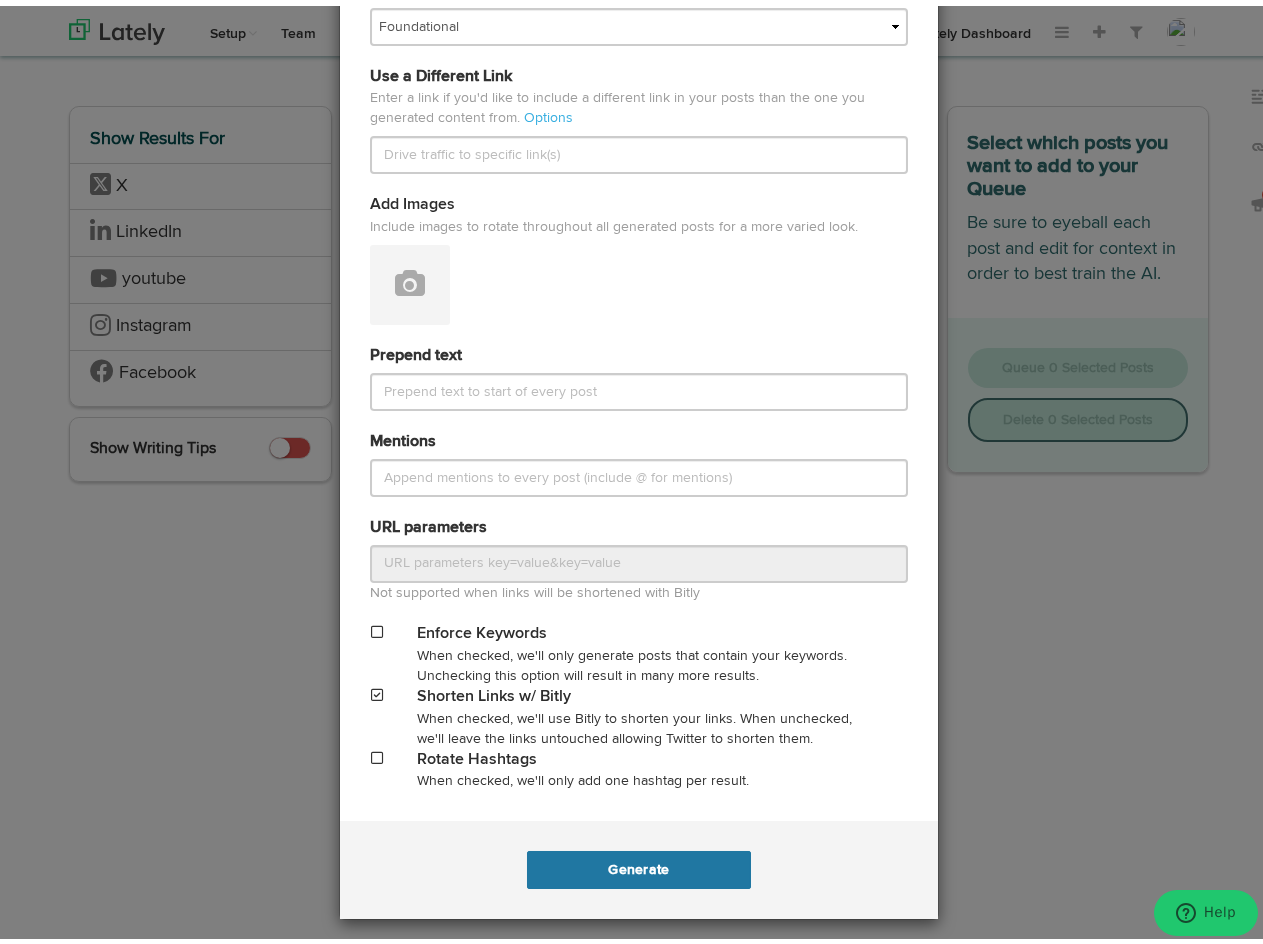 scroll, scrollTop: 0, scrollLeft: 0, axis: both 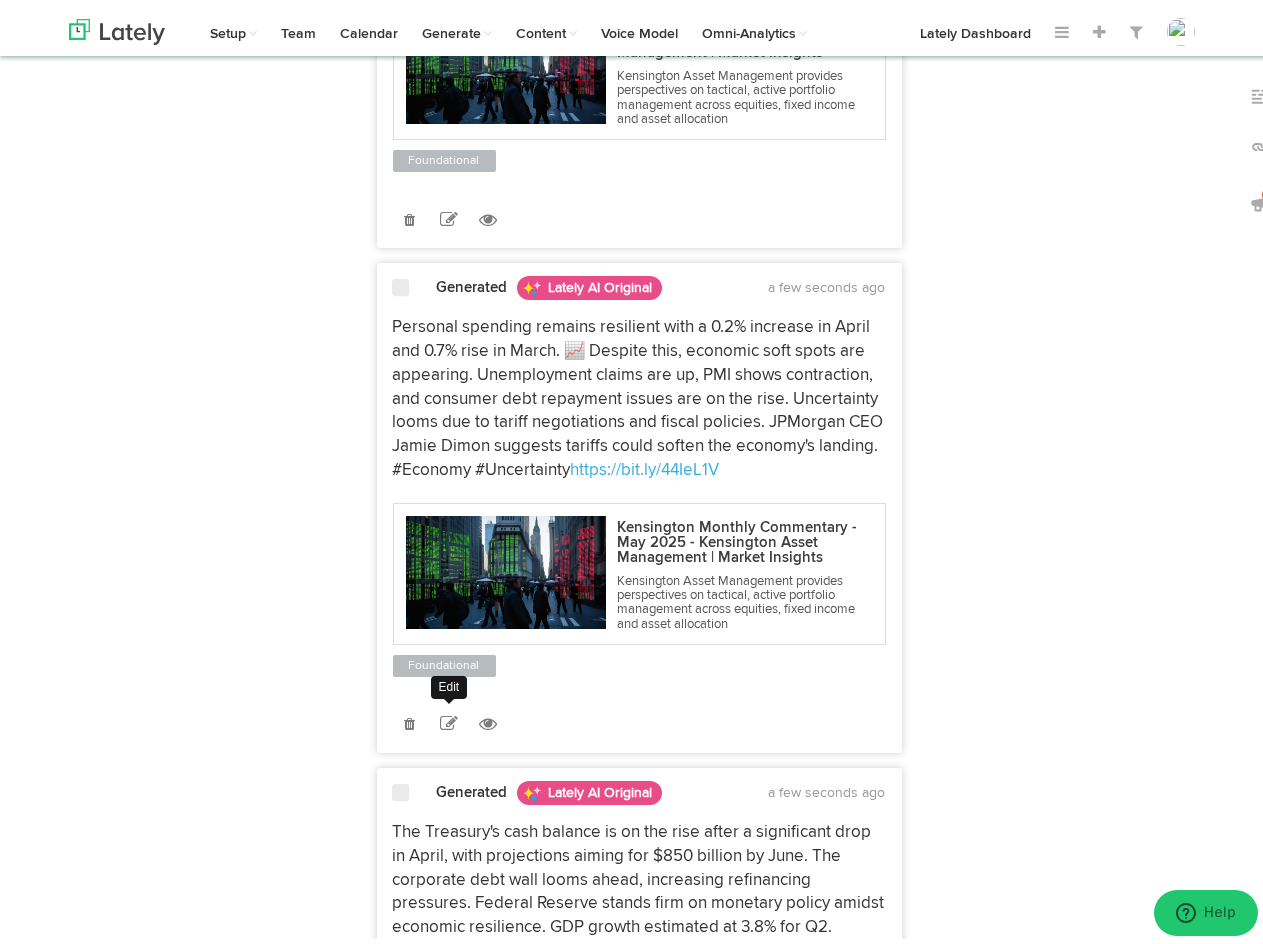click at bounding box center [0, 0] 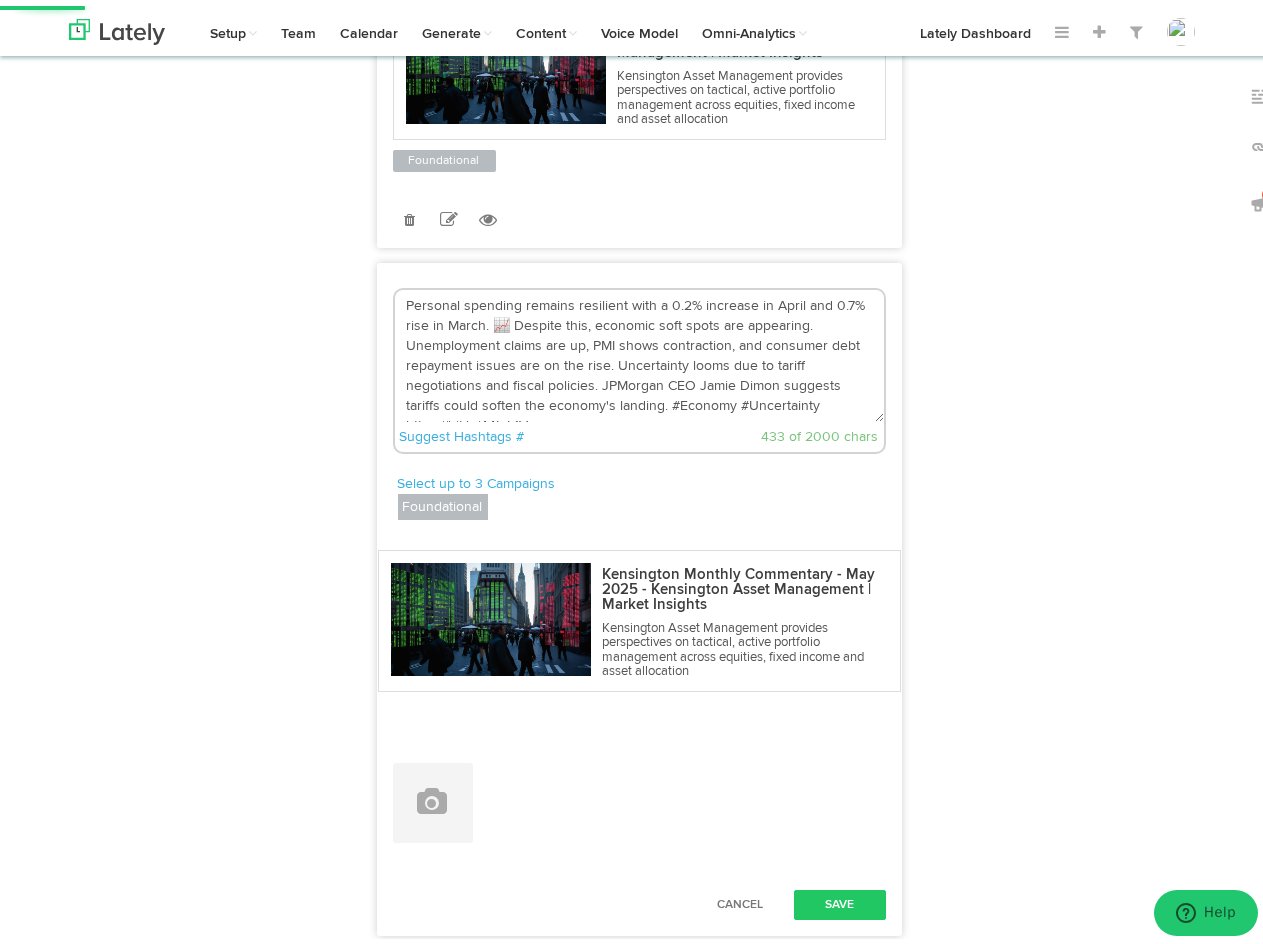 drag, startPoint x: 497, startPoint y: 317, endPoint x: 575, endPoint y: 330, distance: 79.07591 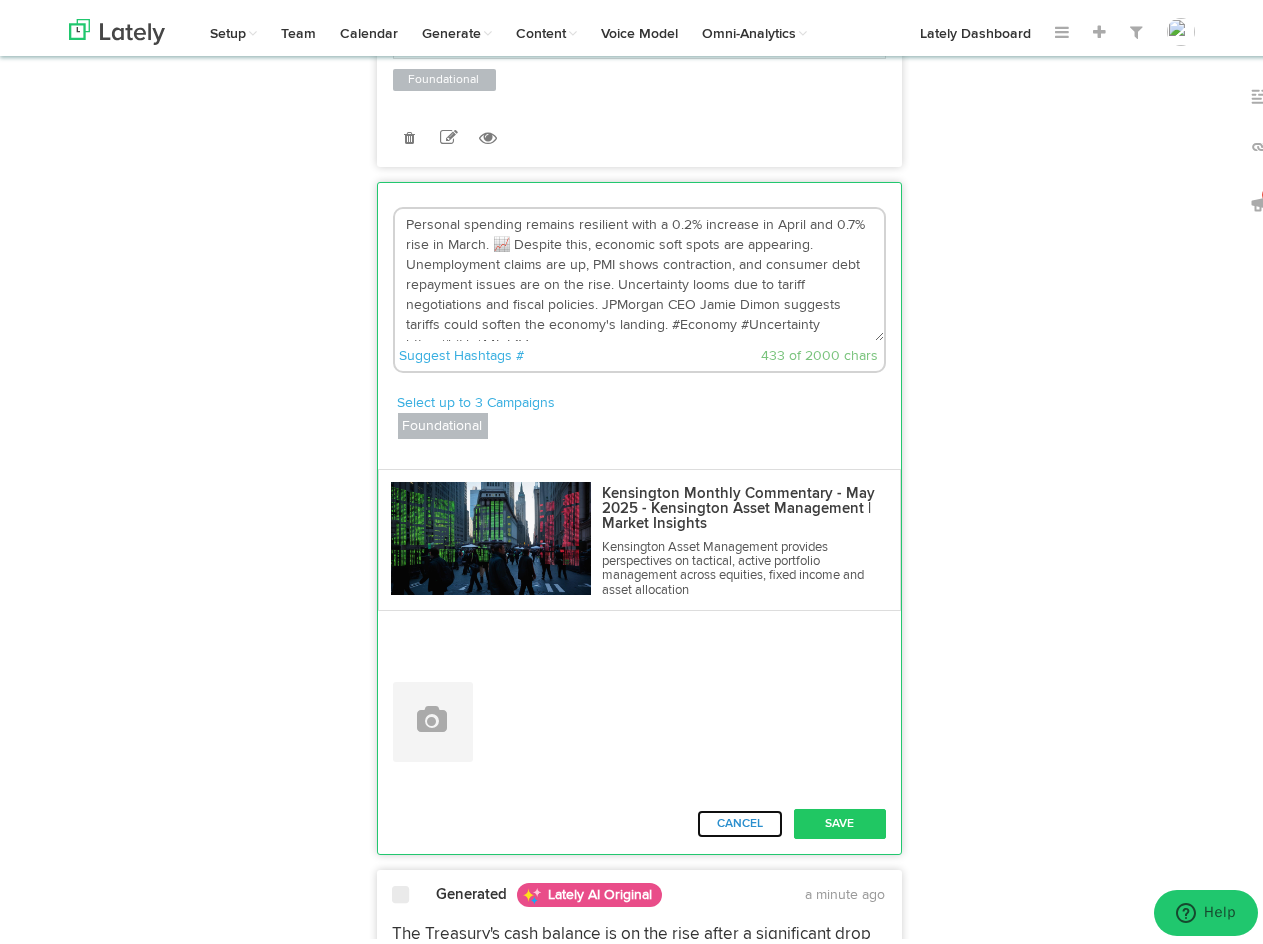 click on "Cancel" at bounding box center [740, 818] 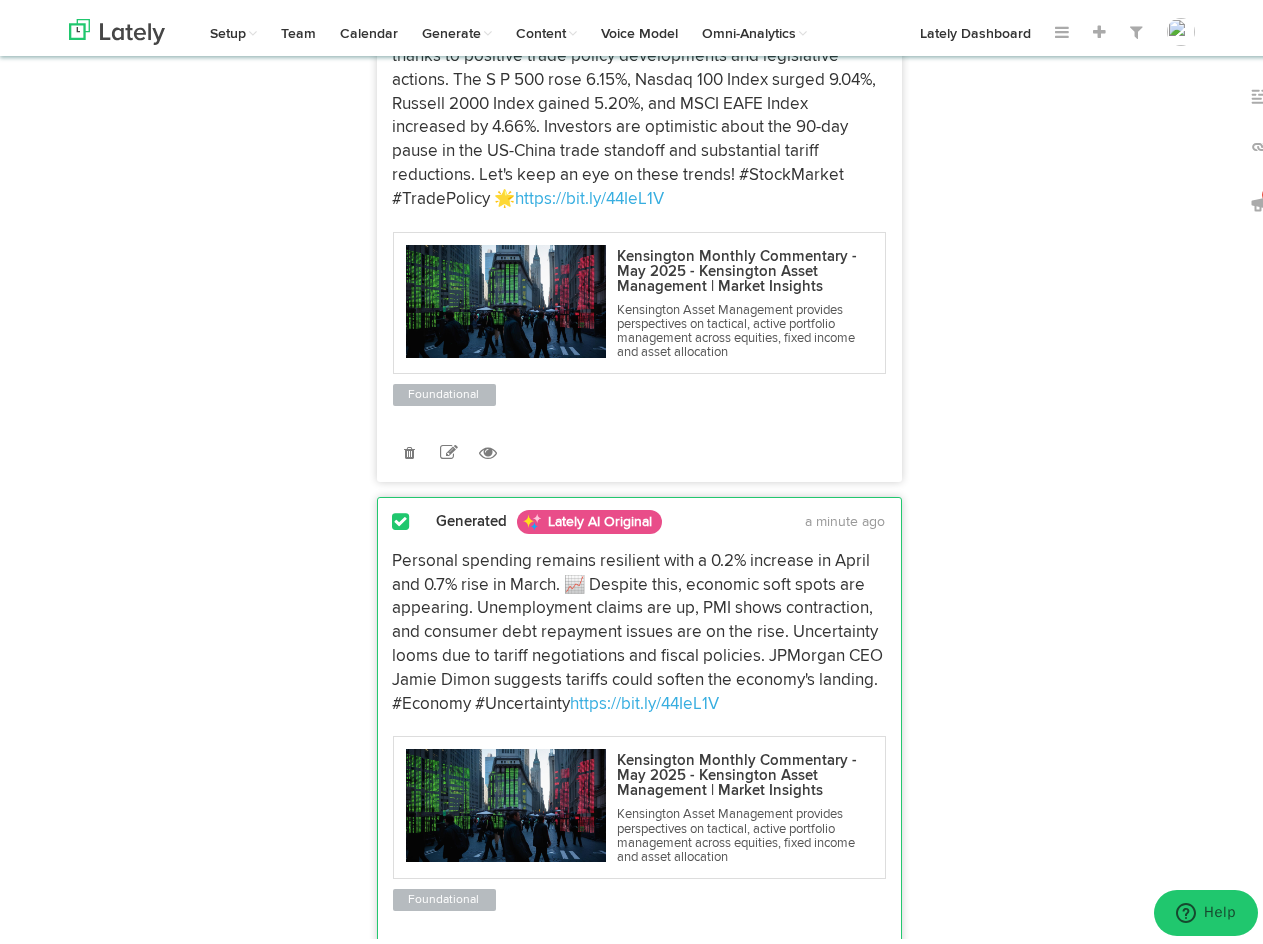 scroll, scrollTop: 700, scrollLeft: 0, axis: vertical 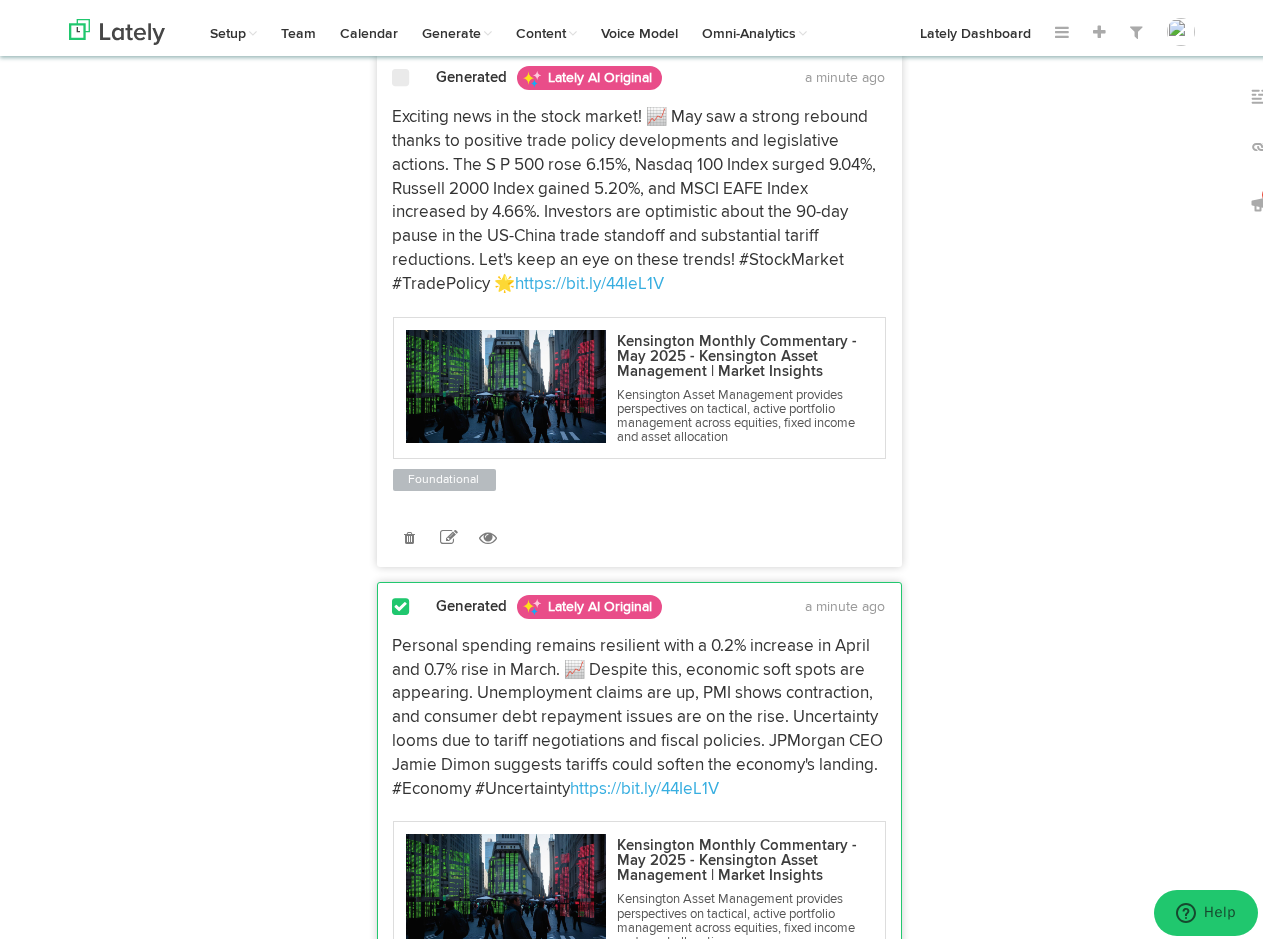 click at bounding box center (401, 601) 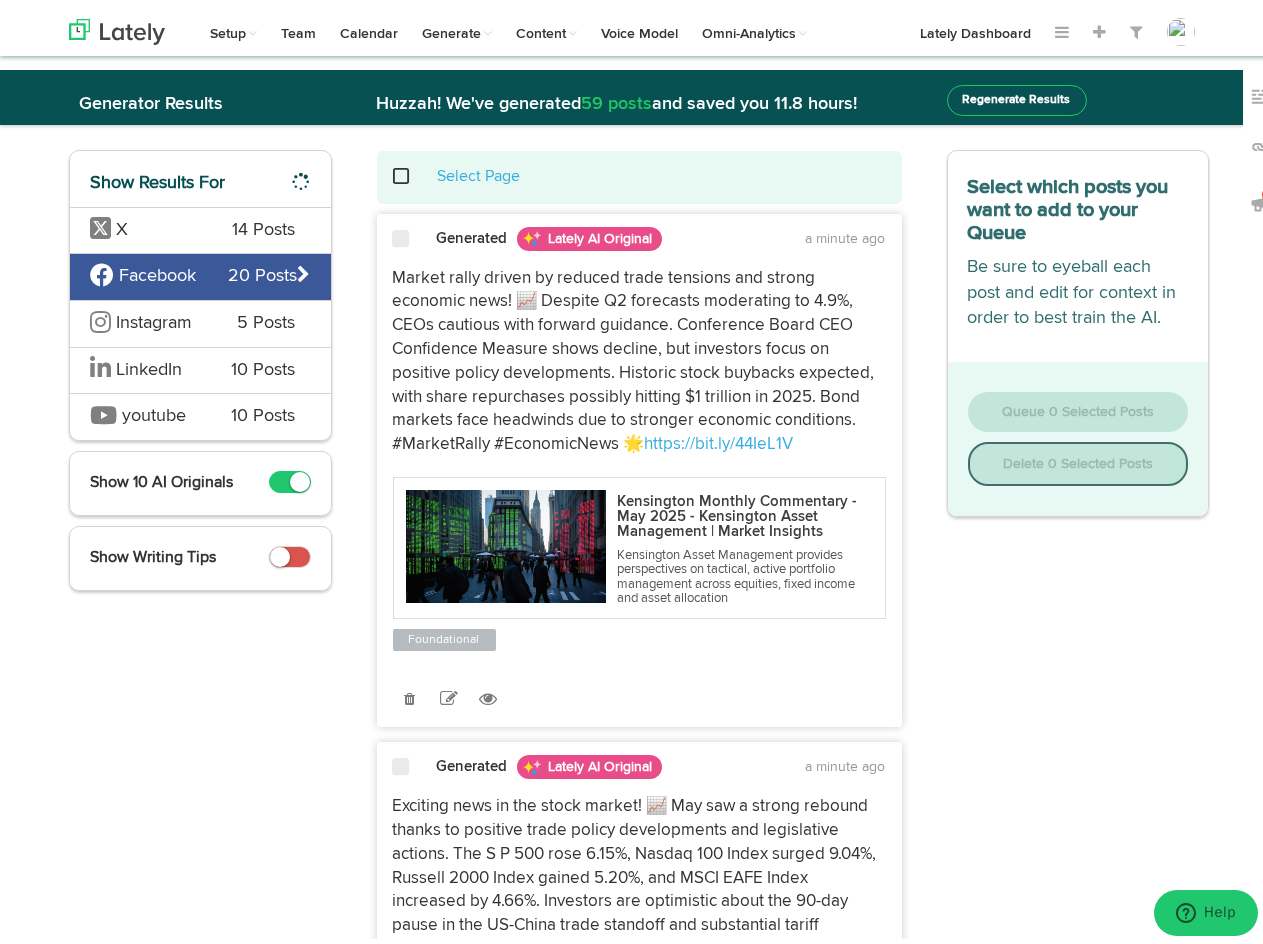 scroll, scrollTop: 0, scrollLeft: 0, axis: both 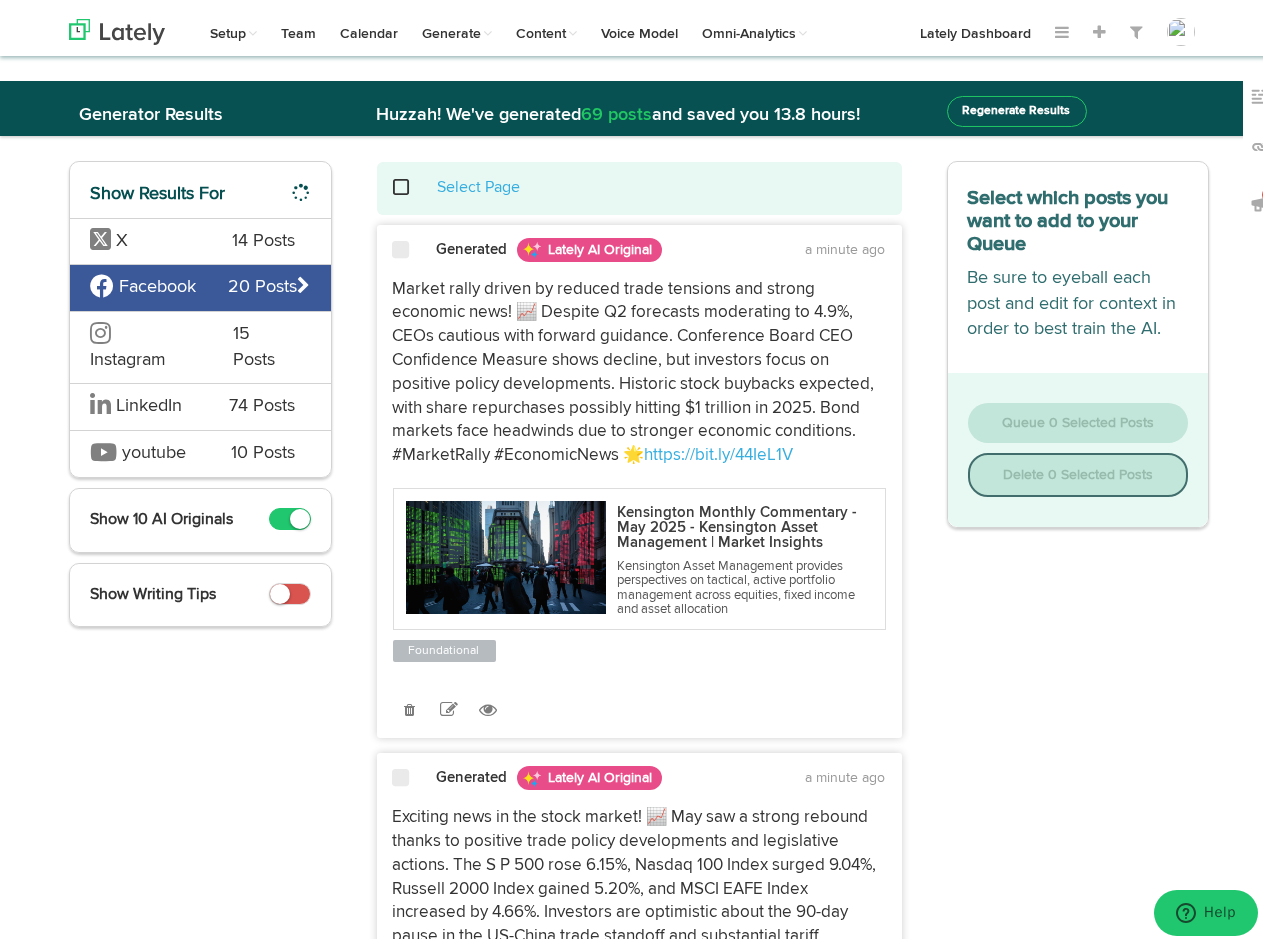 click on "14 Posts" at bounding box center [264, 236] 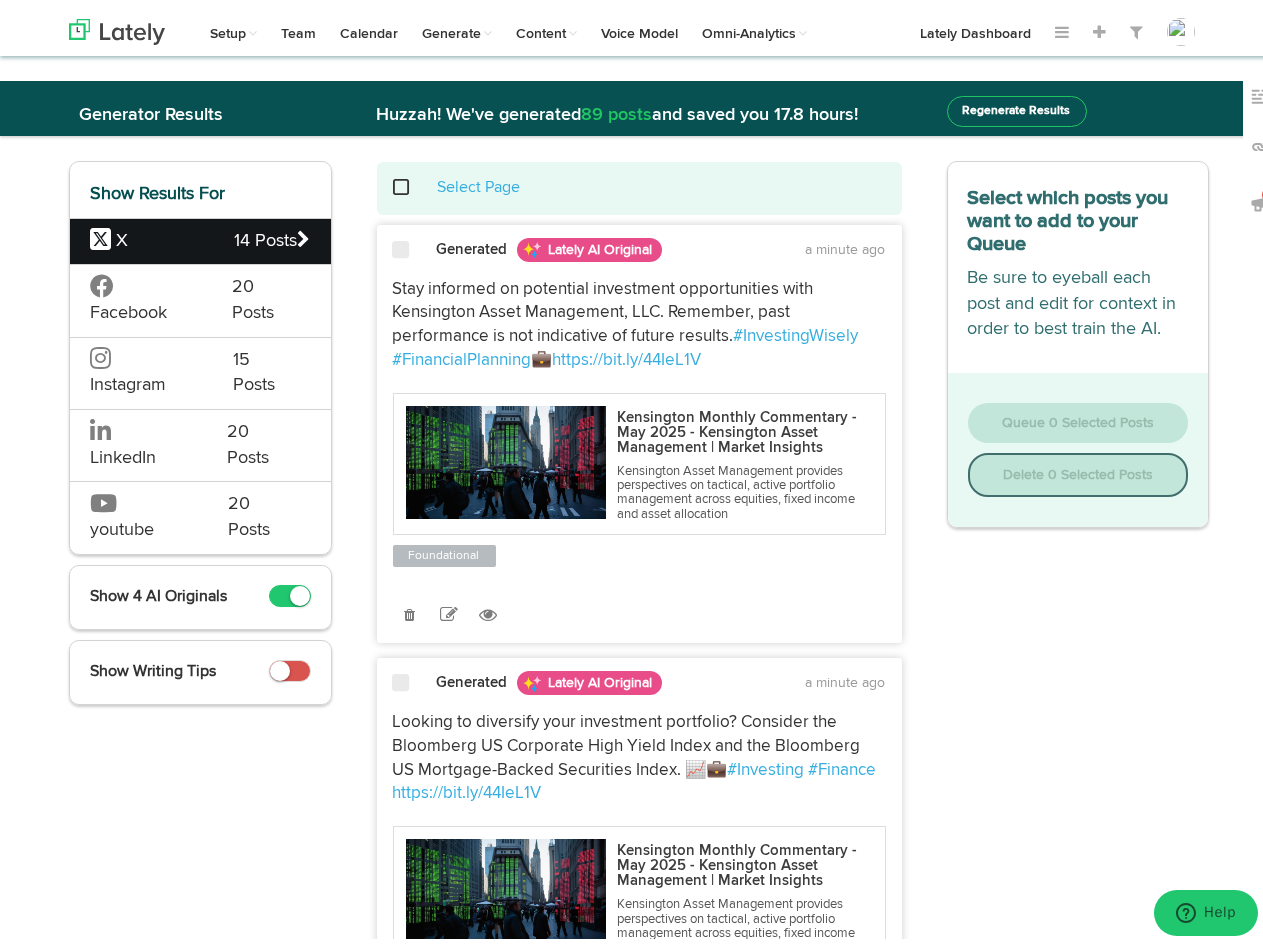 click on "LinkedIn
20 Posts" at bounding box center [200, 294] 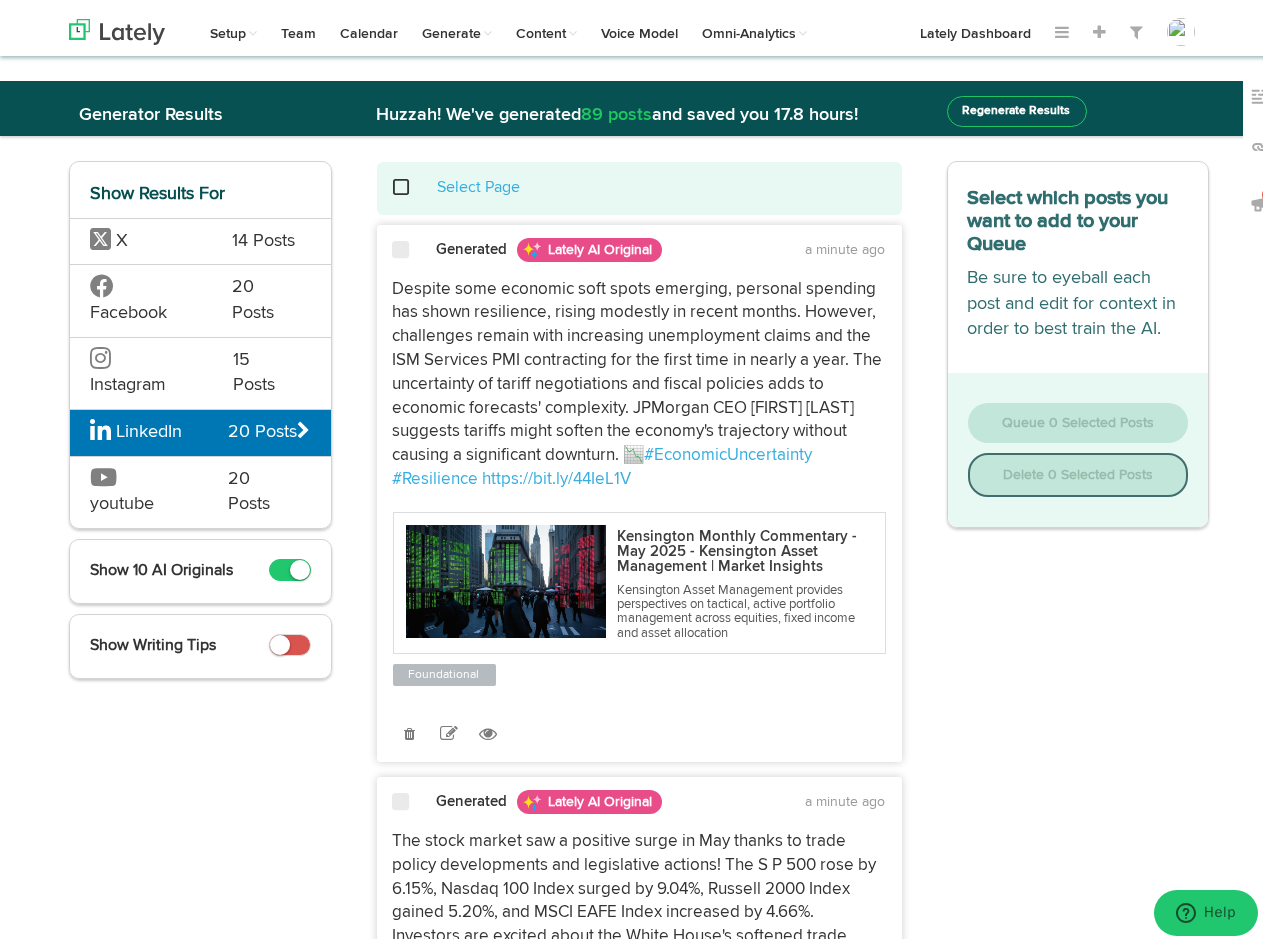 click at bounding box center (401, 244) 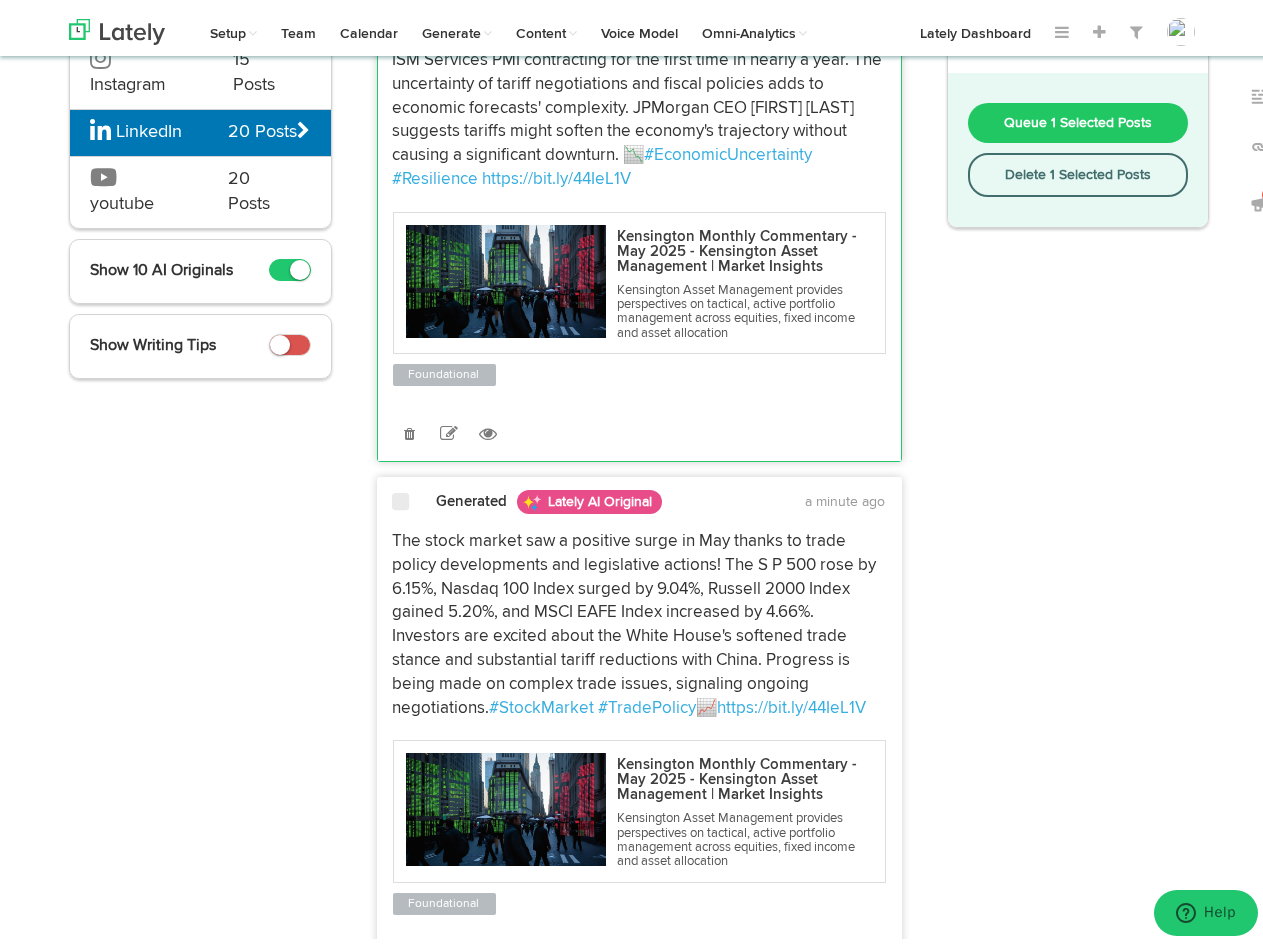 click at bounding box center (401, 496) 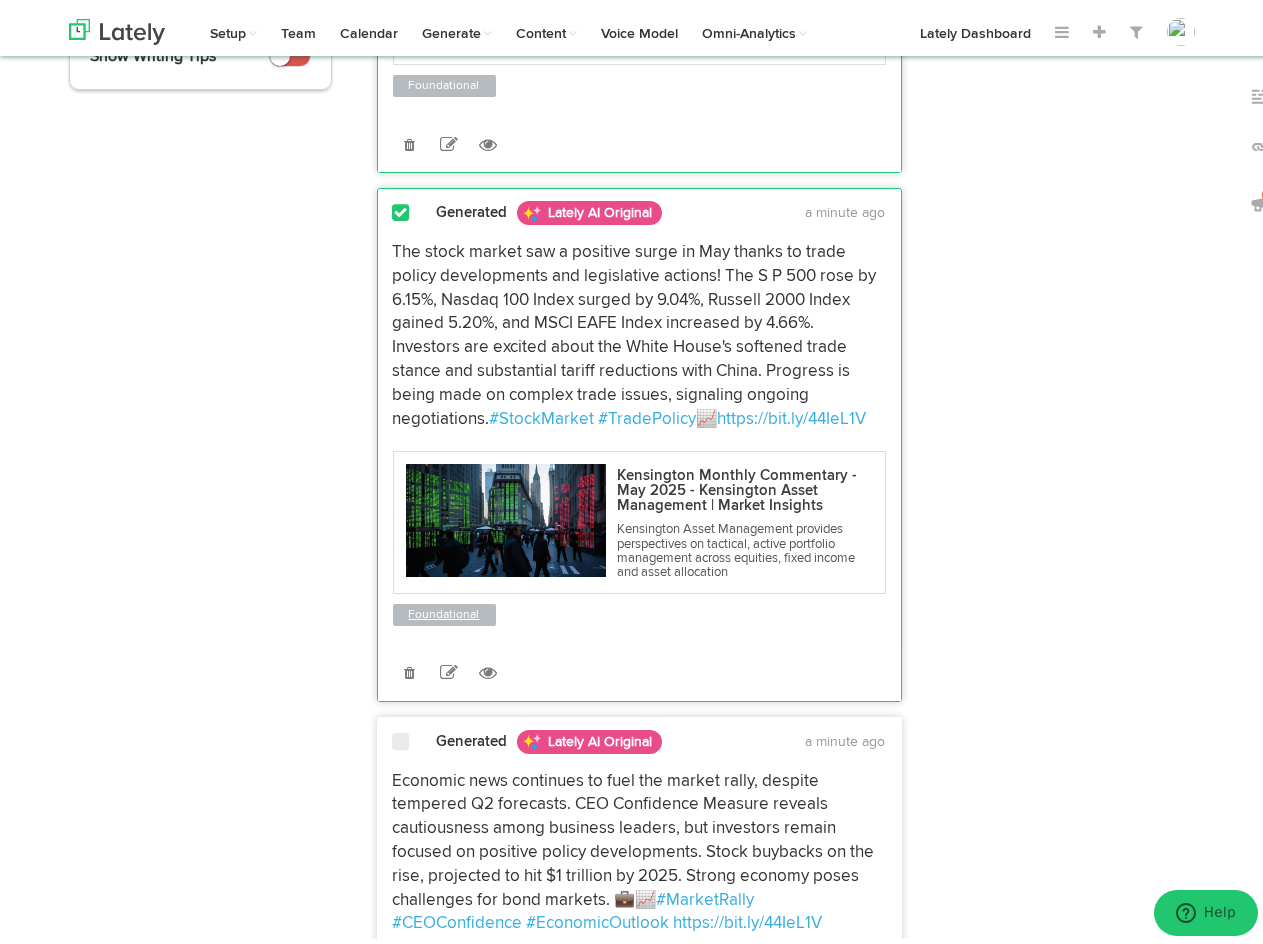 scroll, scrollTop: 600, scrollLeft: 0, axis: vertical 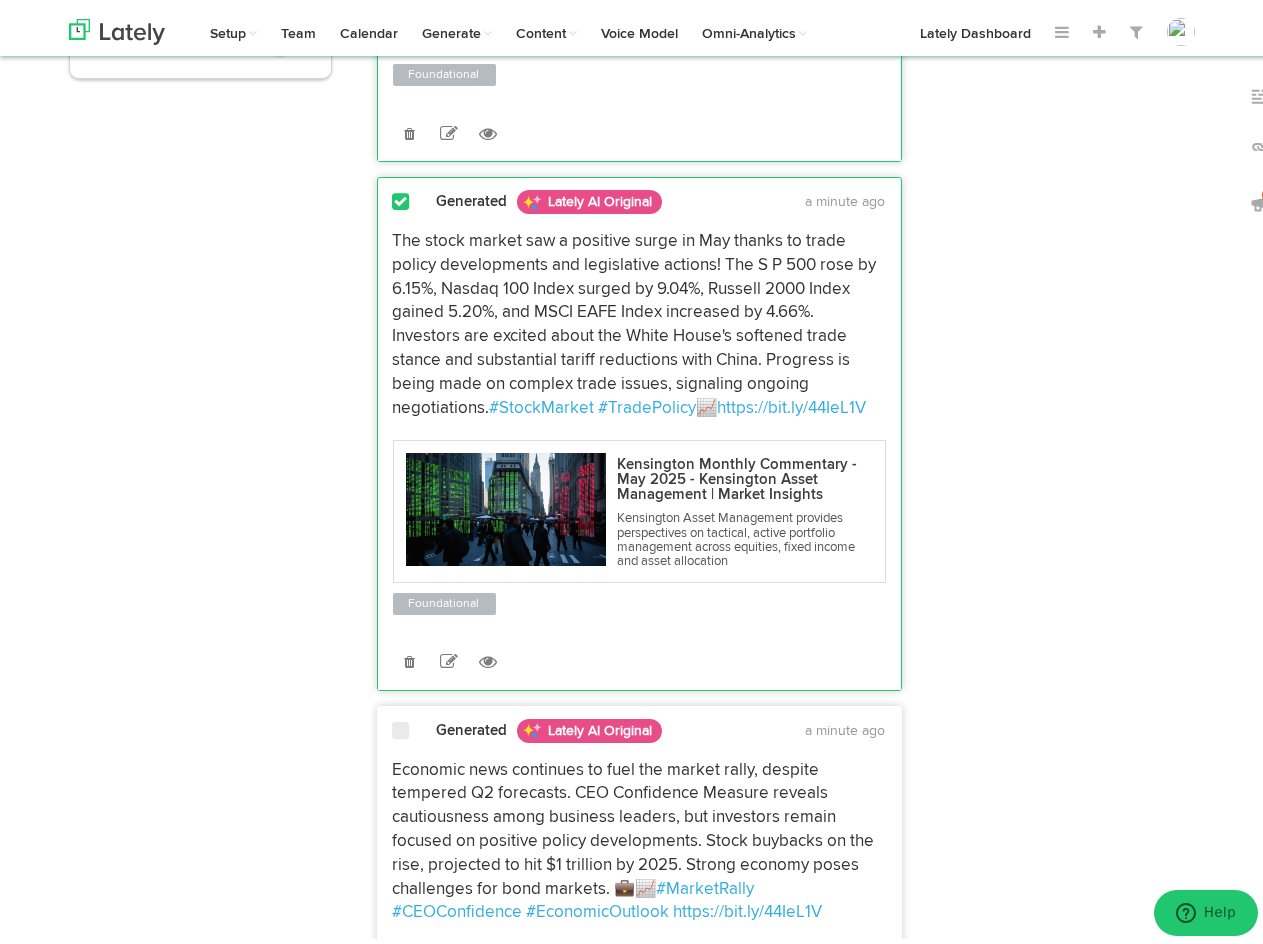 click at bounding box center [401, 725] 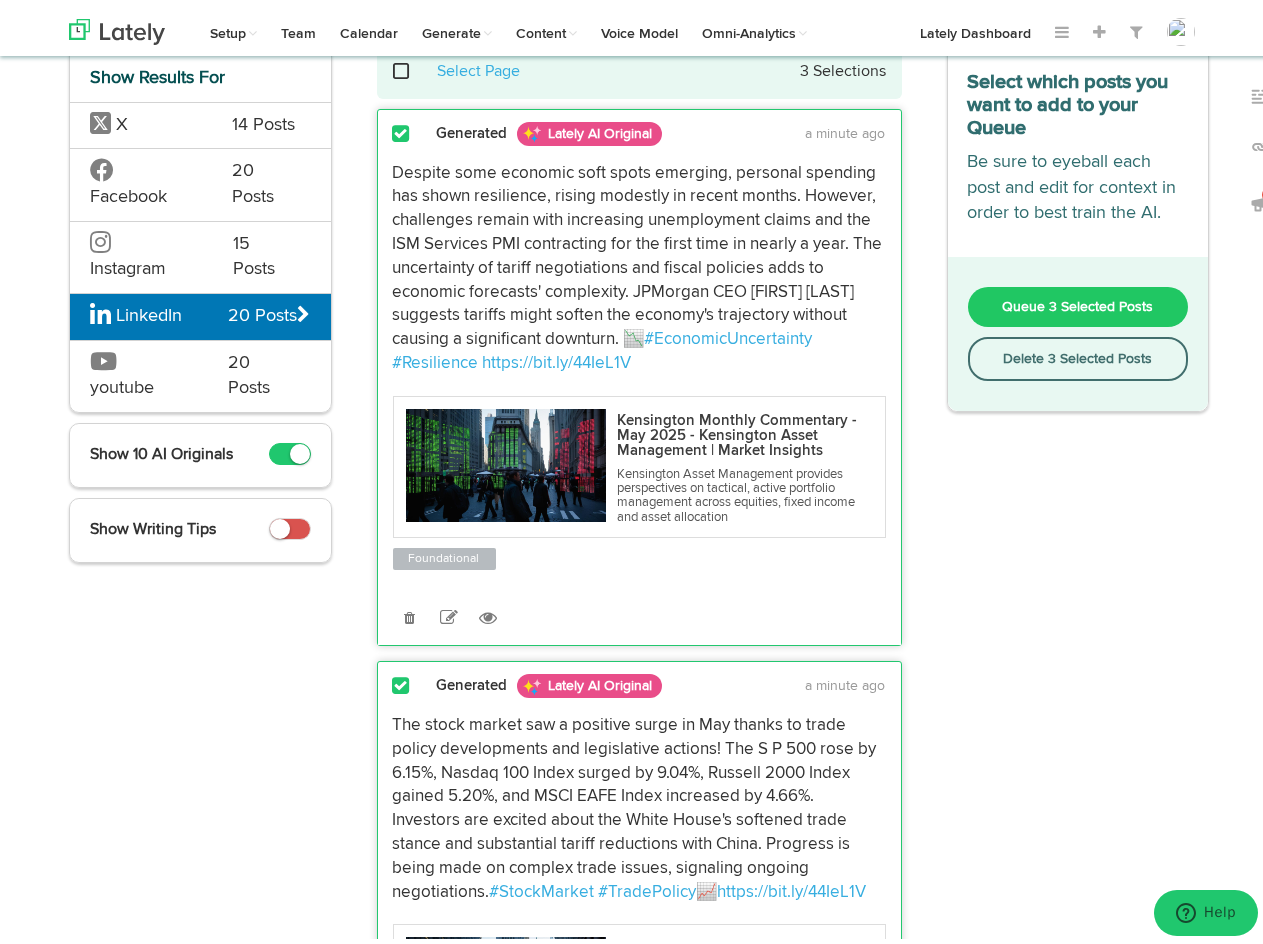 scroll, scrollTop: 0, scrollLeft: 0, axis: both 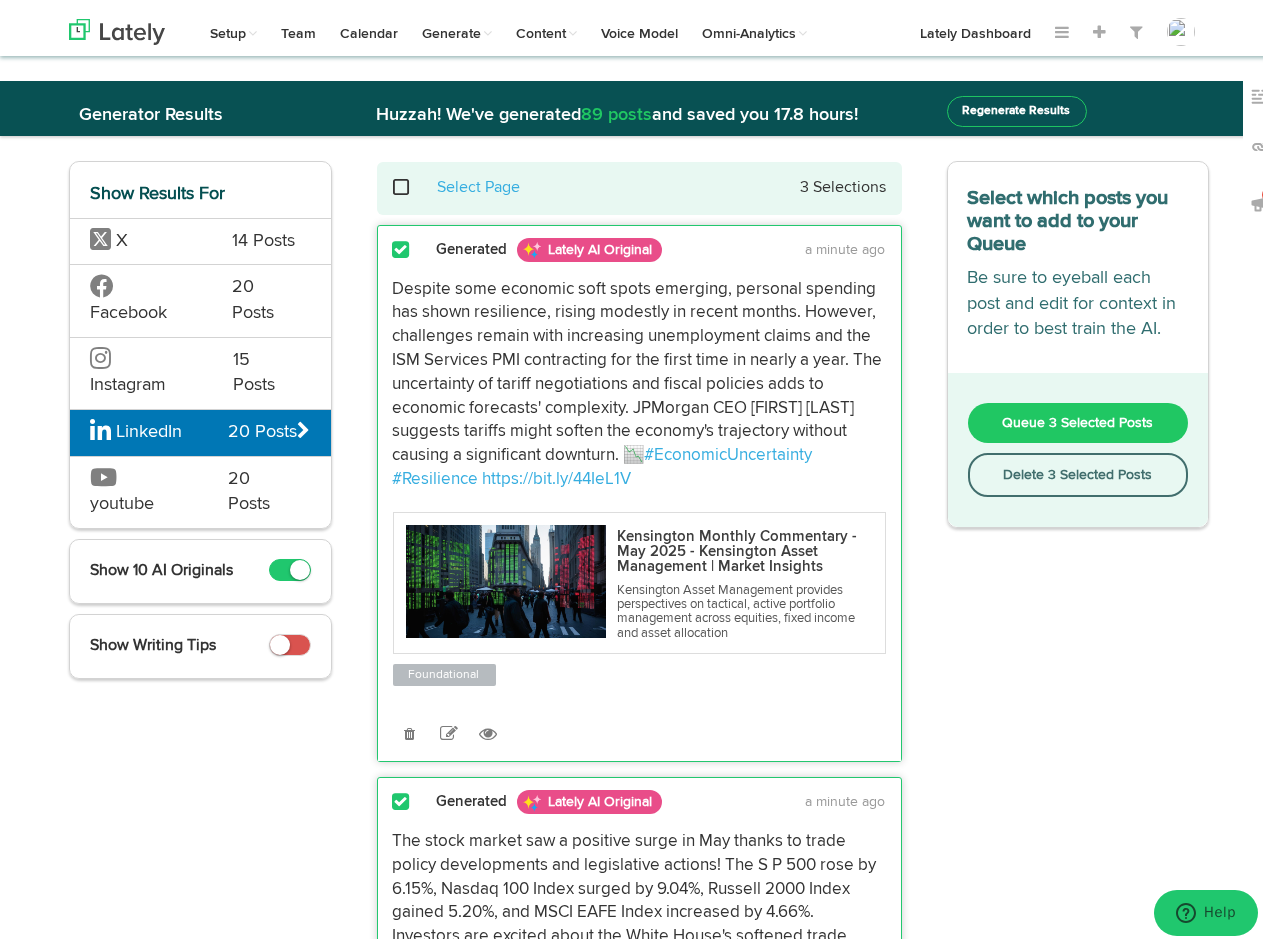 click on "Queue 3 Selected Posts" at bounding box center (1077, 417) 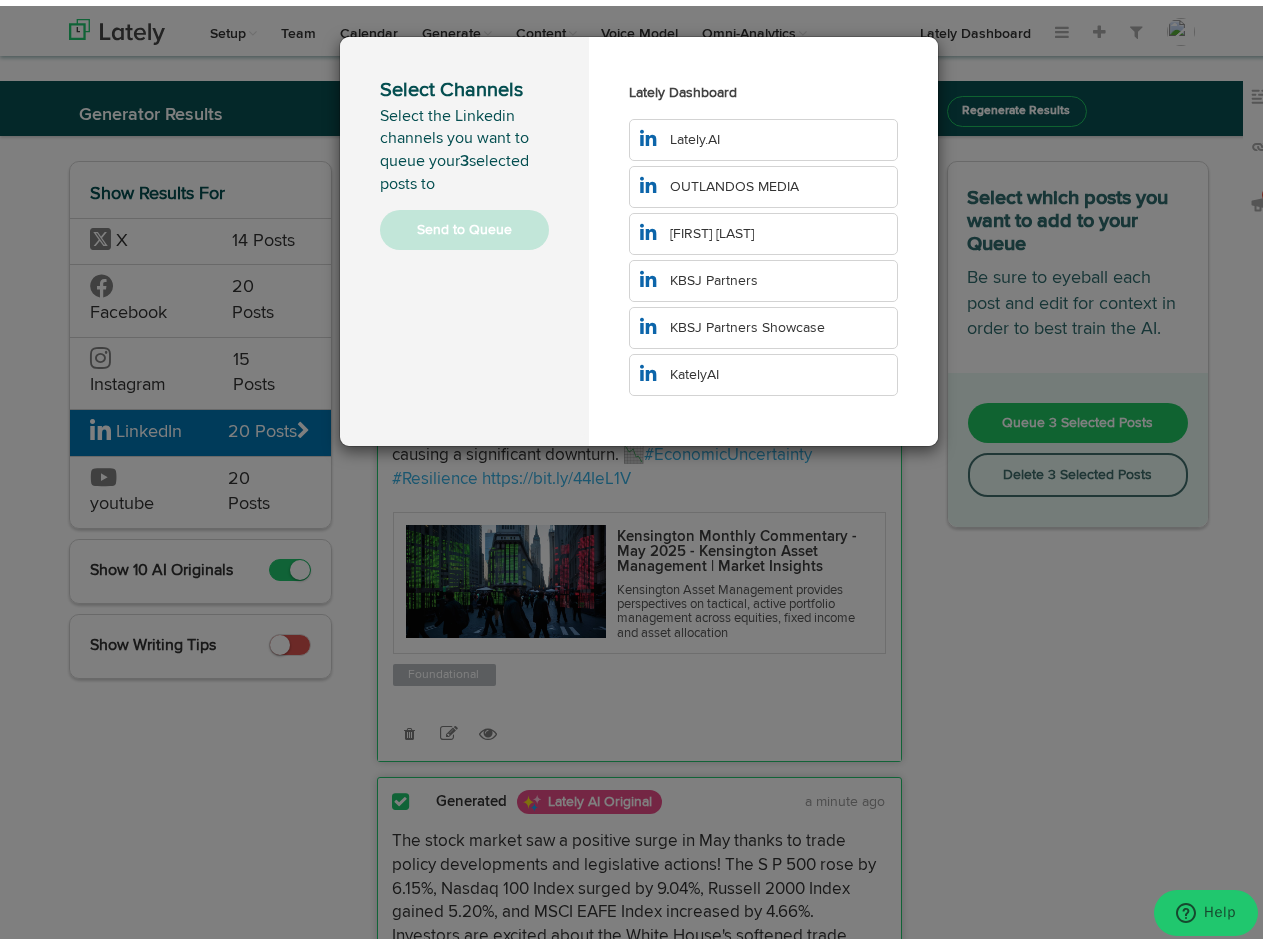 click on "Lately.AI" at bounding box center (695, 134) 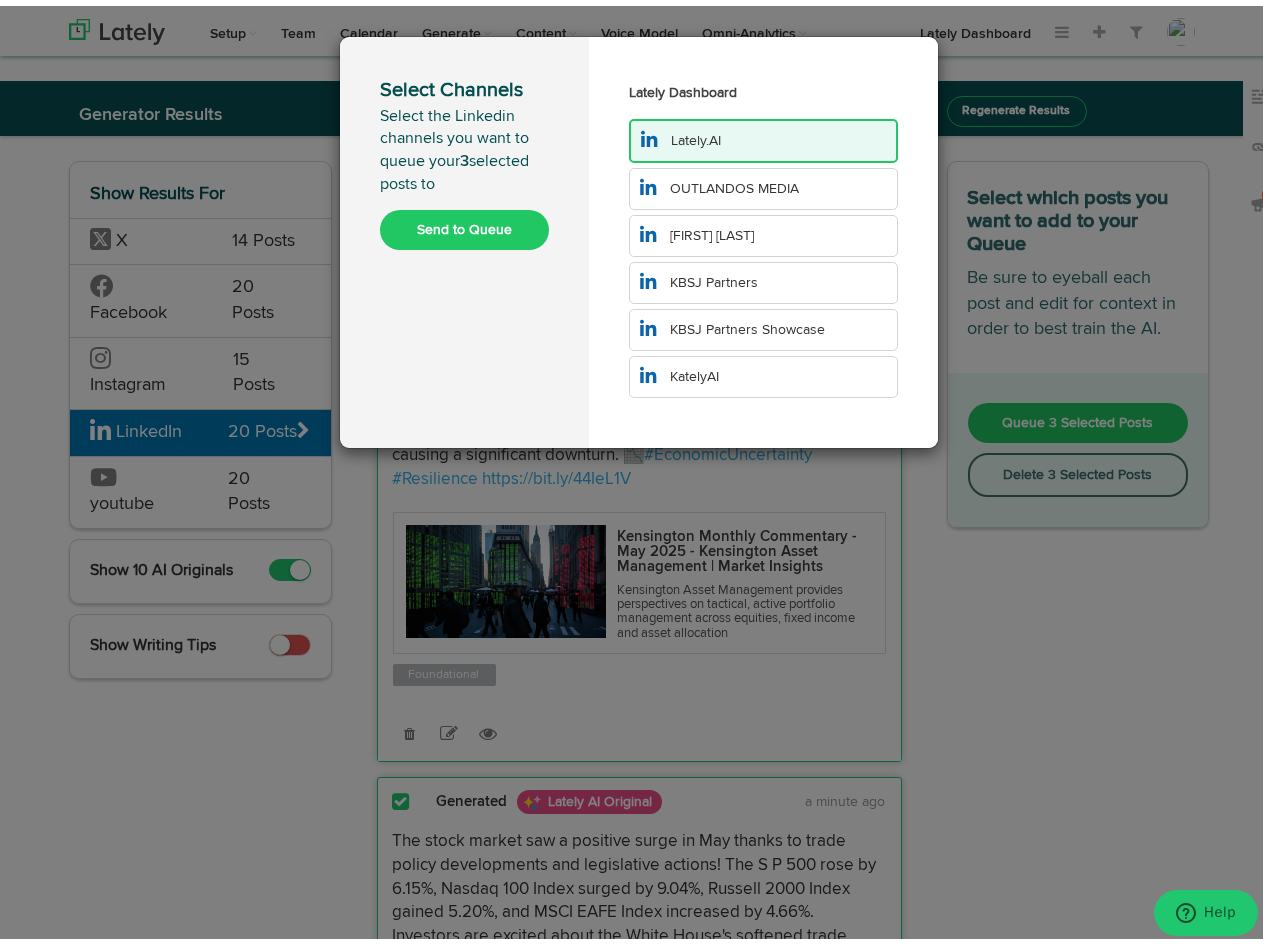 click on "KBSJ Partners" at bounding box center [696, 135] 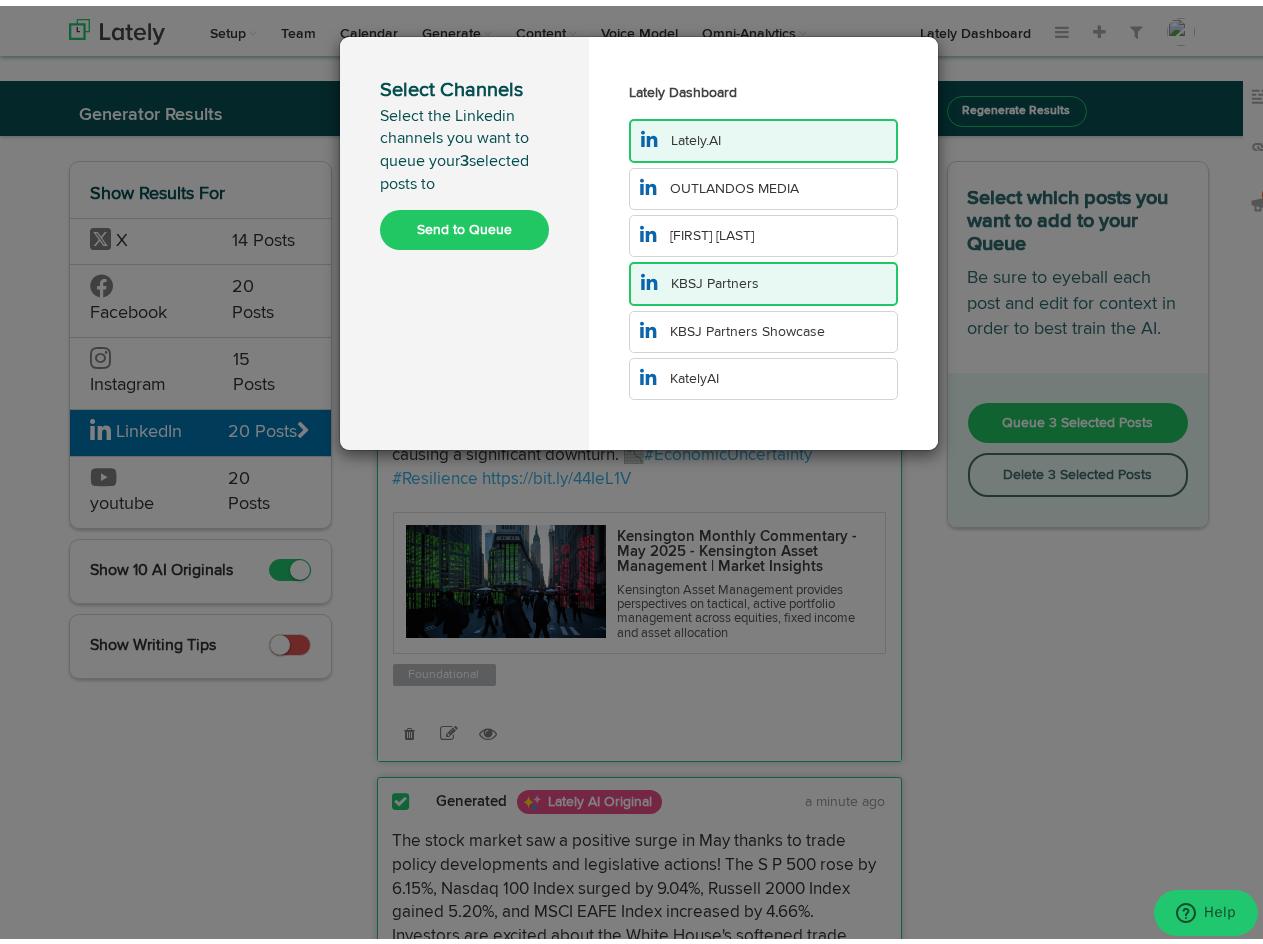 click on "Select Channels
Select the Linkedin channels you want to queue your  3  selected posts to
Send to Queue
Lately Dashboard
Lately.AI
OUTLANDOS MEDIA
[FIRST] [LAST]
KBSJ Partners
KBSJ Partners Showcase
KatelyAI" at bounding box center (639, 472) 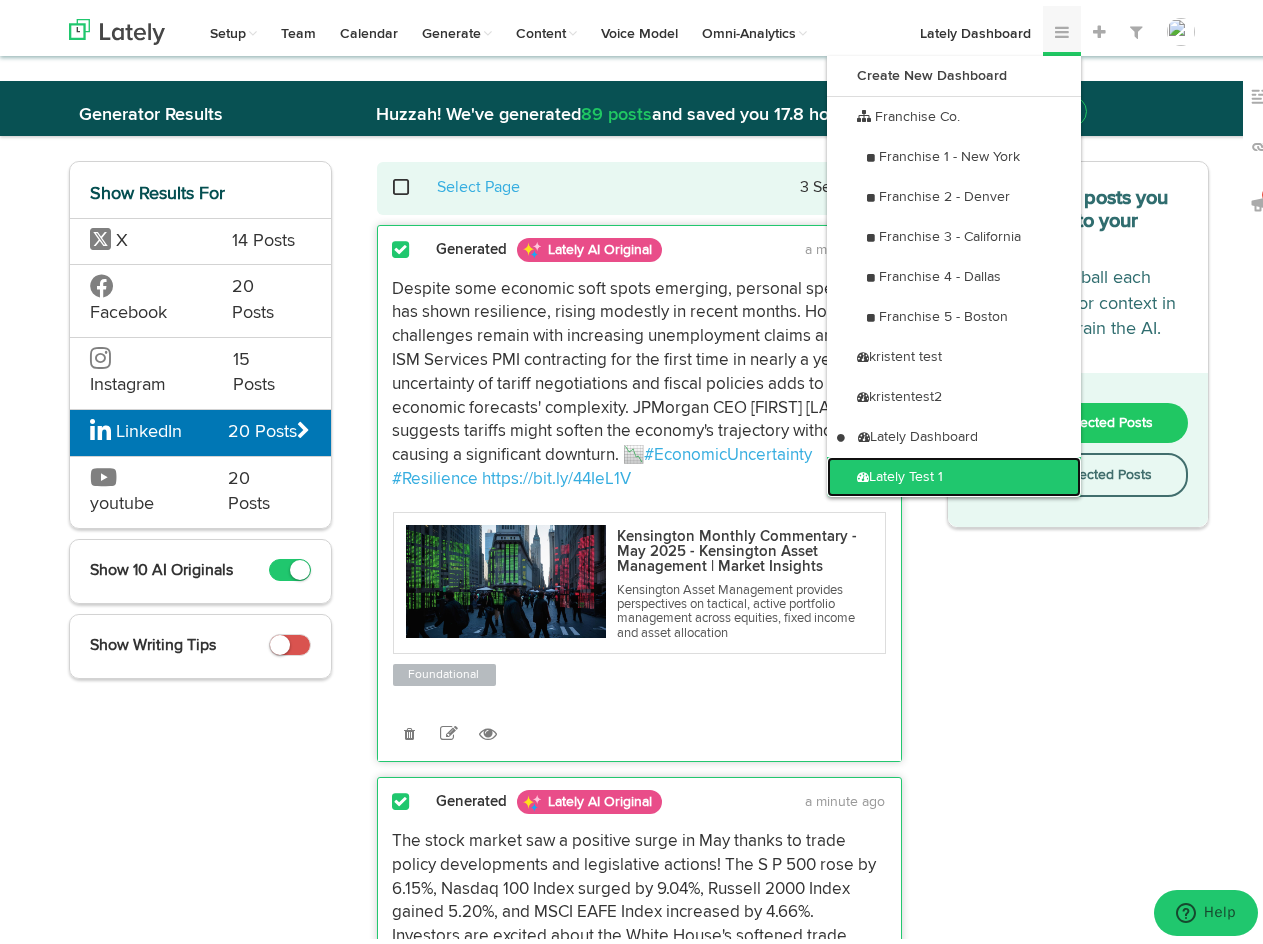 click on "Lately Test 1" at bounding box center (954, 471) 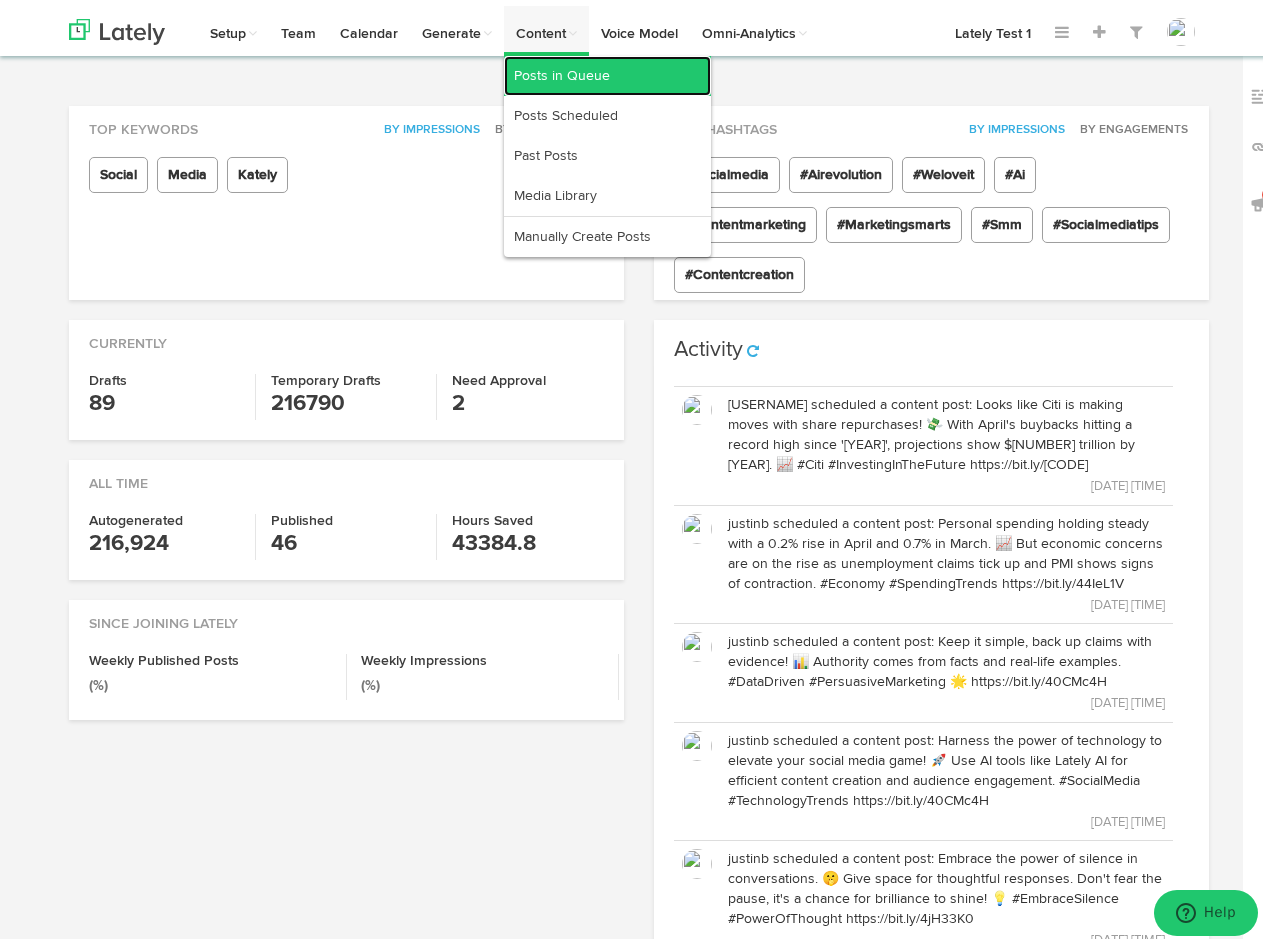 click on "Posts in Queue" at bounding box center (607, 70) 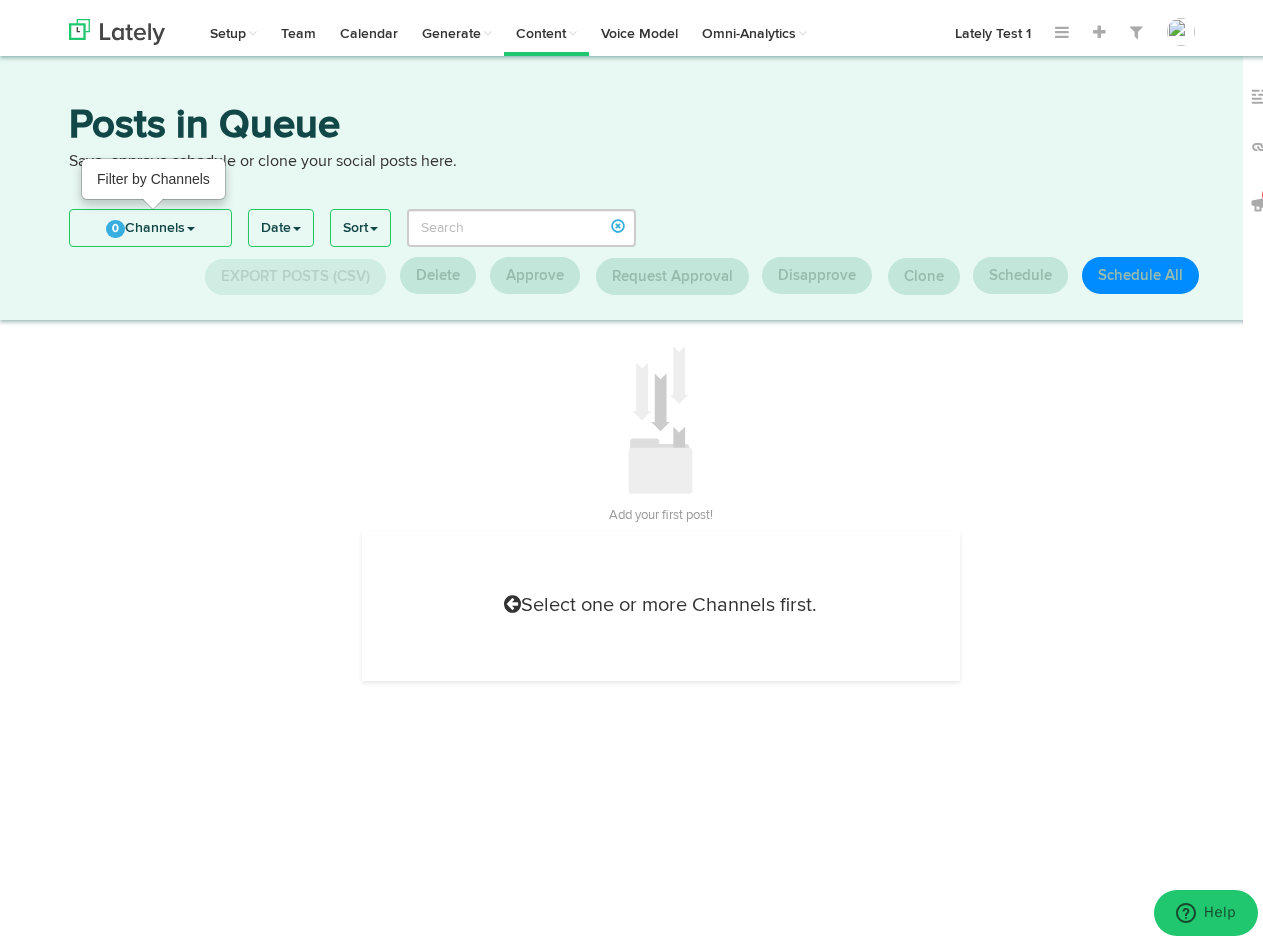 click on "0  Channels" at bounding box center [150, 222] 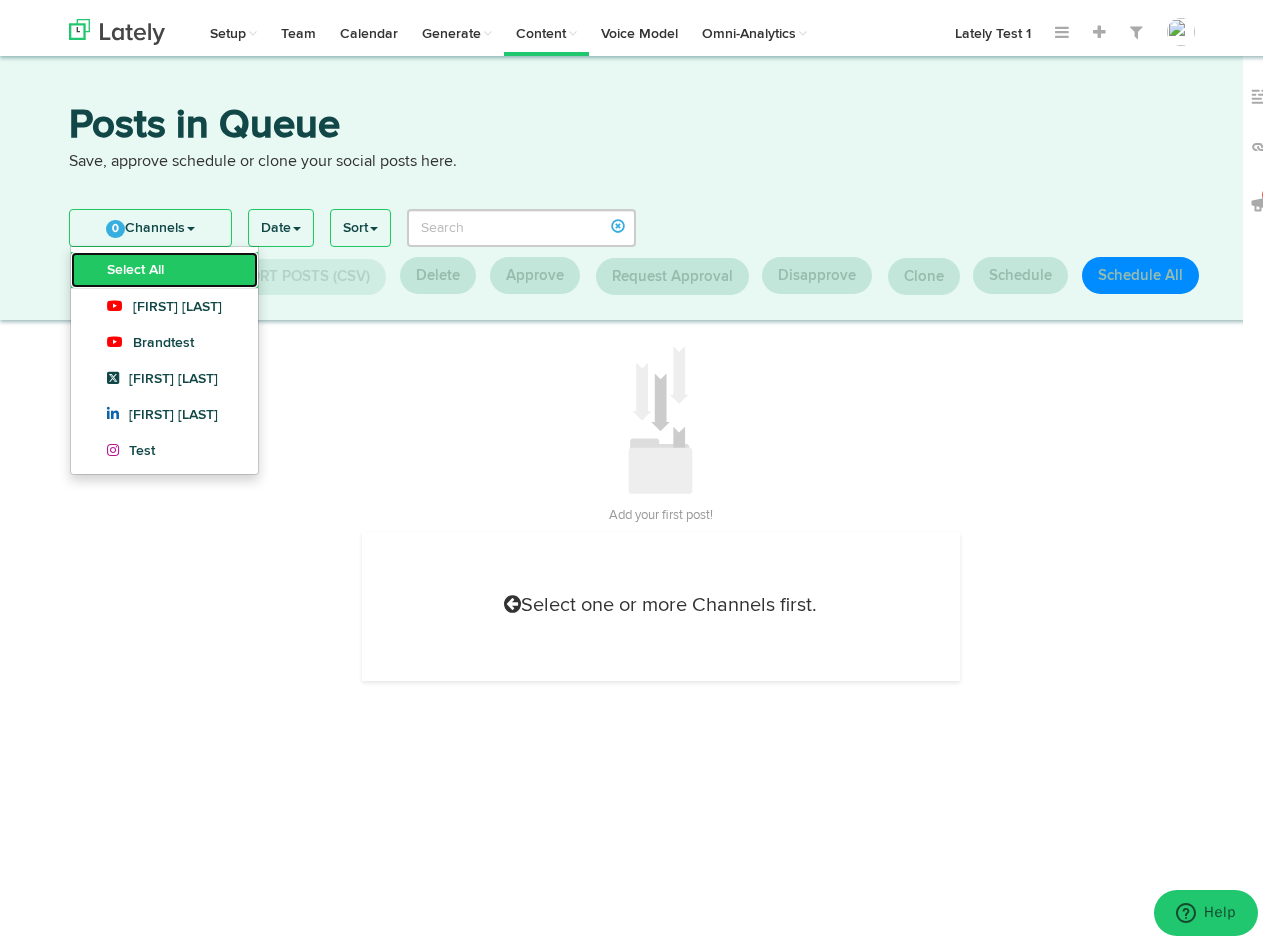 click on "Select All" at bounding box center (164, 264) 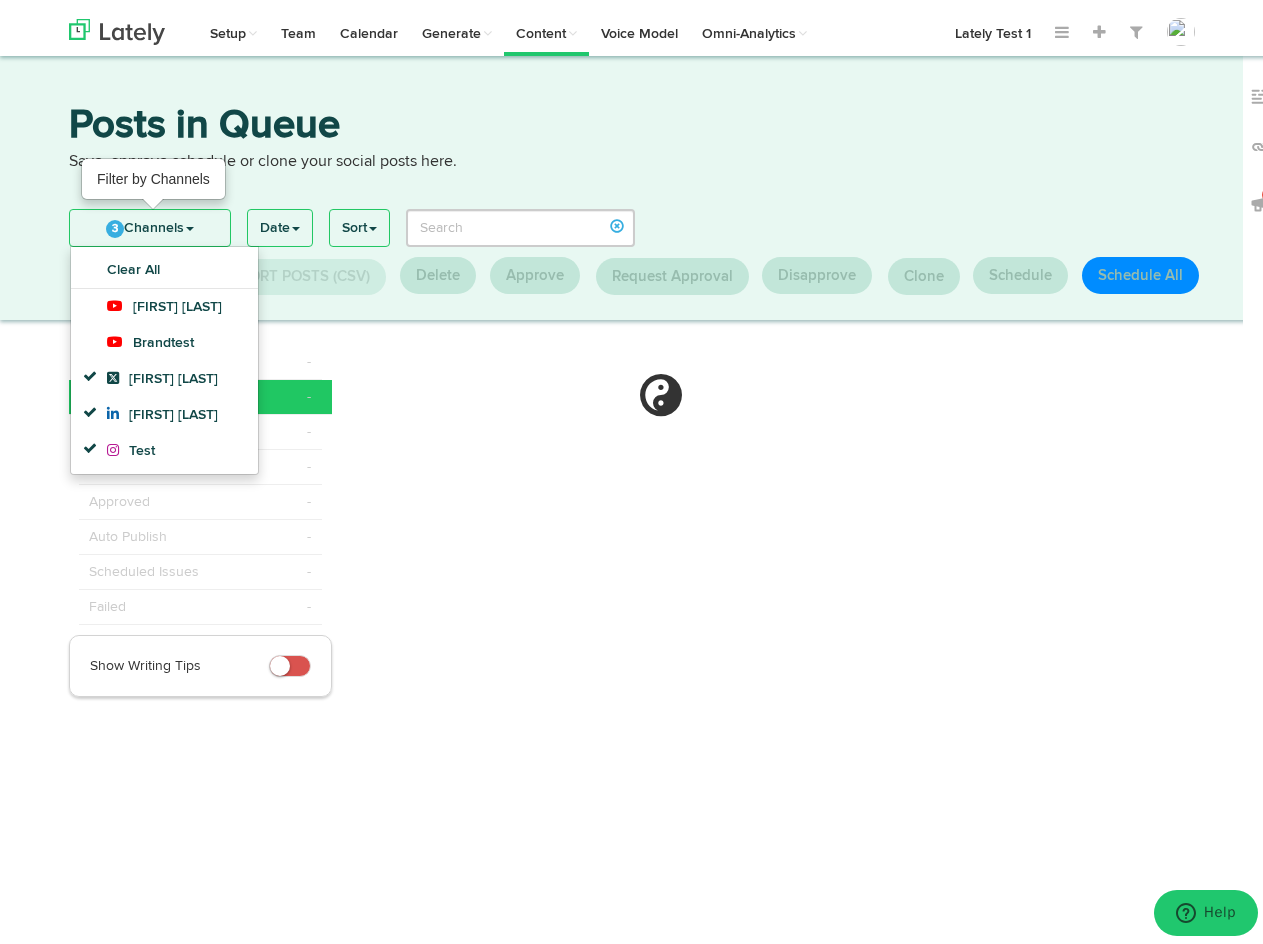click on "3  Channels" at bounding box center [150, 222] 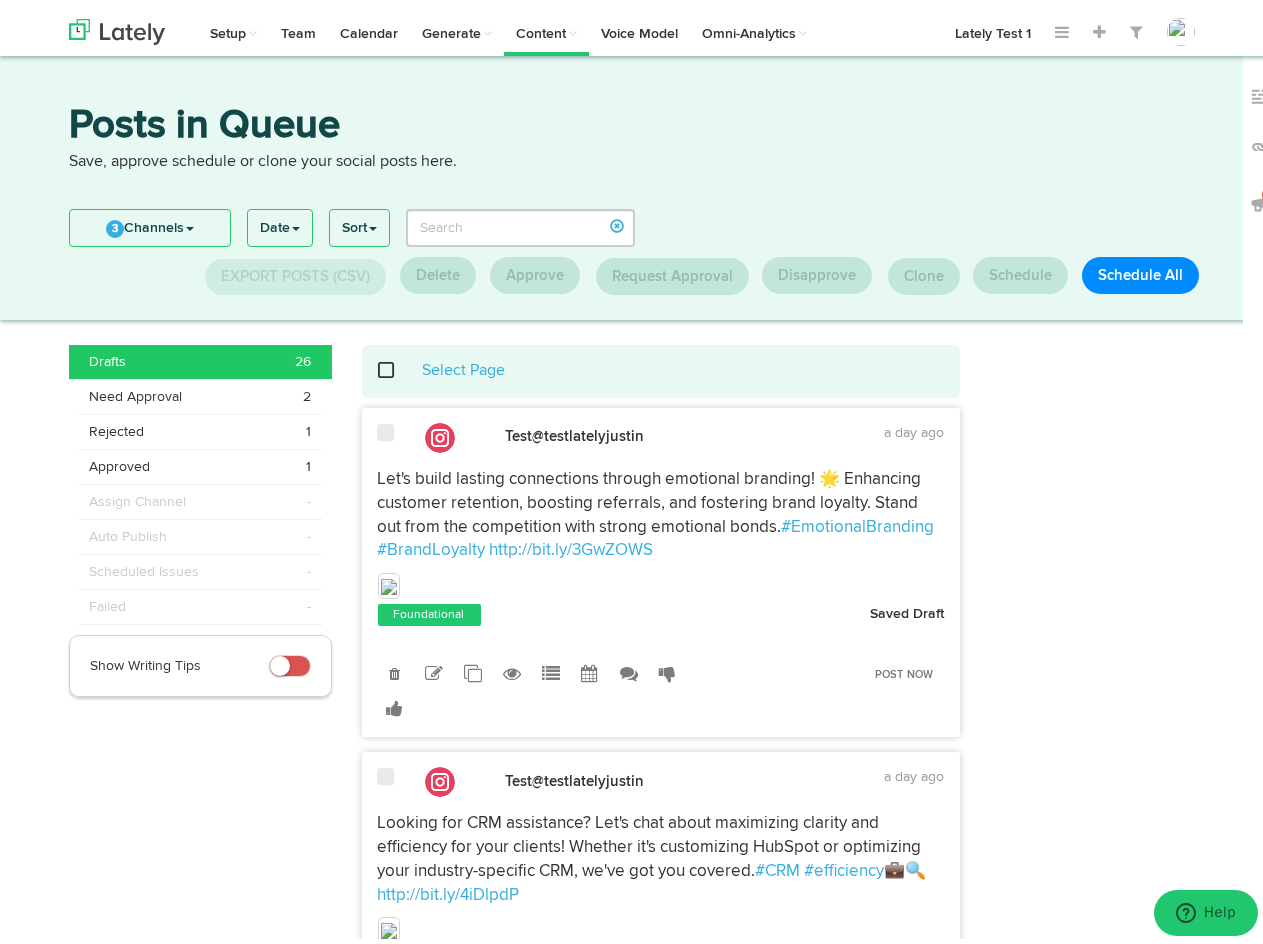 click at bounding box center [386, 427] 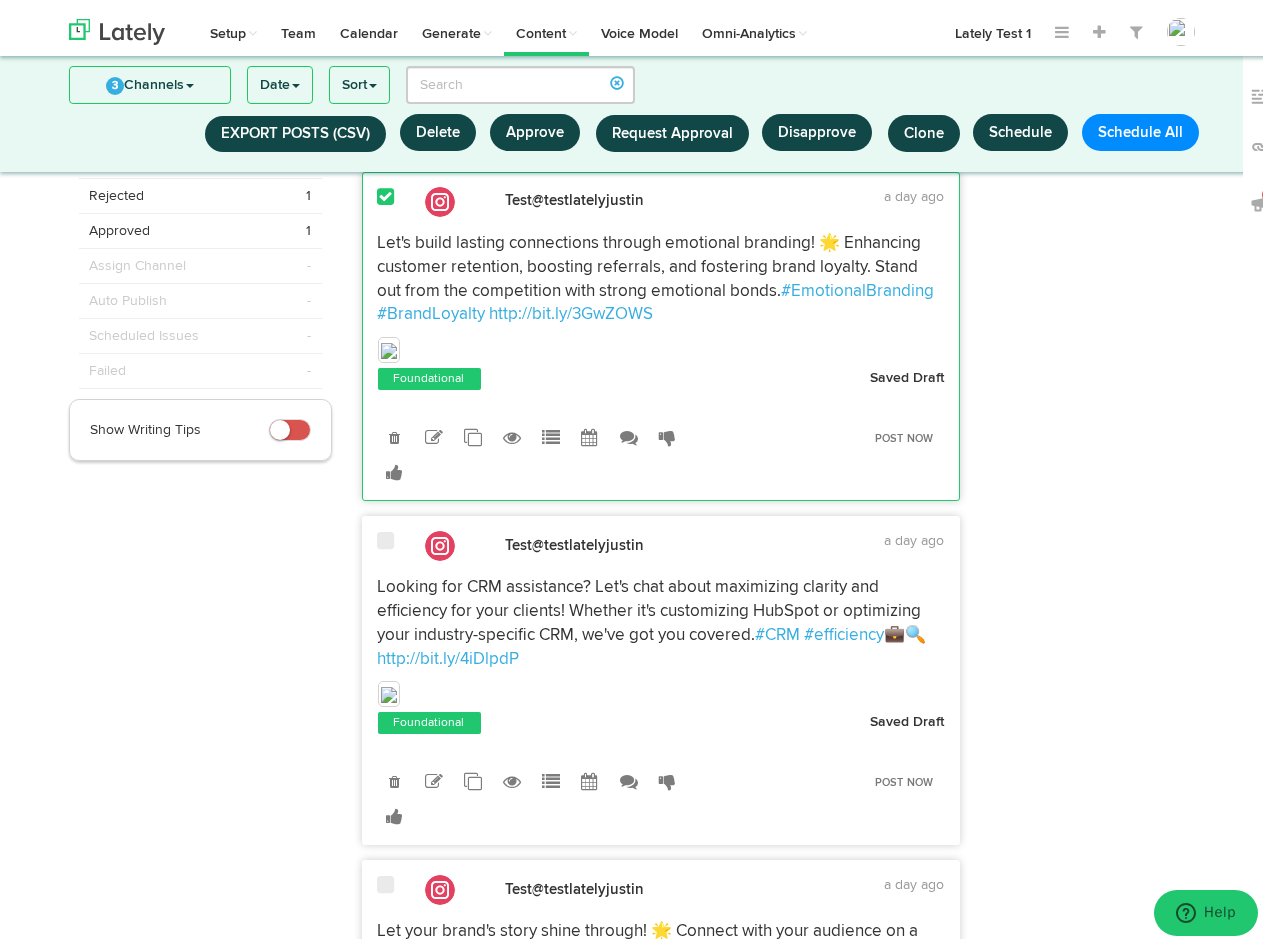 click at bounding box center (386, 535) 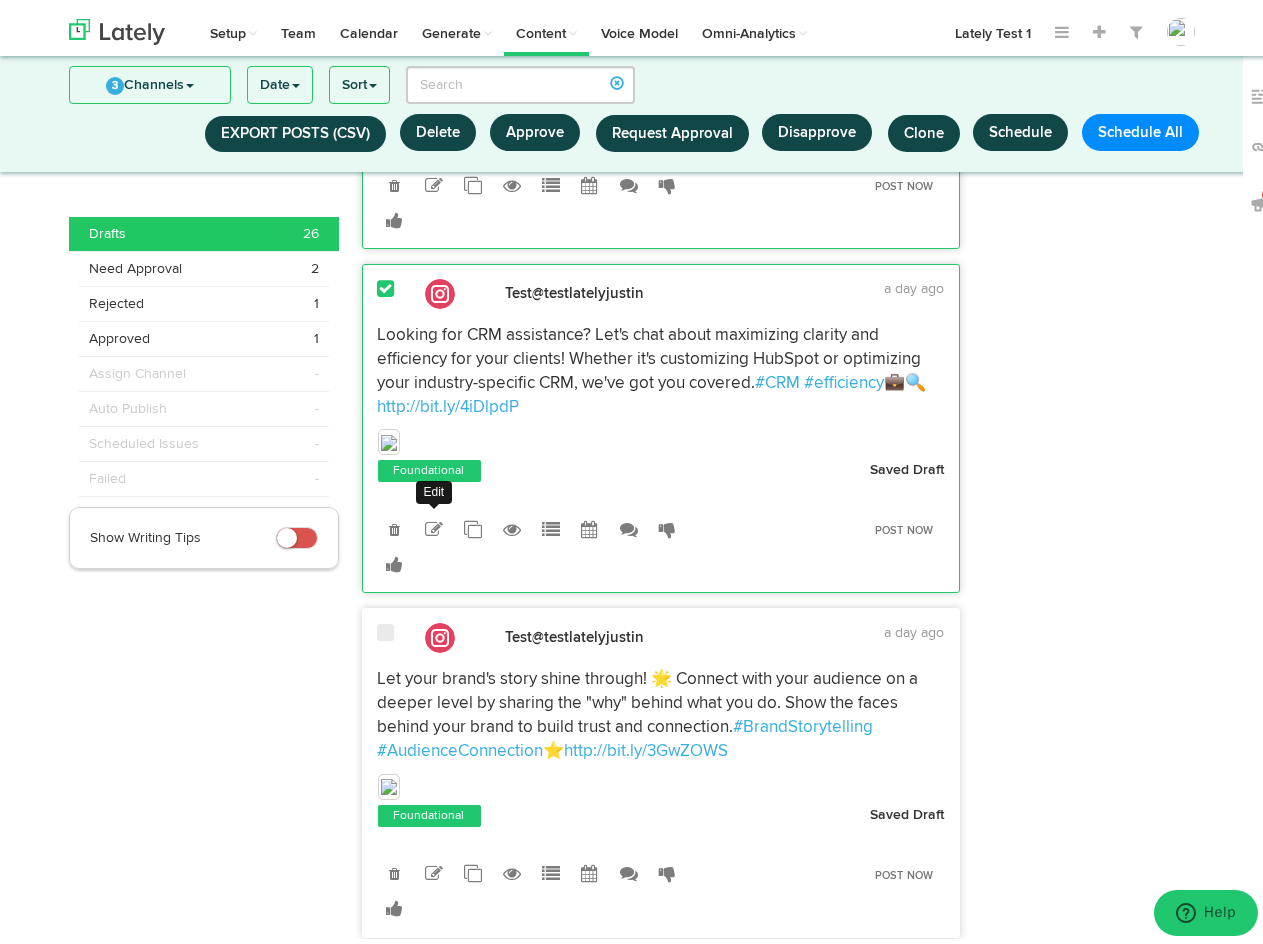 scroll, scrollTop: 406, scrollLeft: 0, axis: vertical 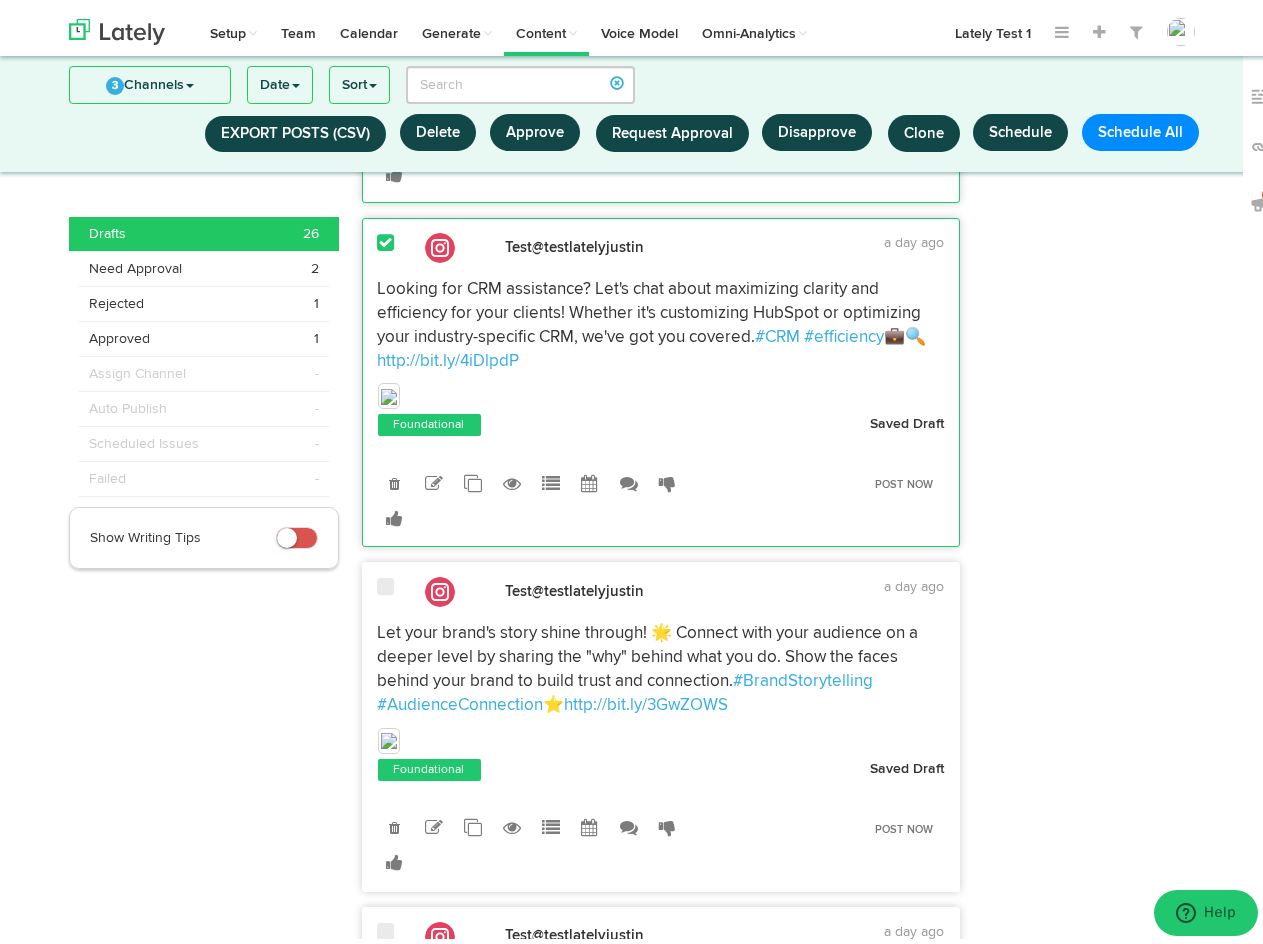 click at bounding box center [386, 581] 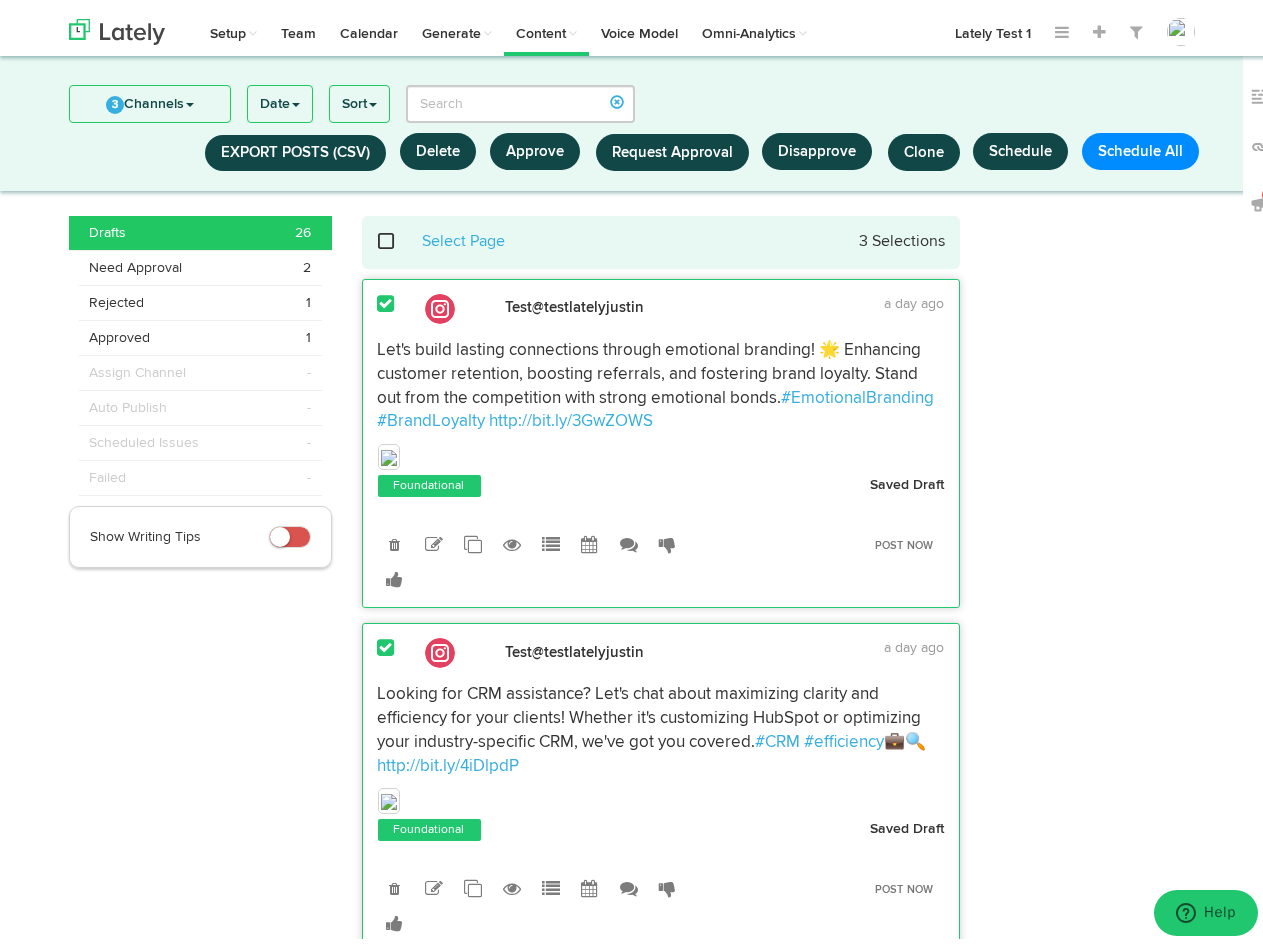 scroll, scrollTop: 0, scrollLeft: 0, axis: both 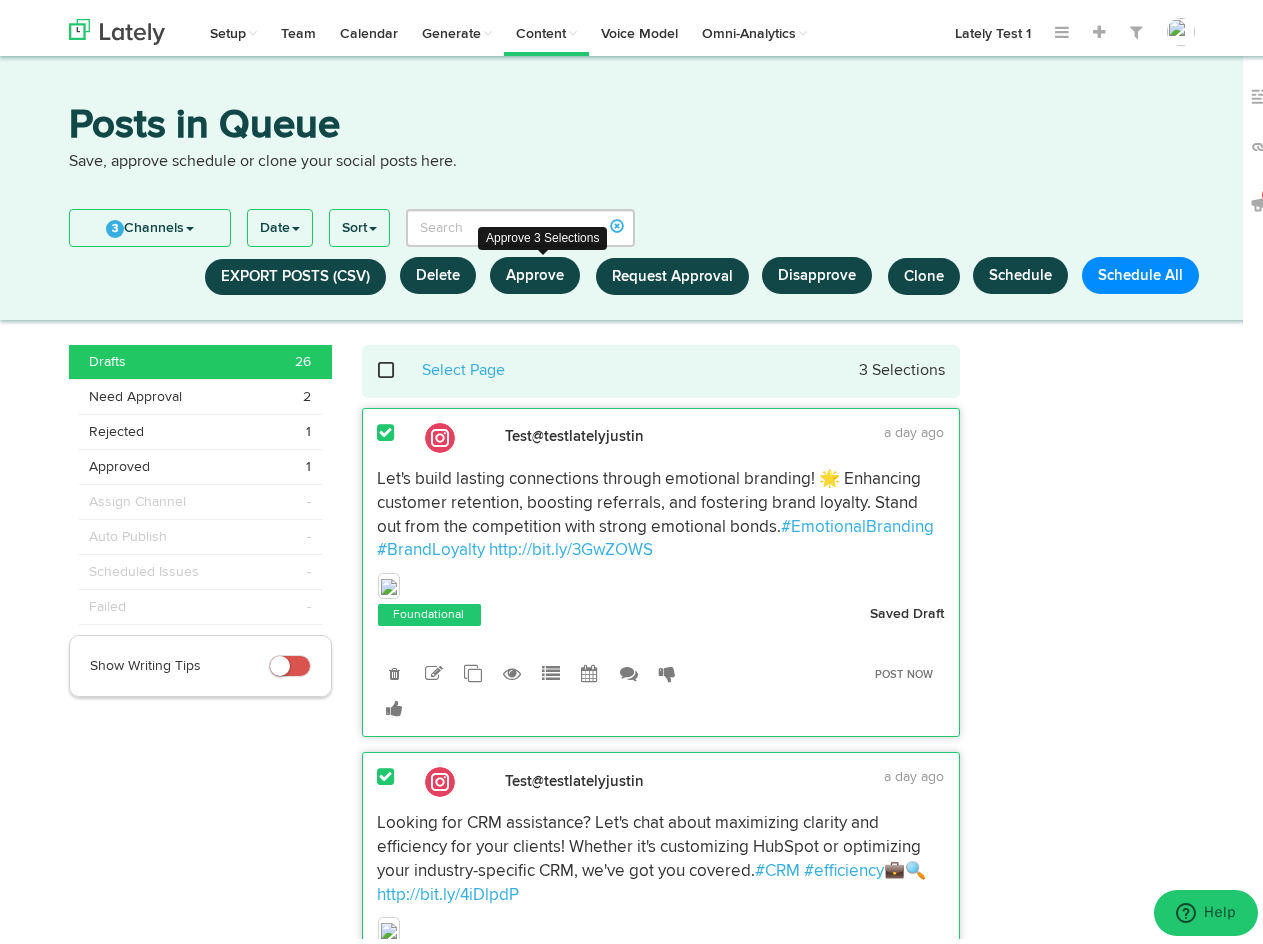 click on "Approve" at bounding box center [535, 269] 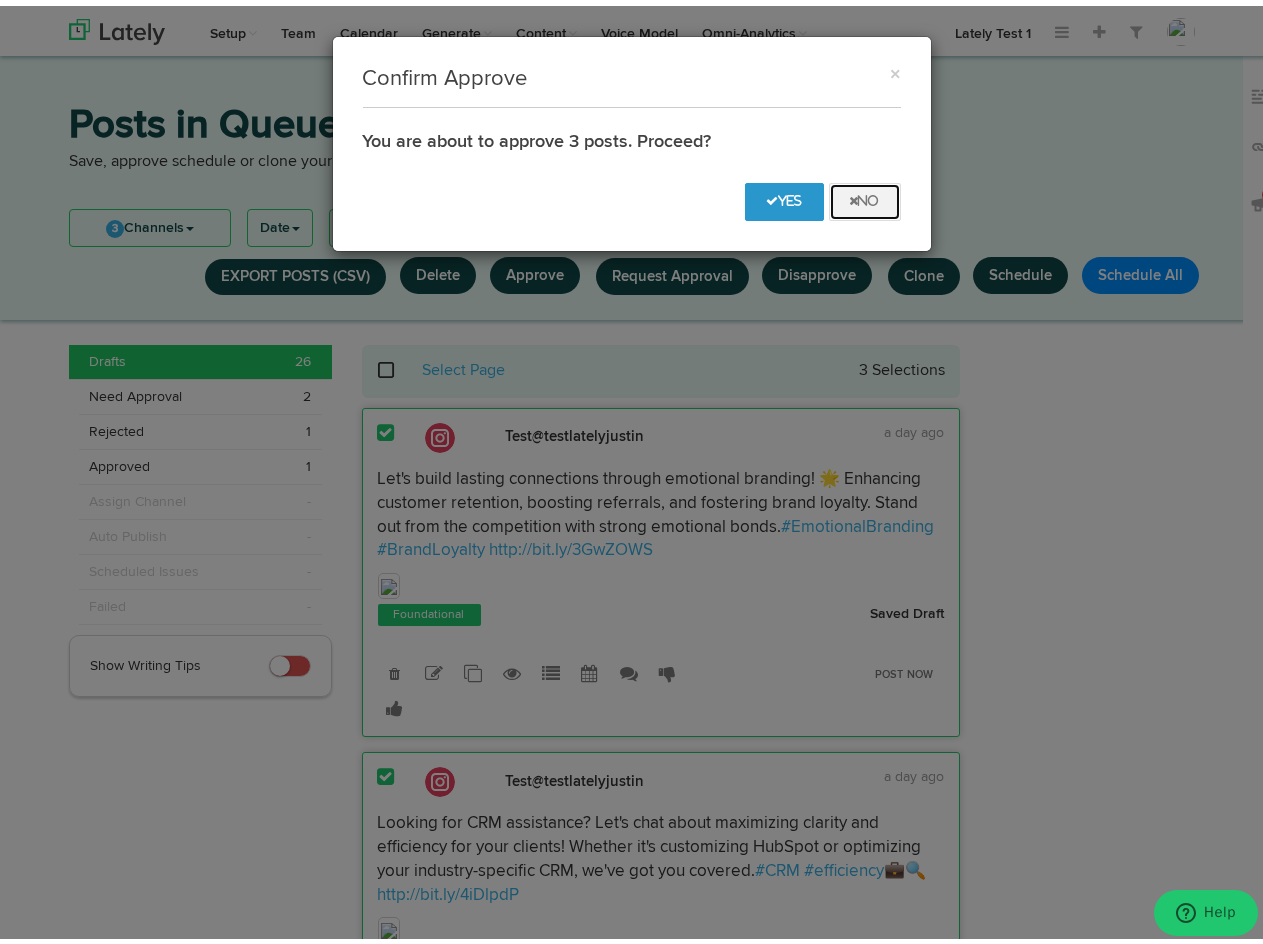click on "No" at bounding box center (865, 195) 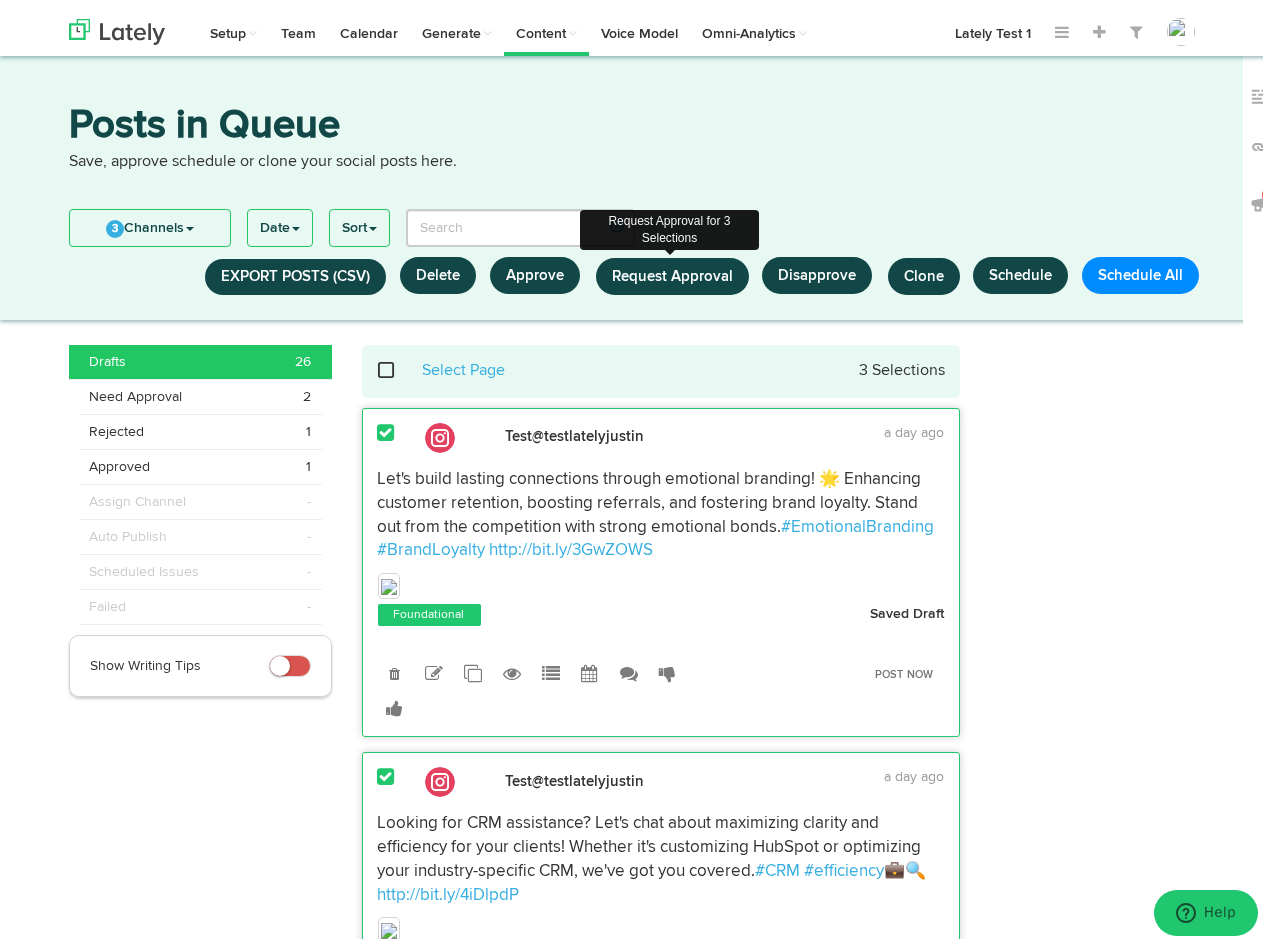 click on "Request Approval" at bounding box center (672, 270) 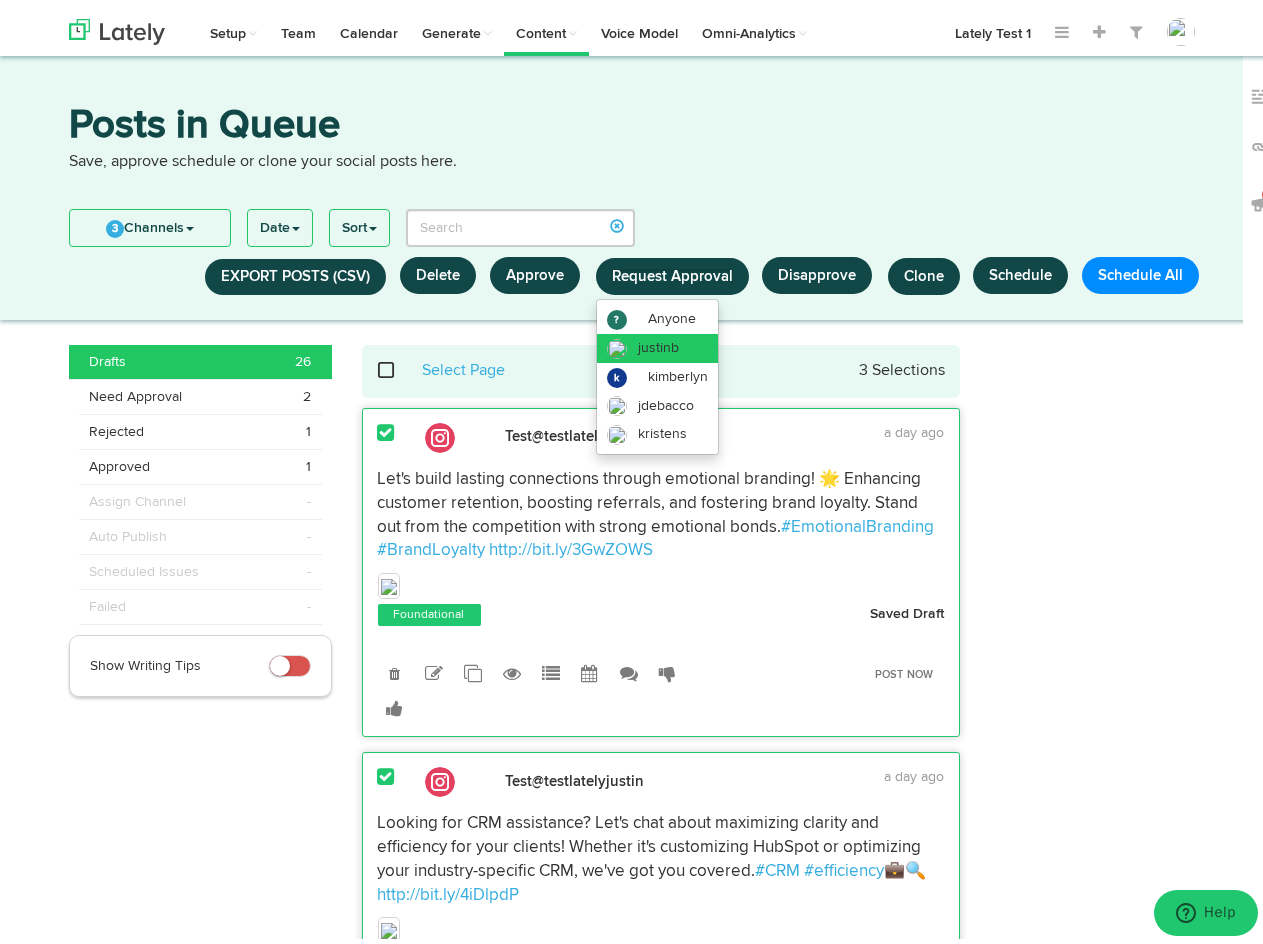 click on "justinb" at bounding box center (672, 313) 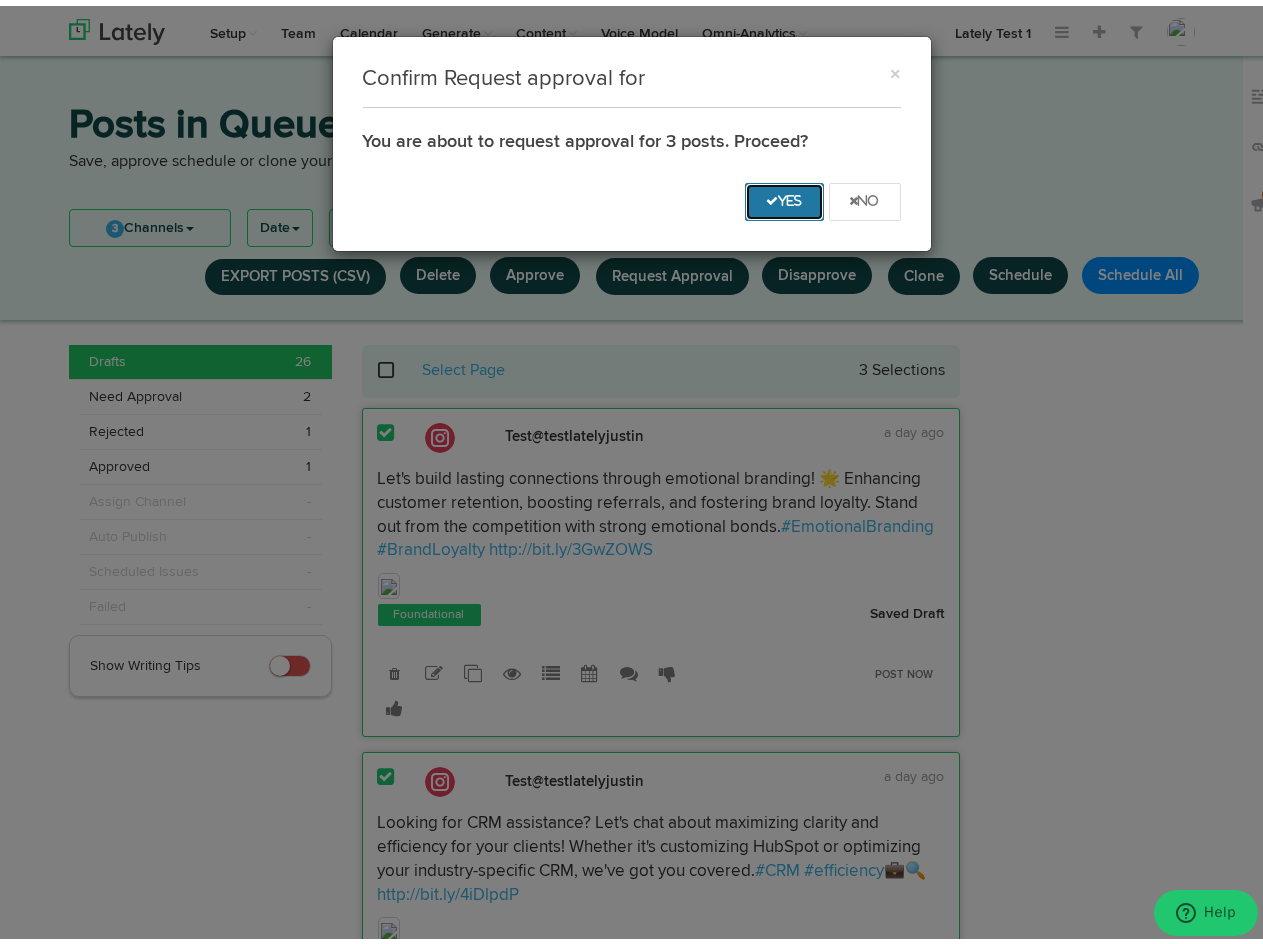 click on "Yes" at bounding box center (784, 195) 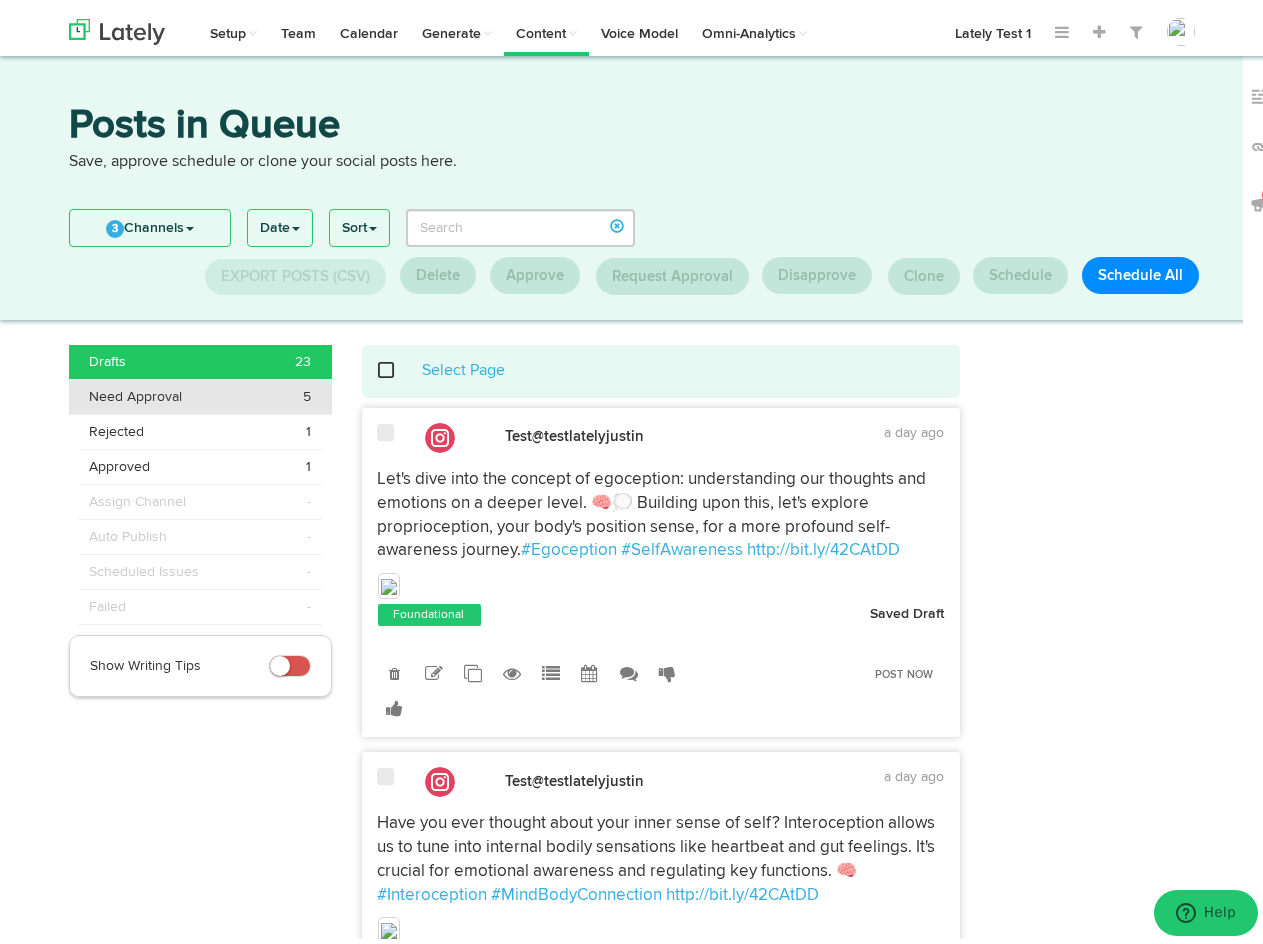 click on "Need Approval" at bounding box center [107, 356] 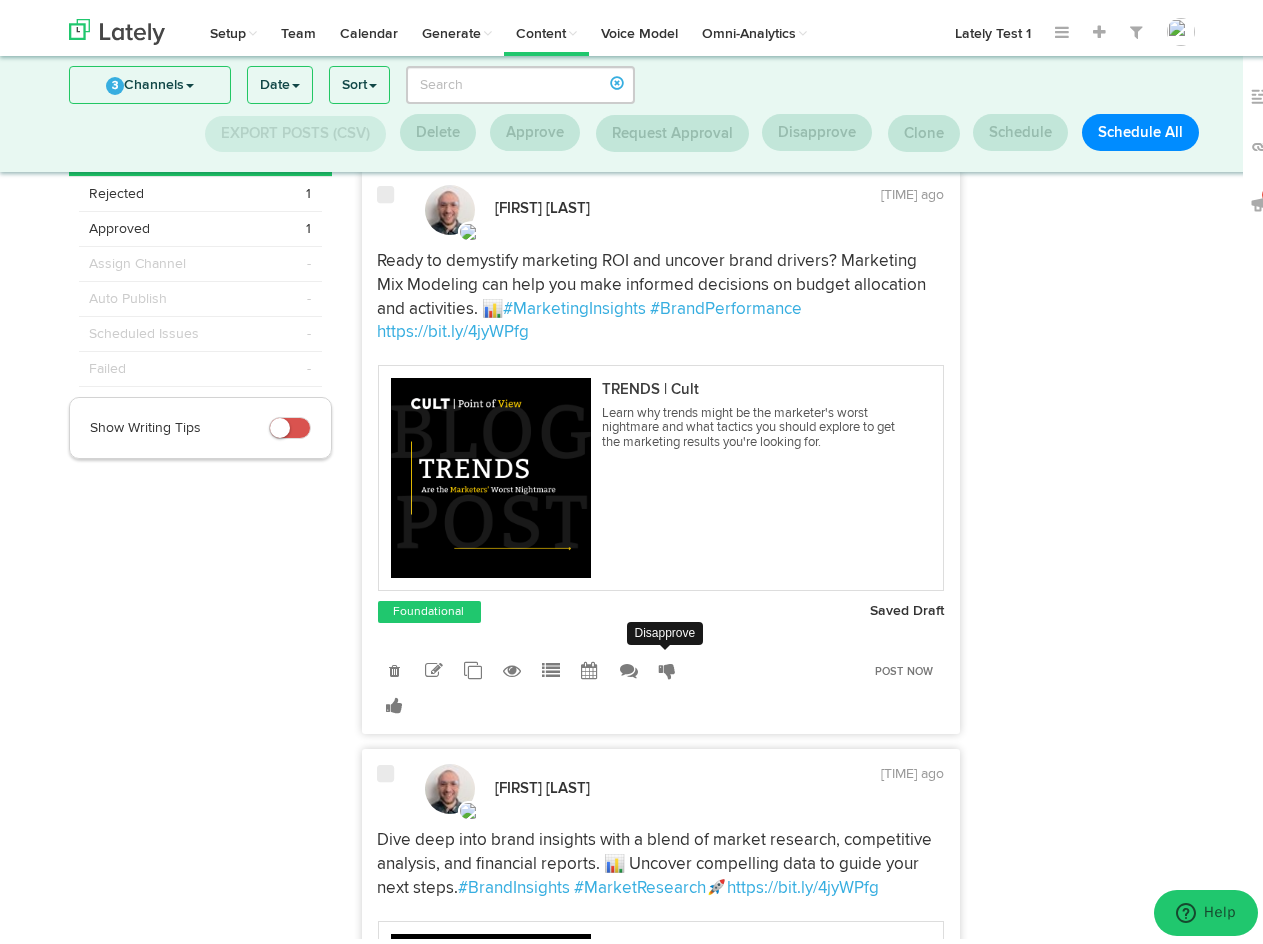 scroll, scrollTop: 107, scrollLeft: 0, axis: vertical 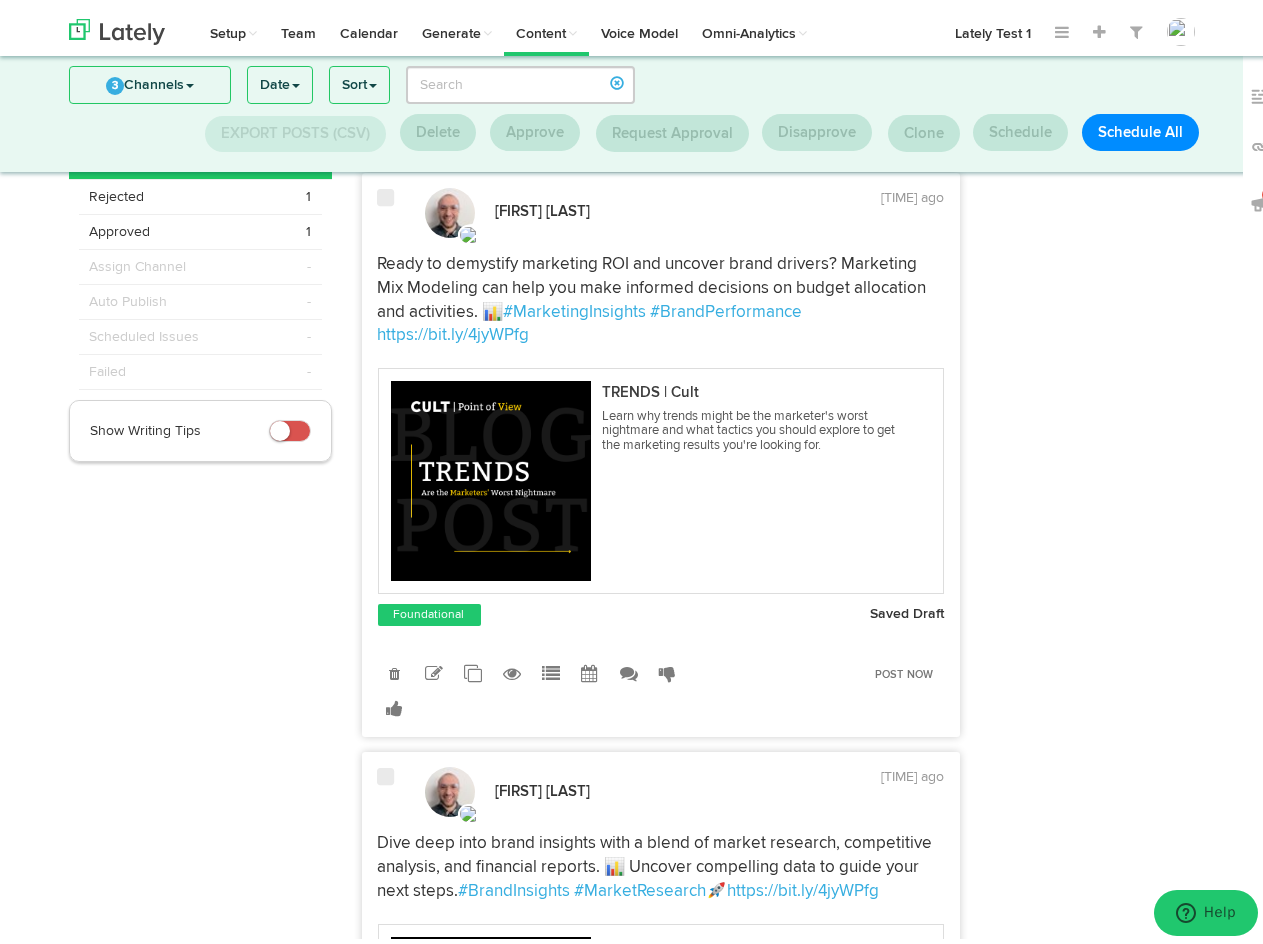 click at bounding box center (629, 668) 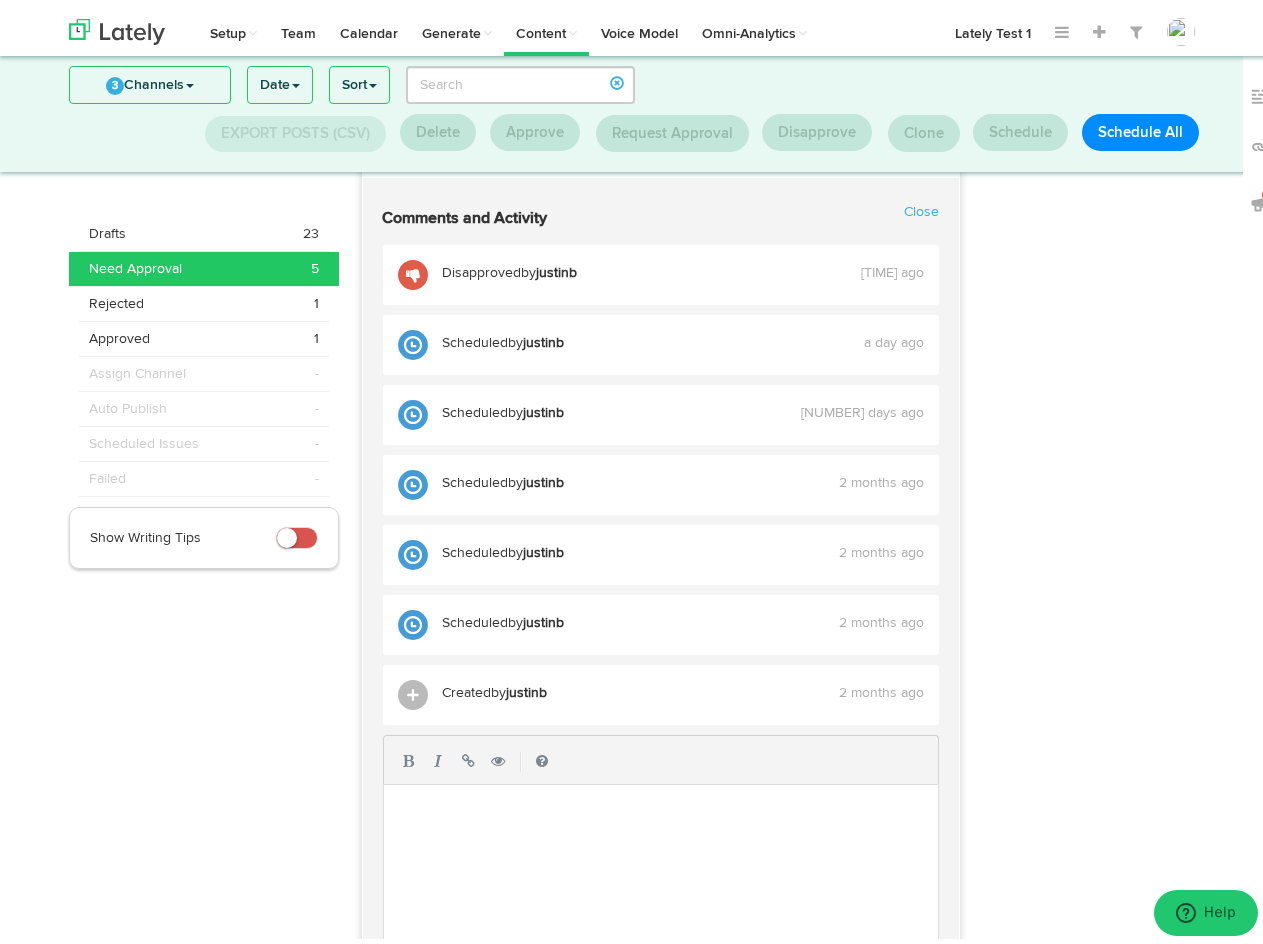 scroll, scrollTop: 807, scrollLeft: 0, axis: vertical 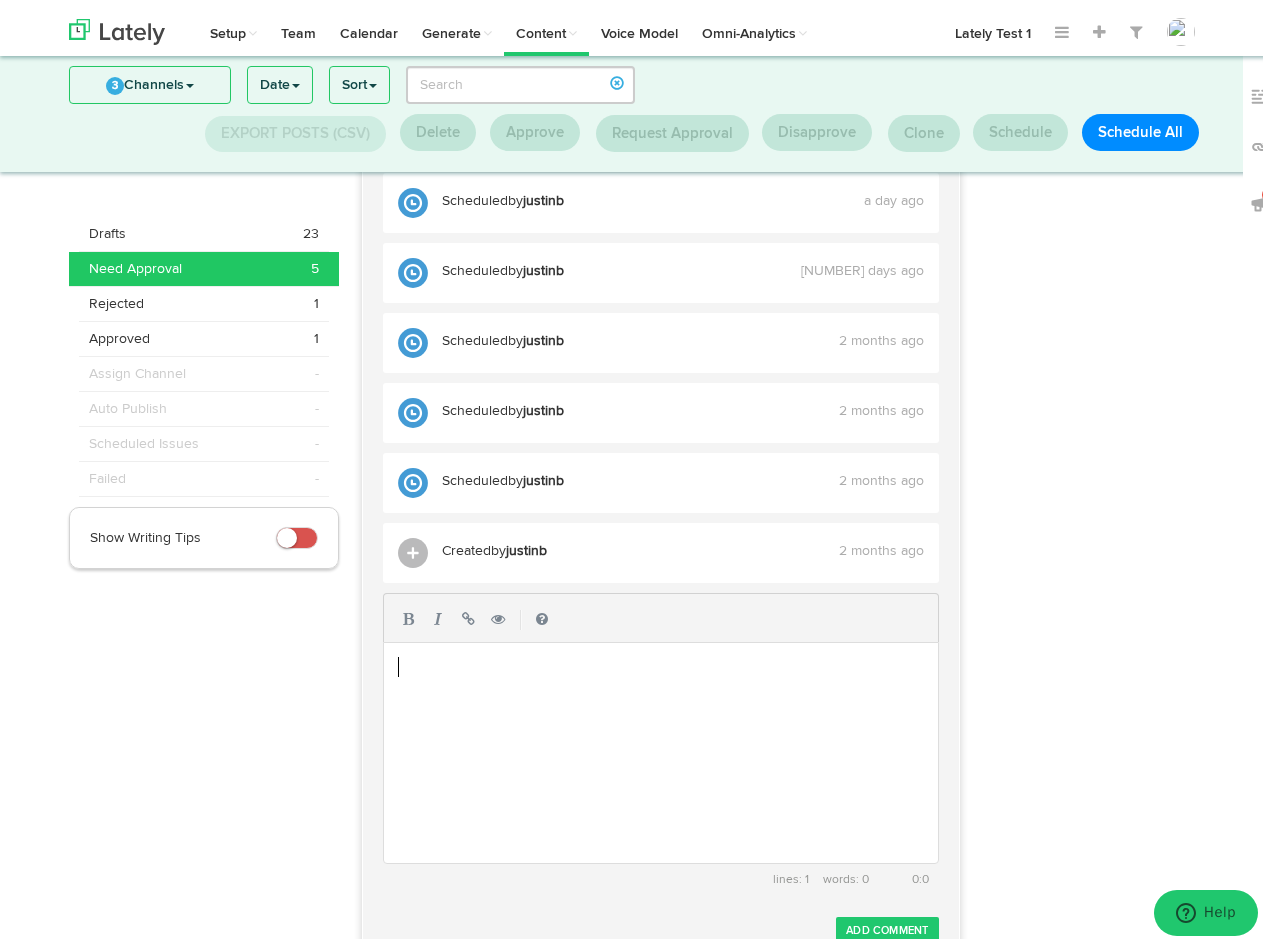 drag, startPoint x: 568, startPoint y: 747, endPoint x: 574, endPoint y: 738, distance: 10.816654 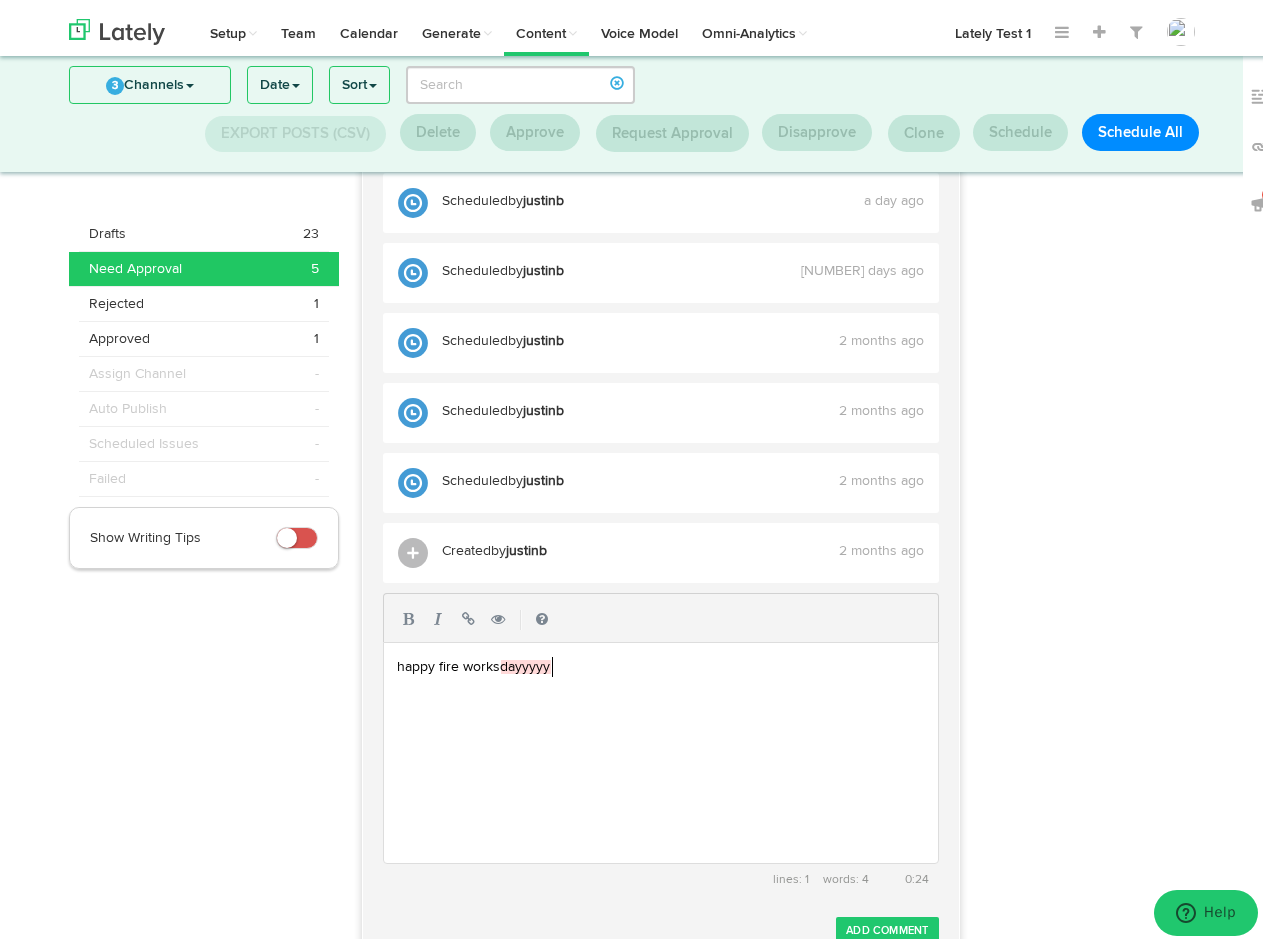 scroll, scrollTop: 7, scrollLeft: 152, axis: both 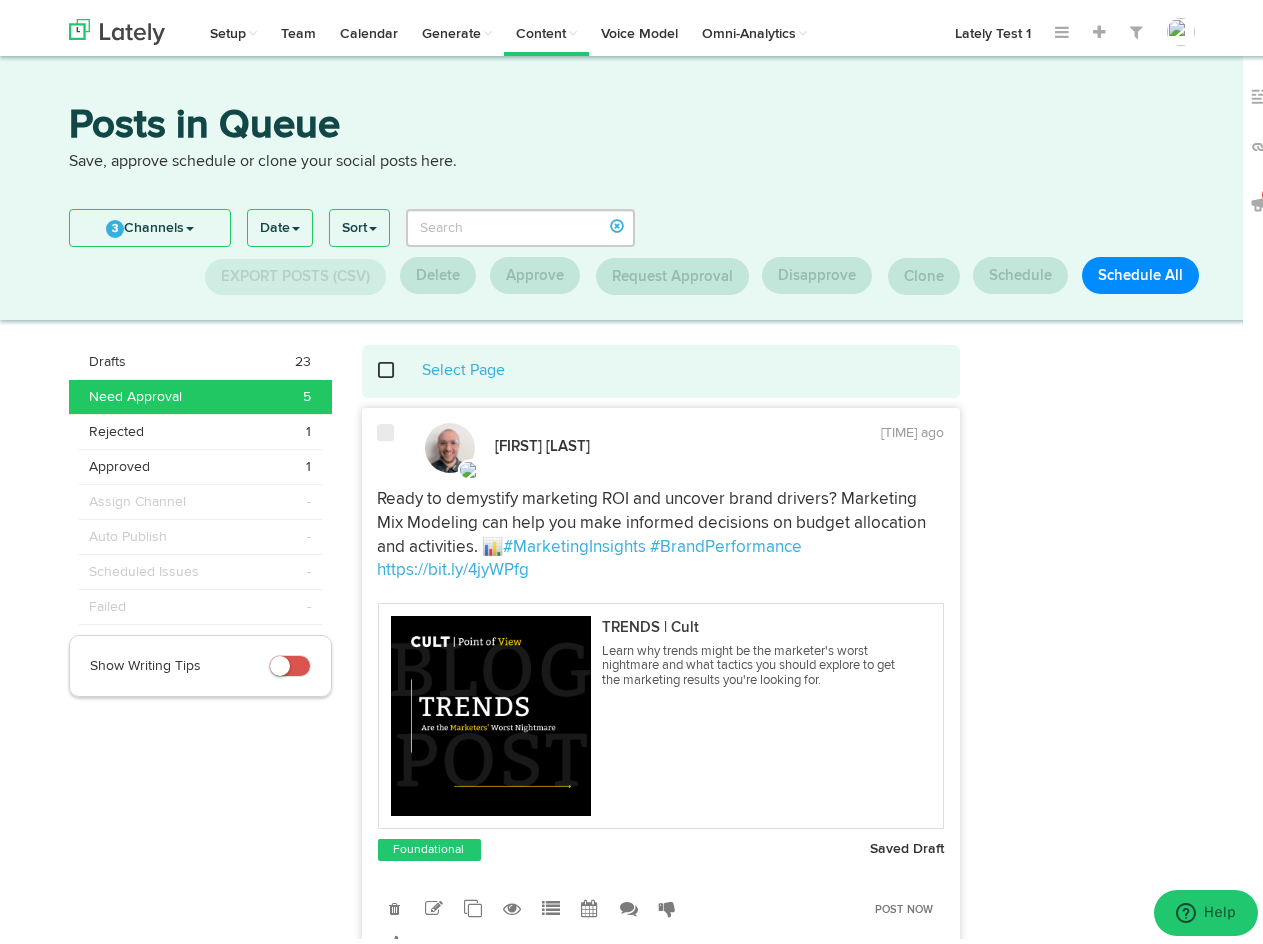 type on "happy fire works dayyyyy" 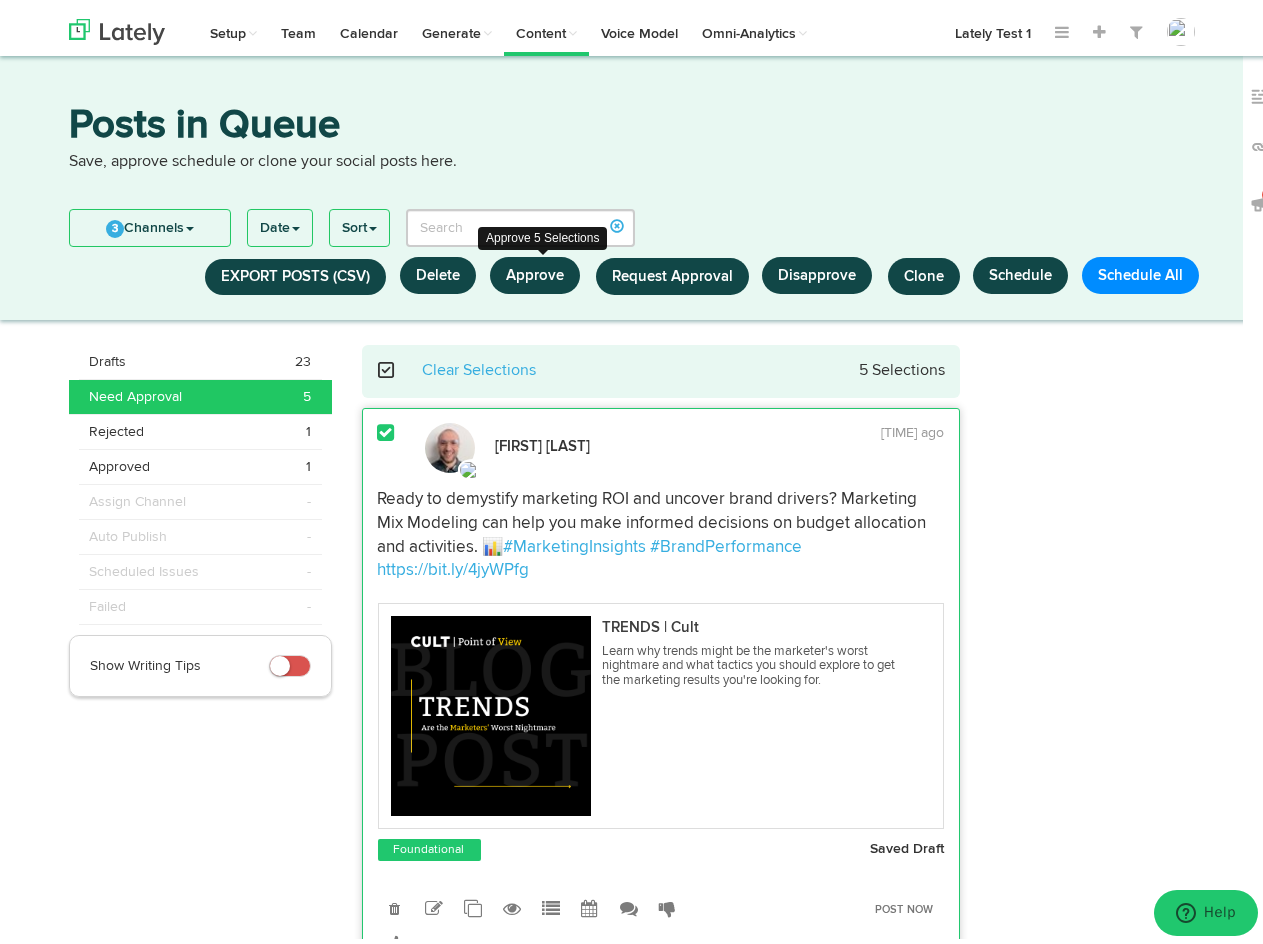 click on "Approve" at bounding box center (535, 269) 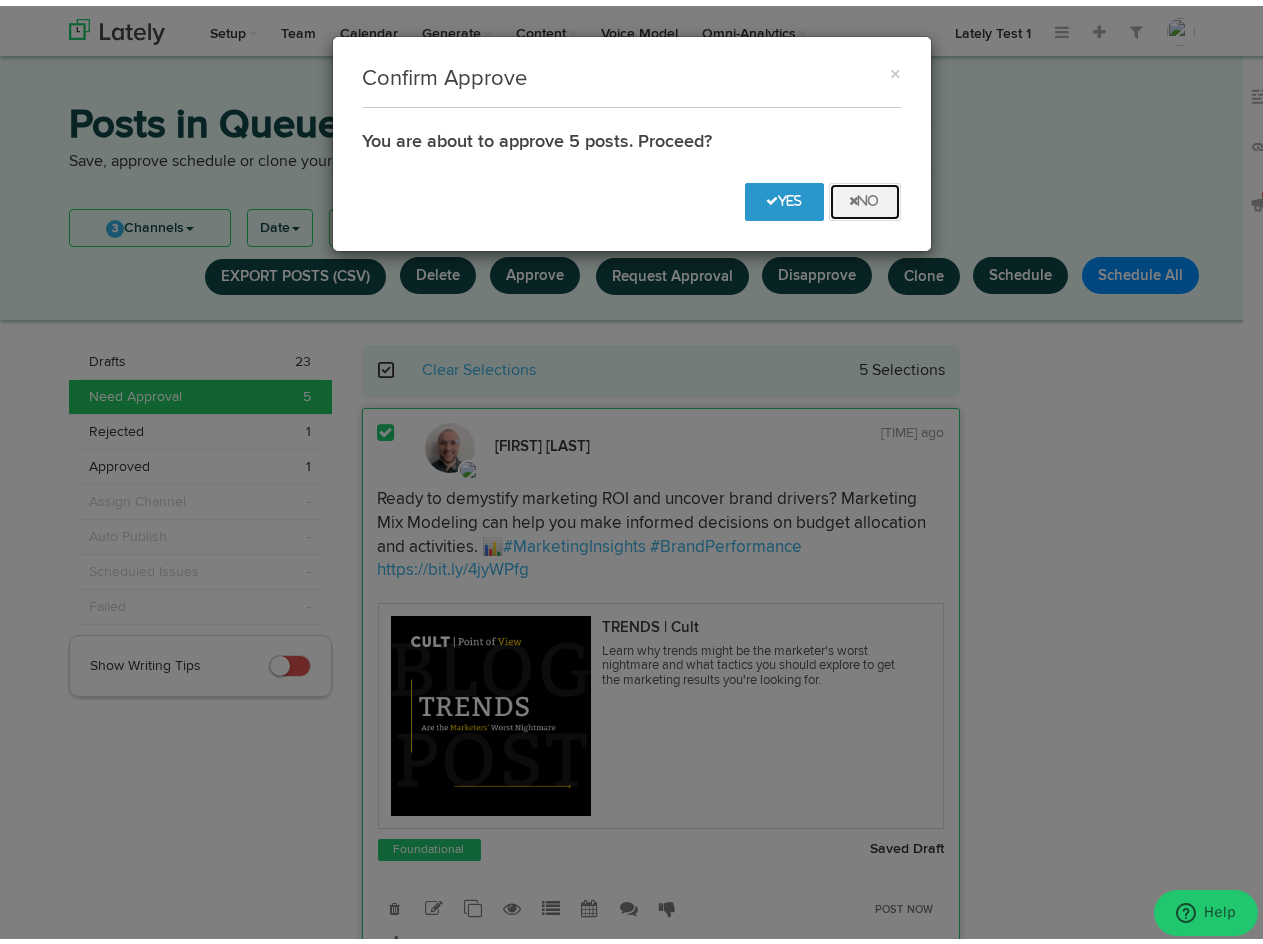 click on "No" at bounding box center [865, 196] 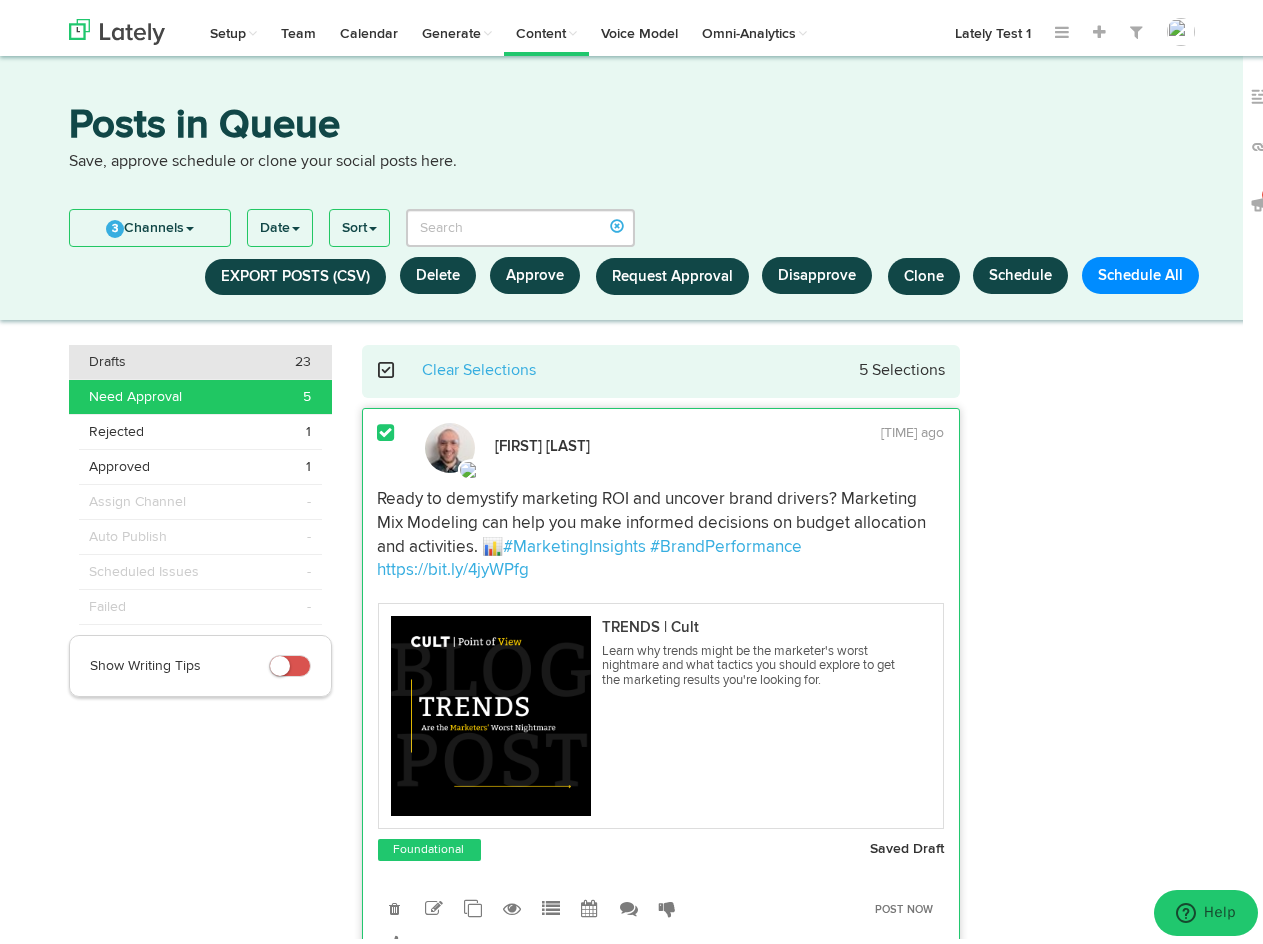 click on "Drafts
23" at bounding box center [200, 356] 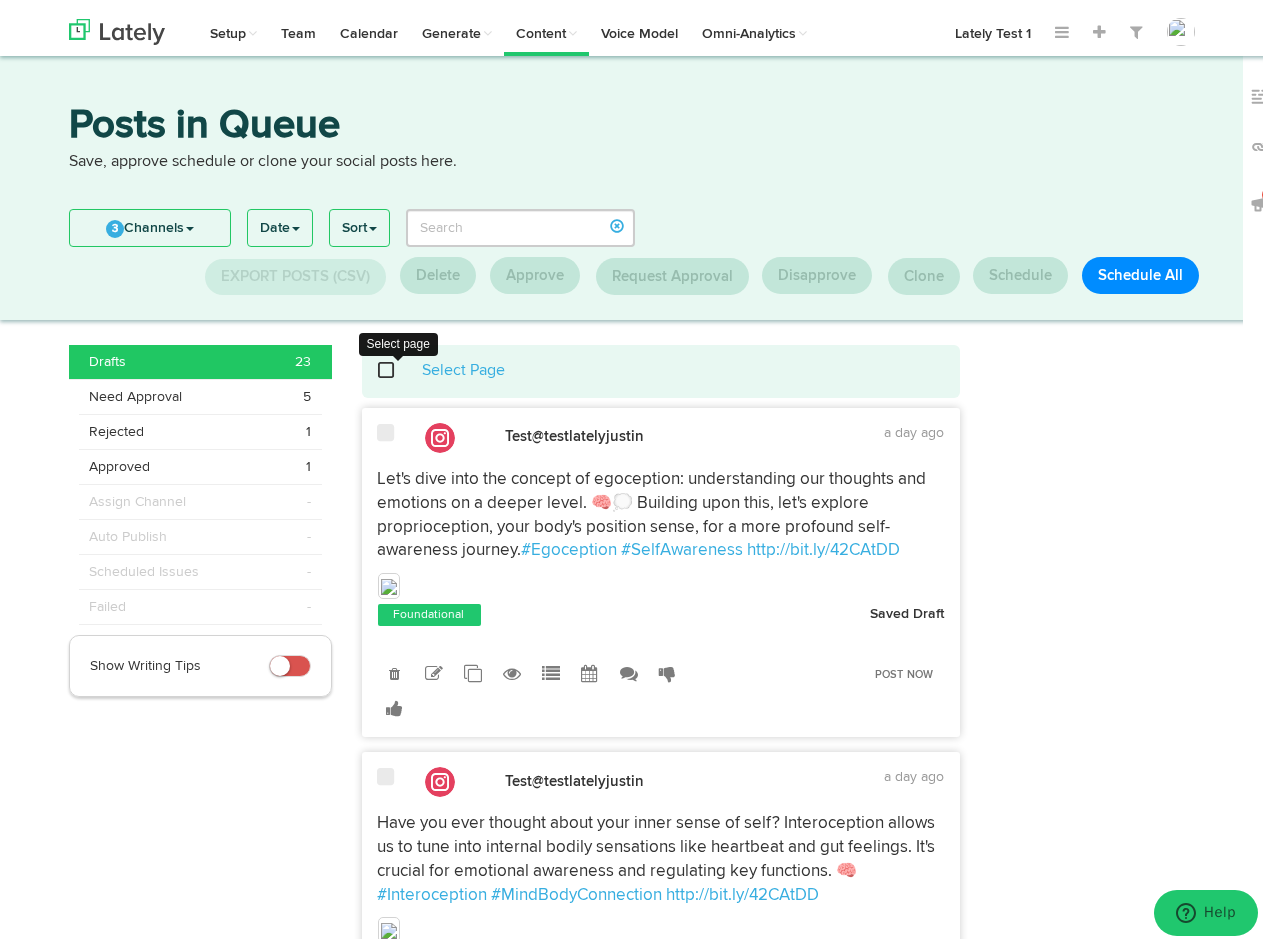 click at bounding box center (398, 364) 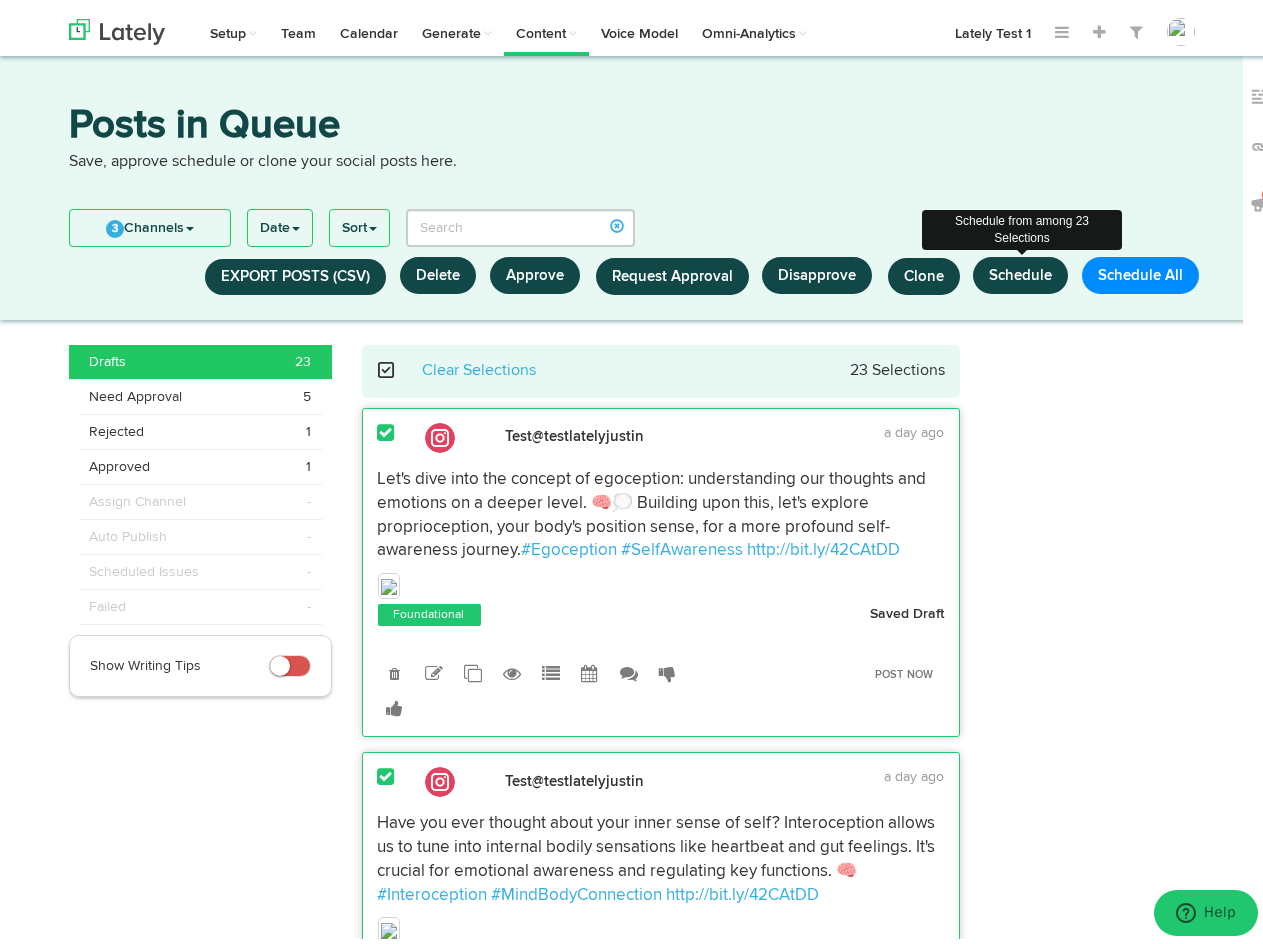 click on "Schedule" at bounding box center [1020, 269] 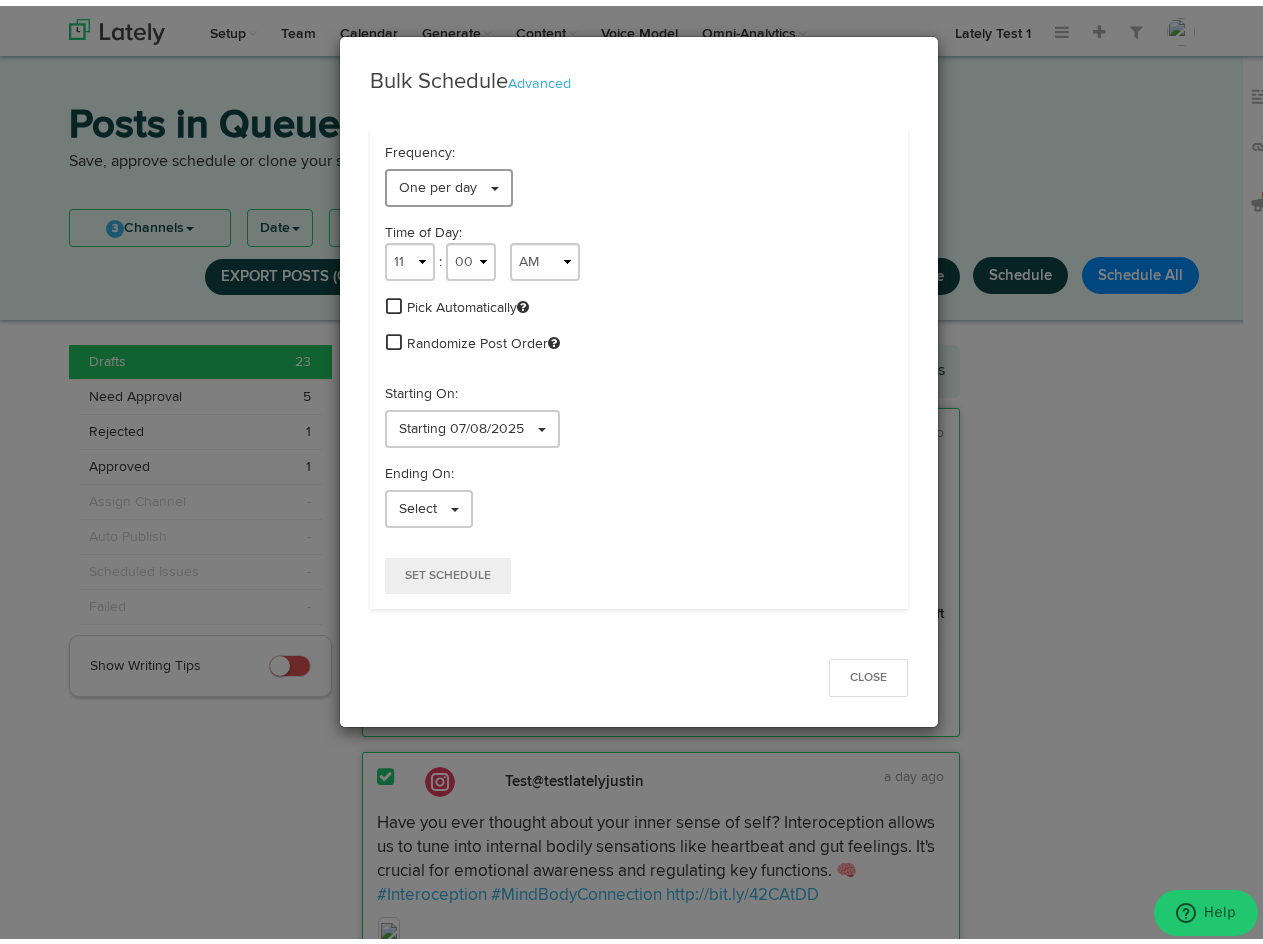 click on "One per day" at bounding box center [438, 182] 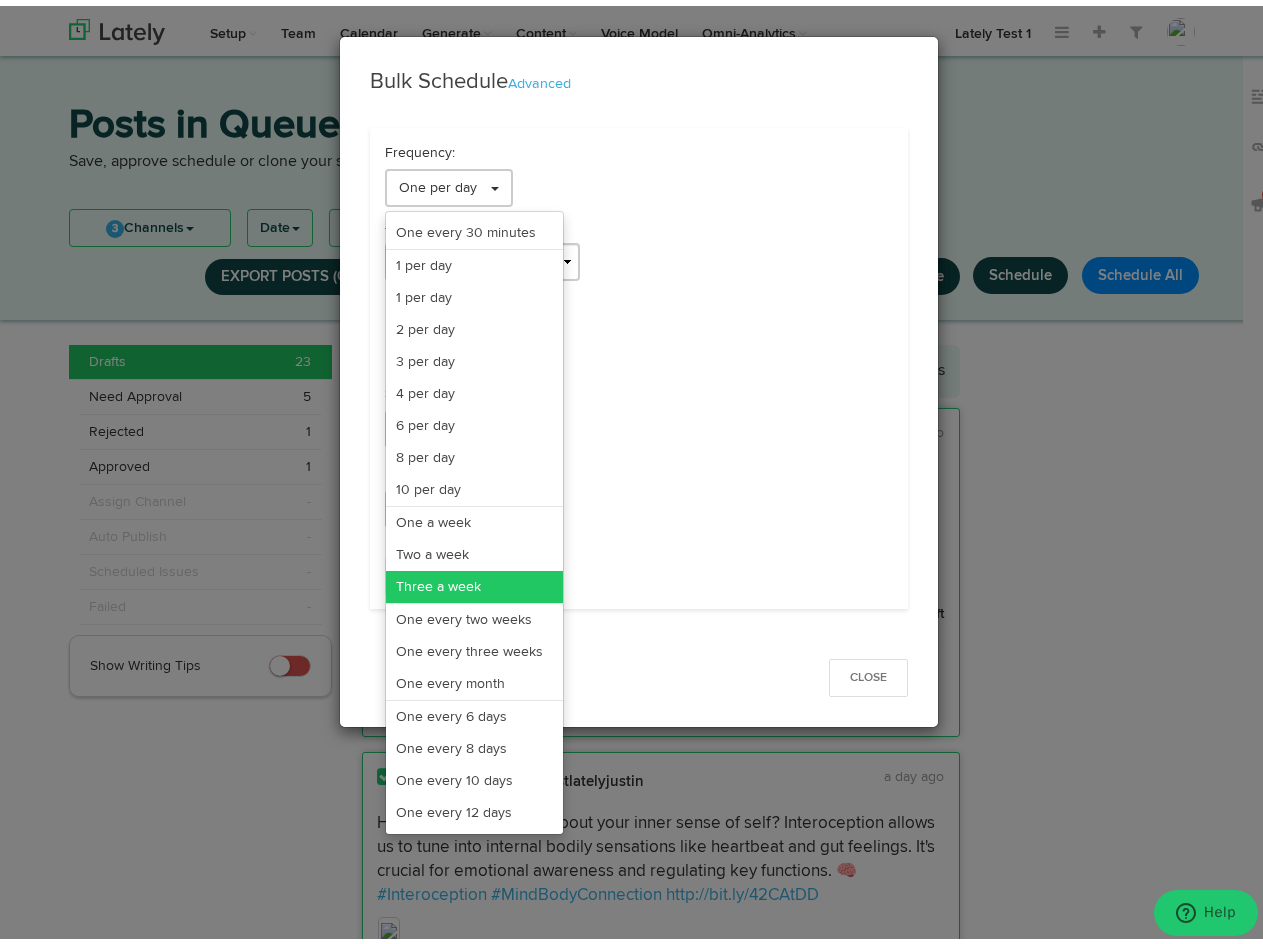 click on "Three a week" at bounding box center [474, 227] 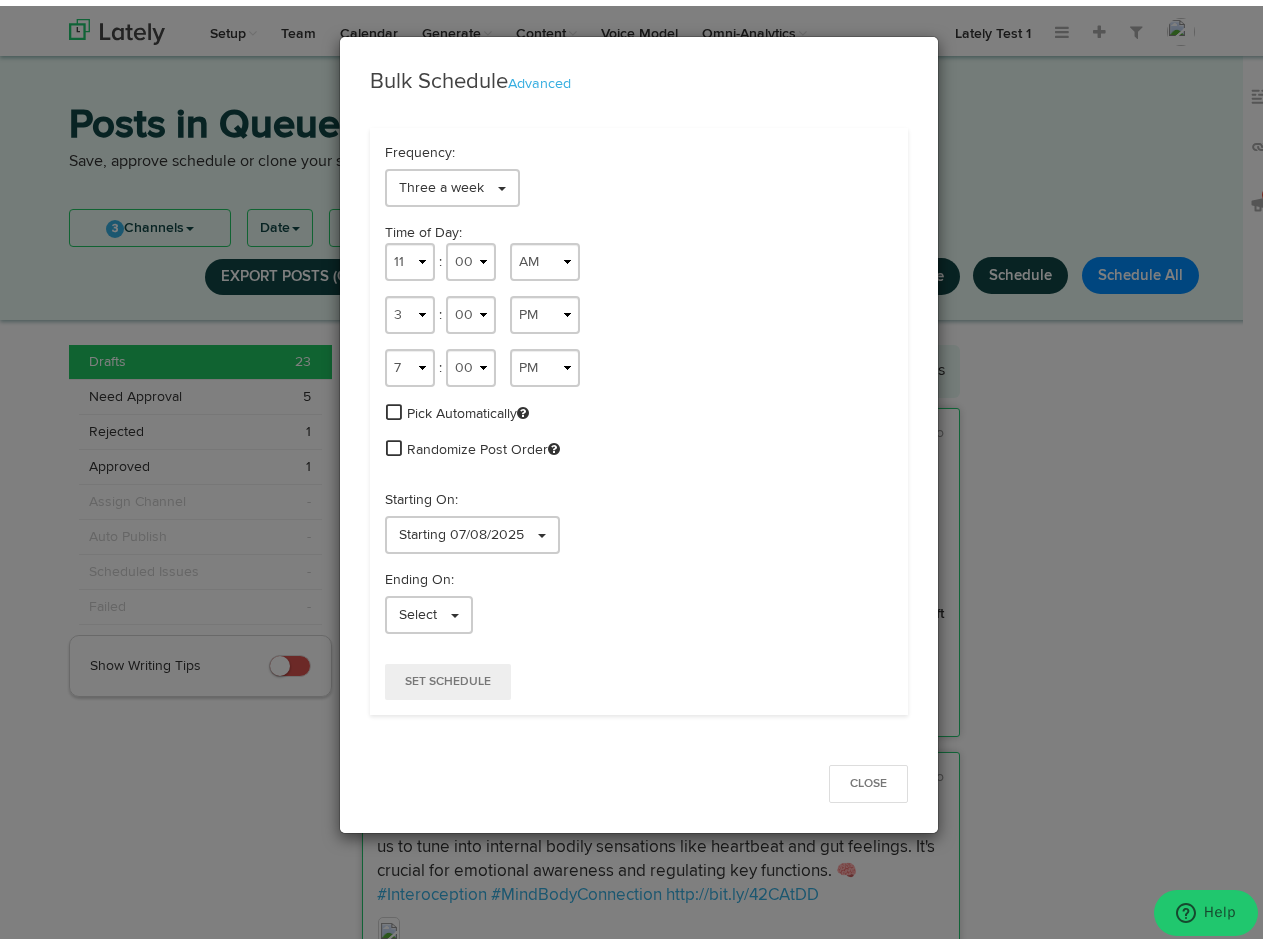click at bounding box center [394, 406] 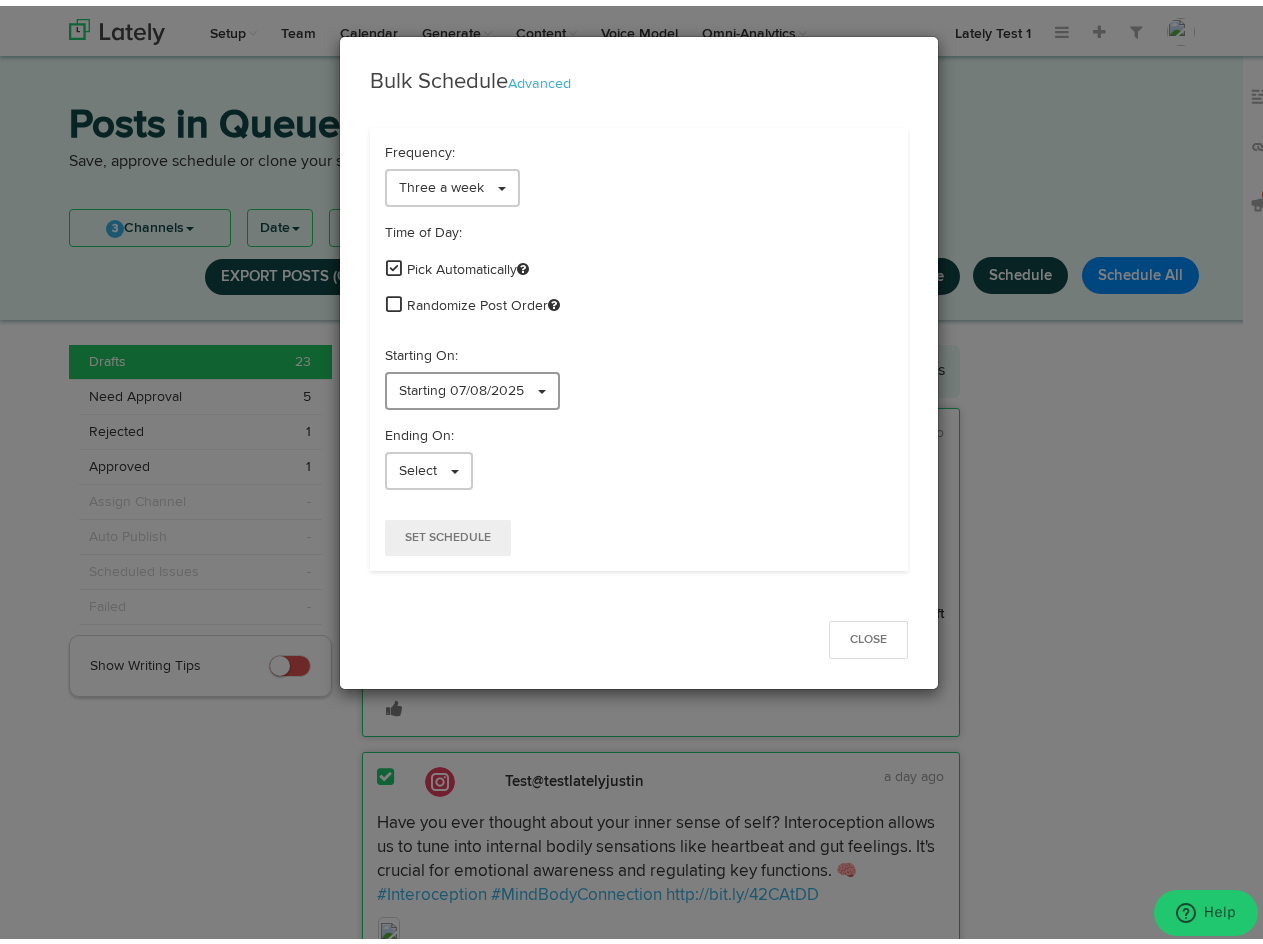 click on "Starting 07/08/2025" at bounding box center [472, 385] 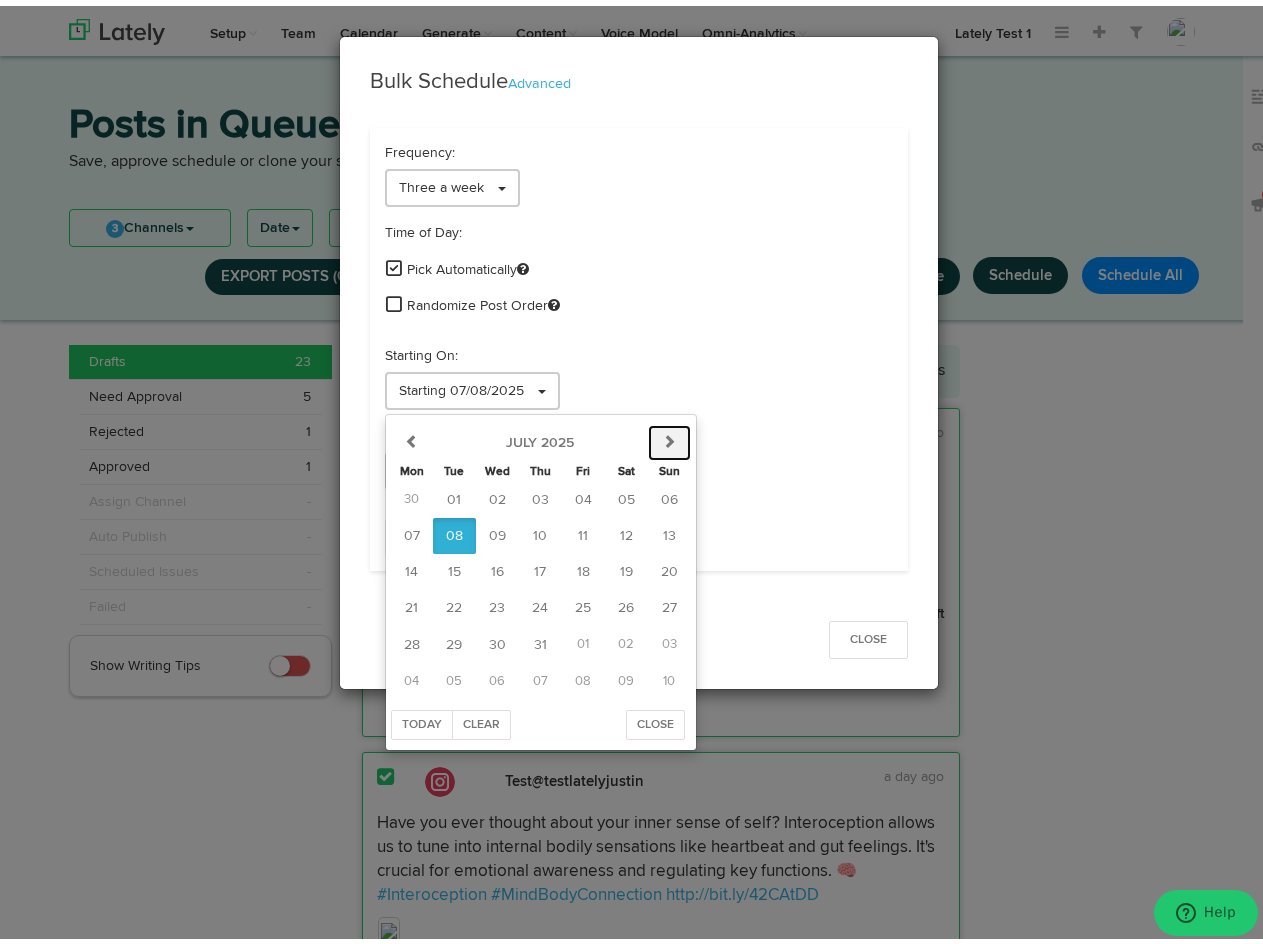 click at bounding box center [670, 435] 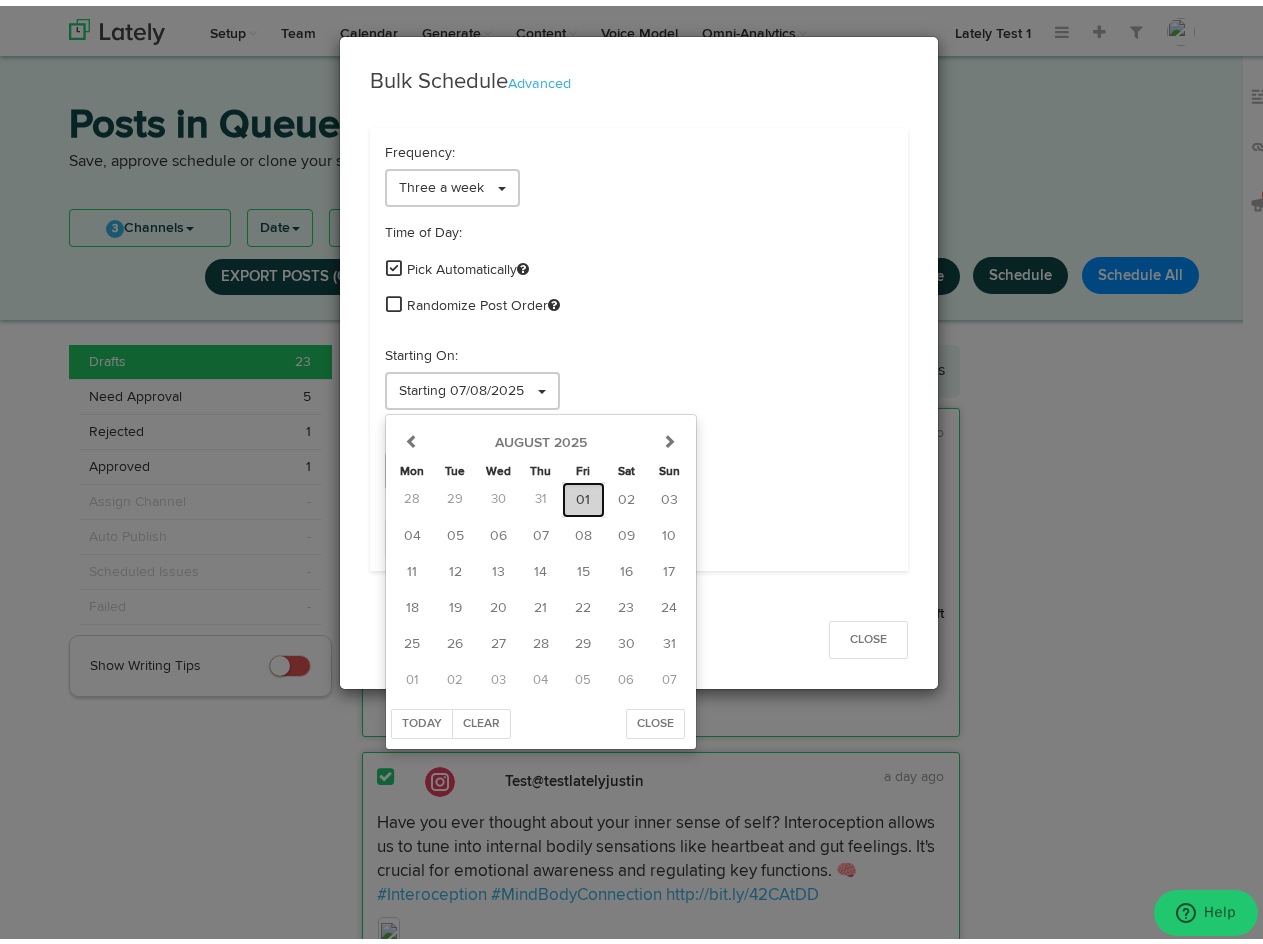 click on "01" at bounding box center (583, 494) 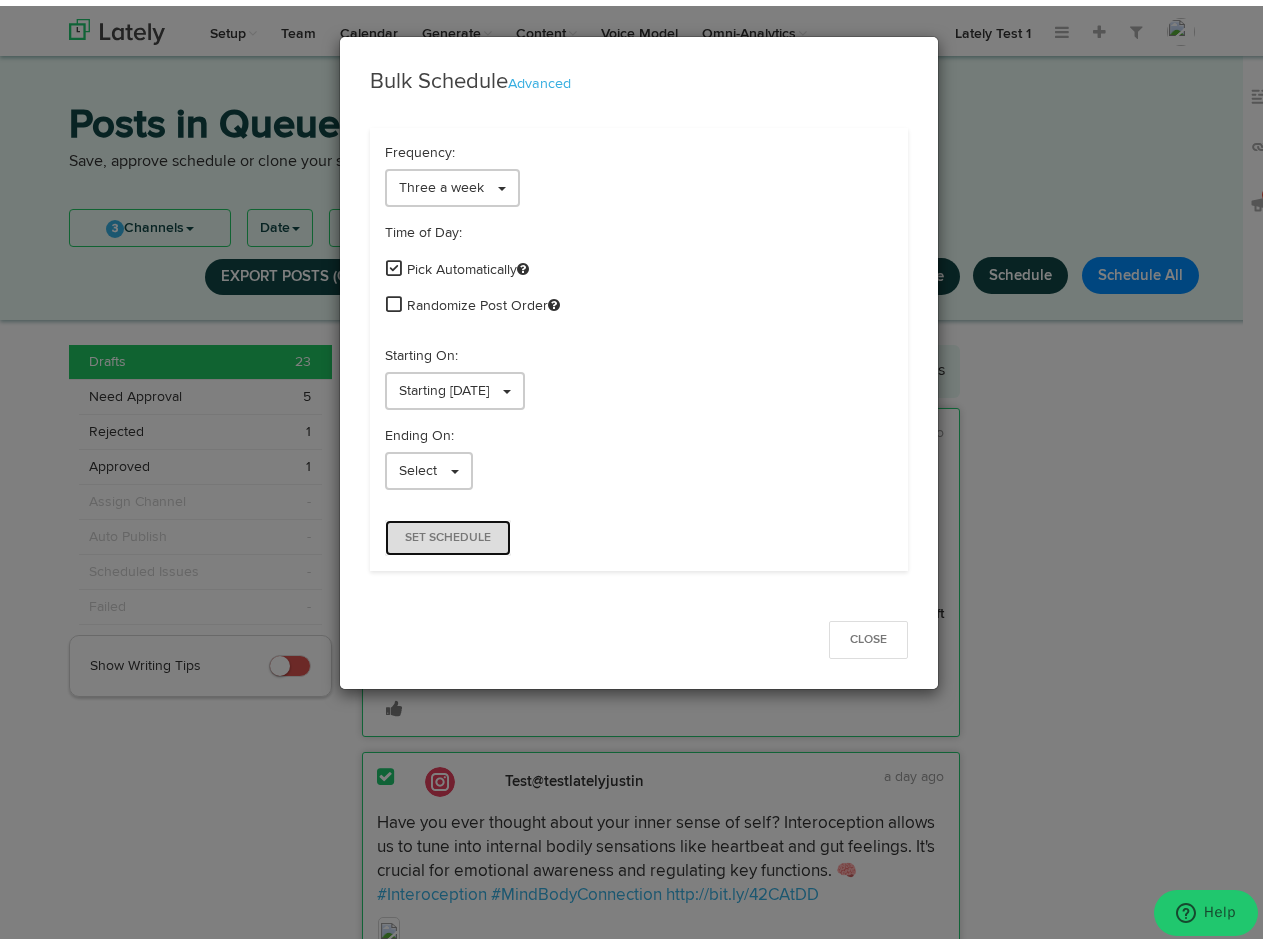 click on "Set Schedule" at bounding box center [448, 532] 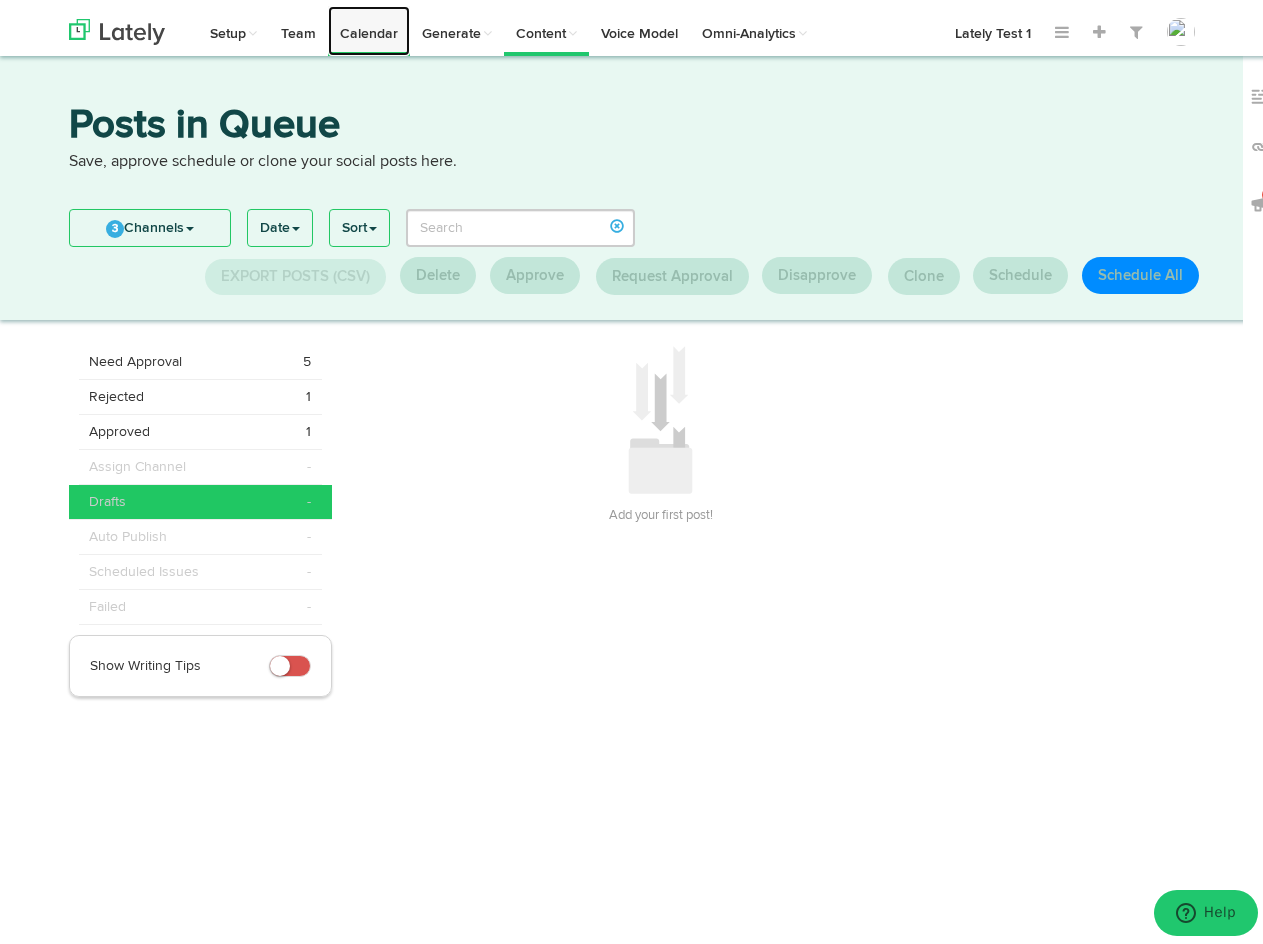 click on "Calendar" at bounding box center (369, 25) 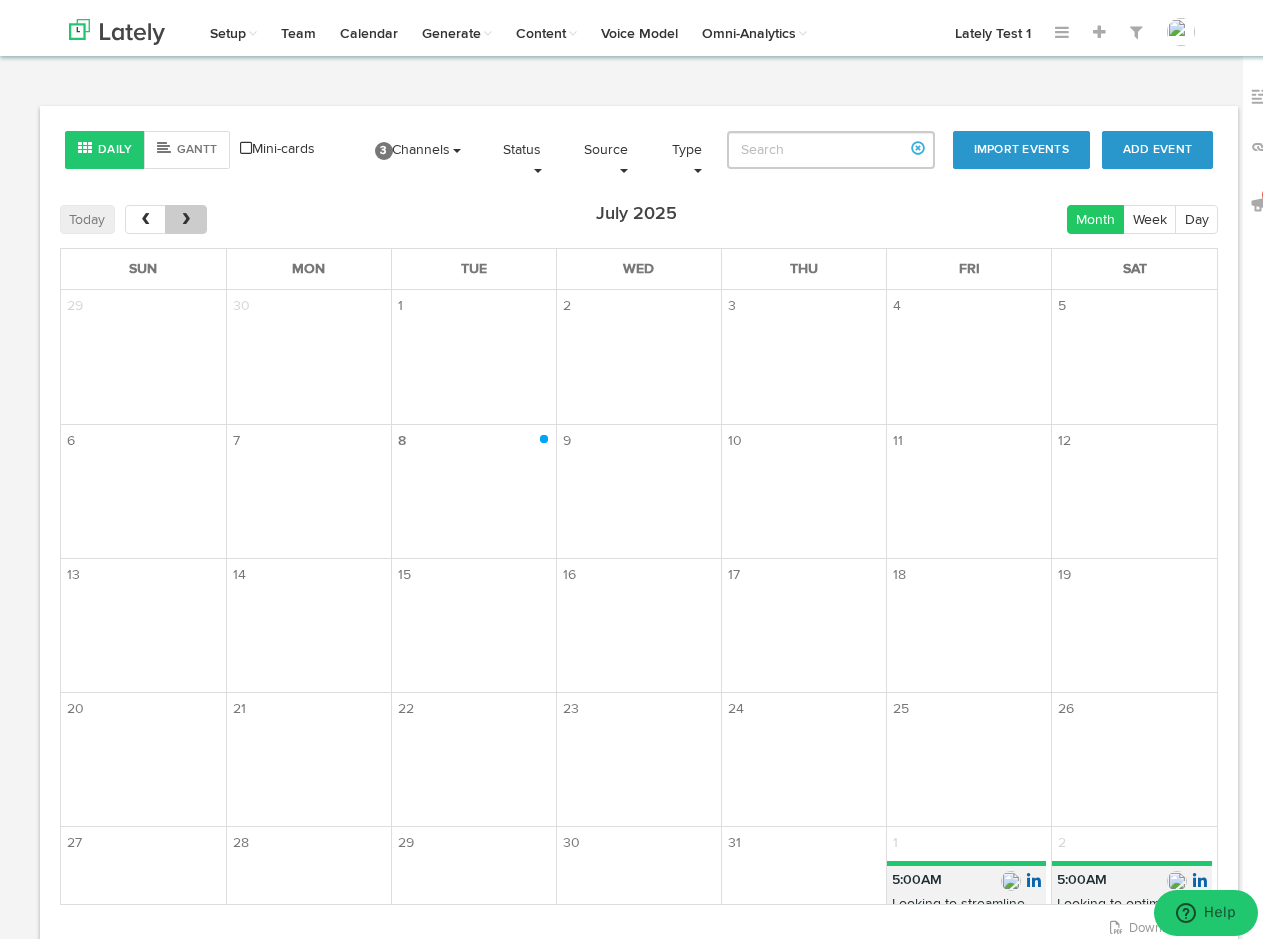 click at bounding box center (186, 214) 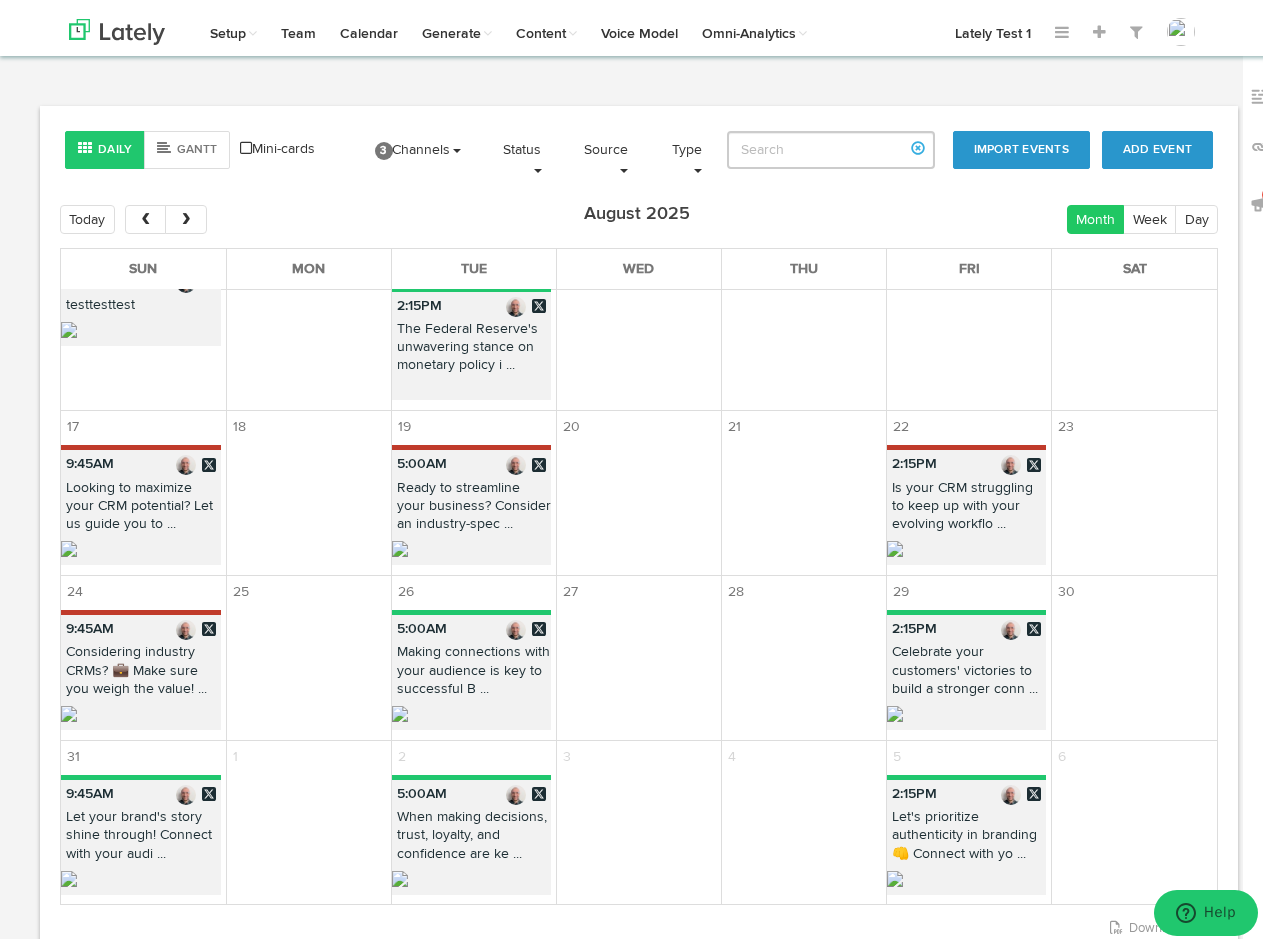 scroll, scrollTop: 3216, scrollLeft: 0, axis: vertical 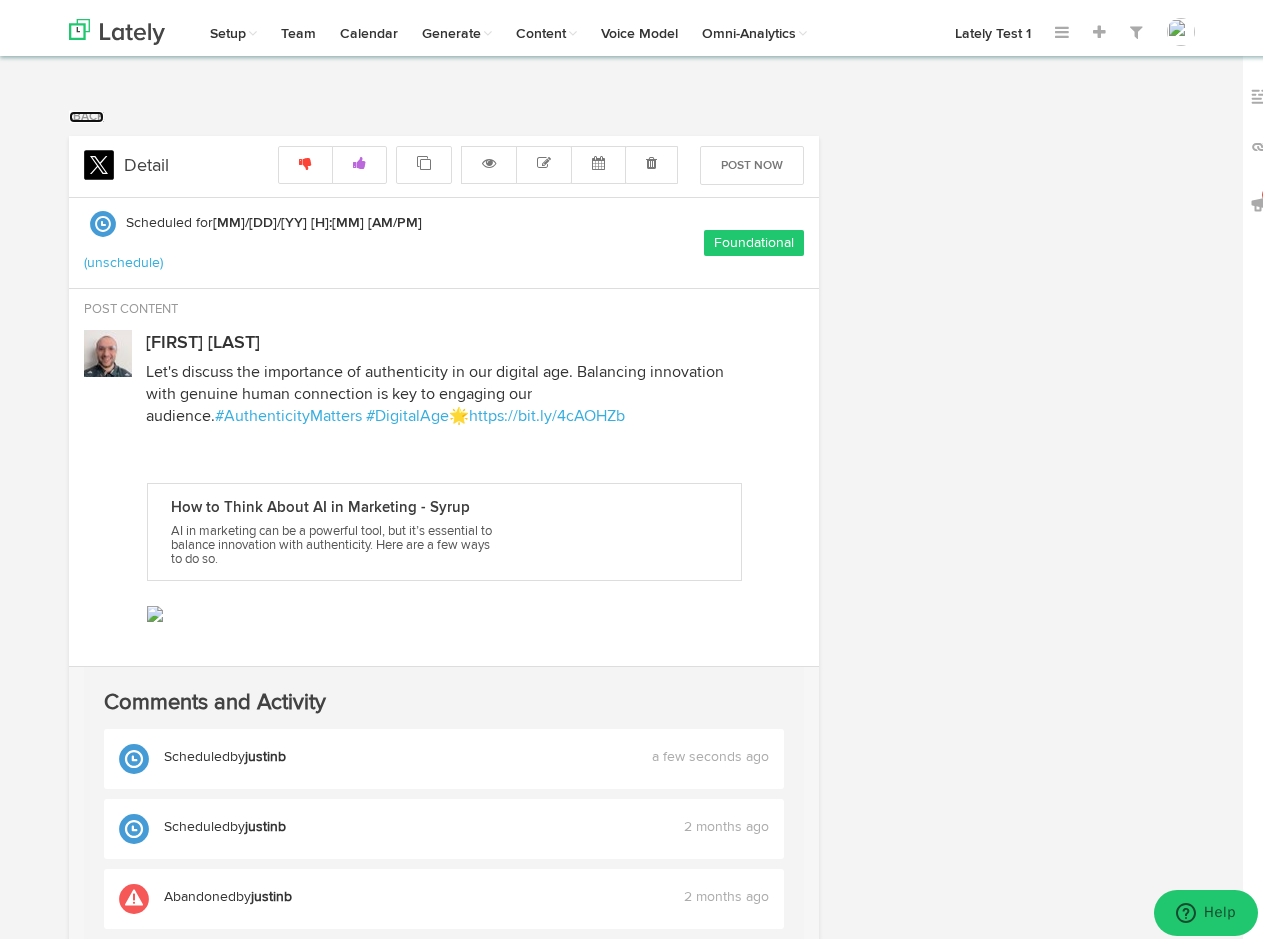 click on "Back" at bounding box center (86, 111) 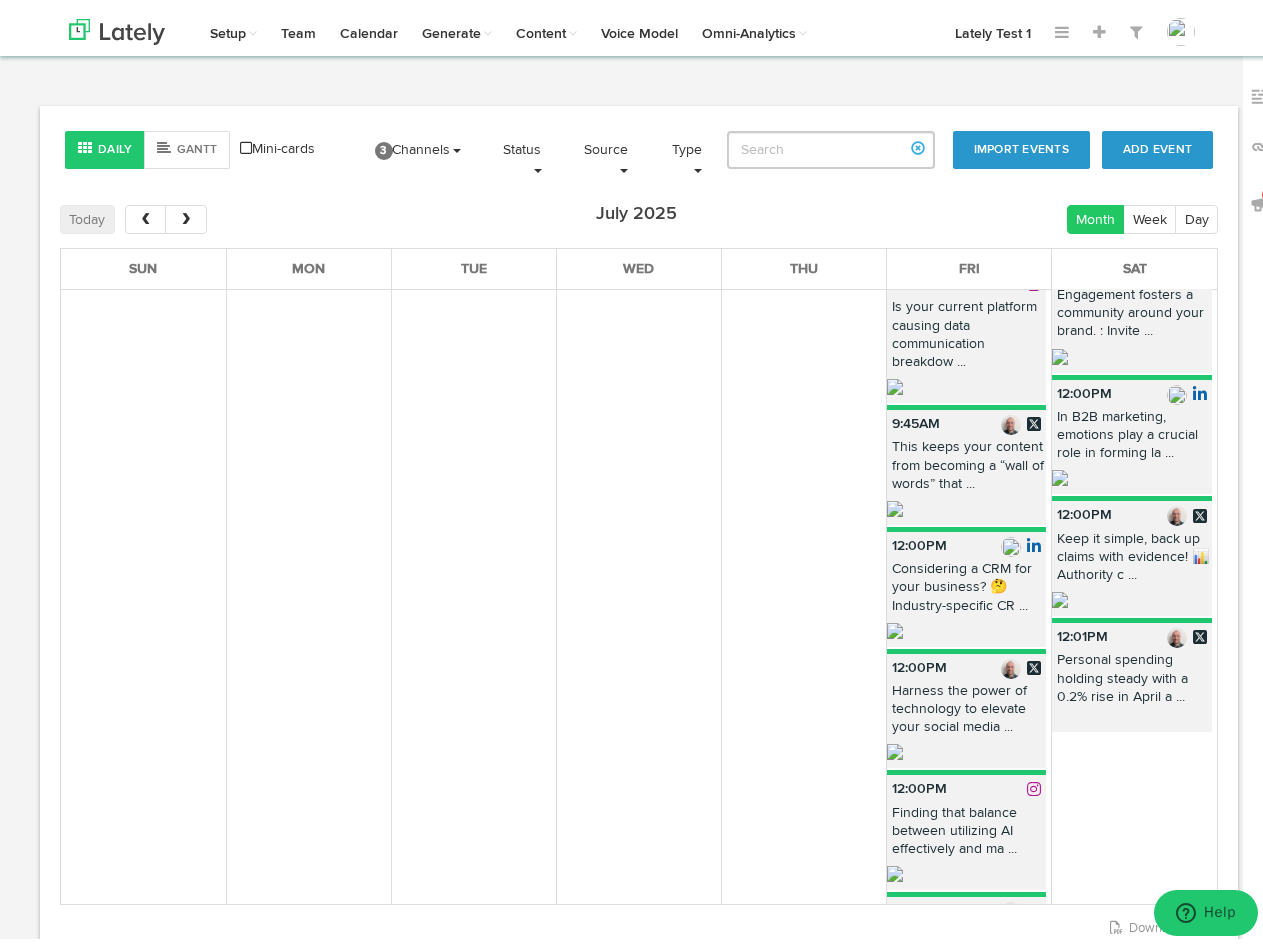 scroll, scrollTop: 900, scrollLeft: 0, axis: vertical 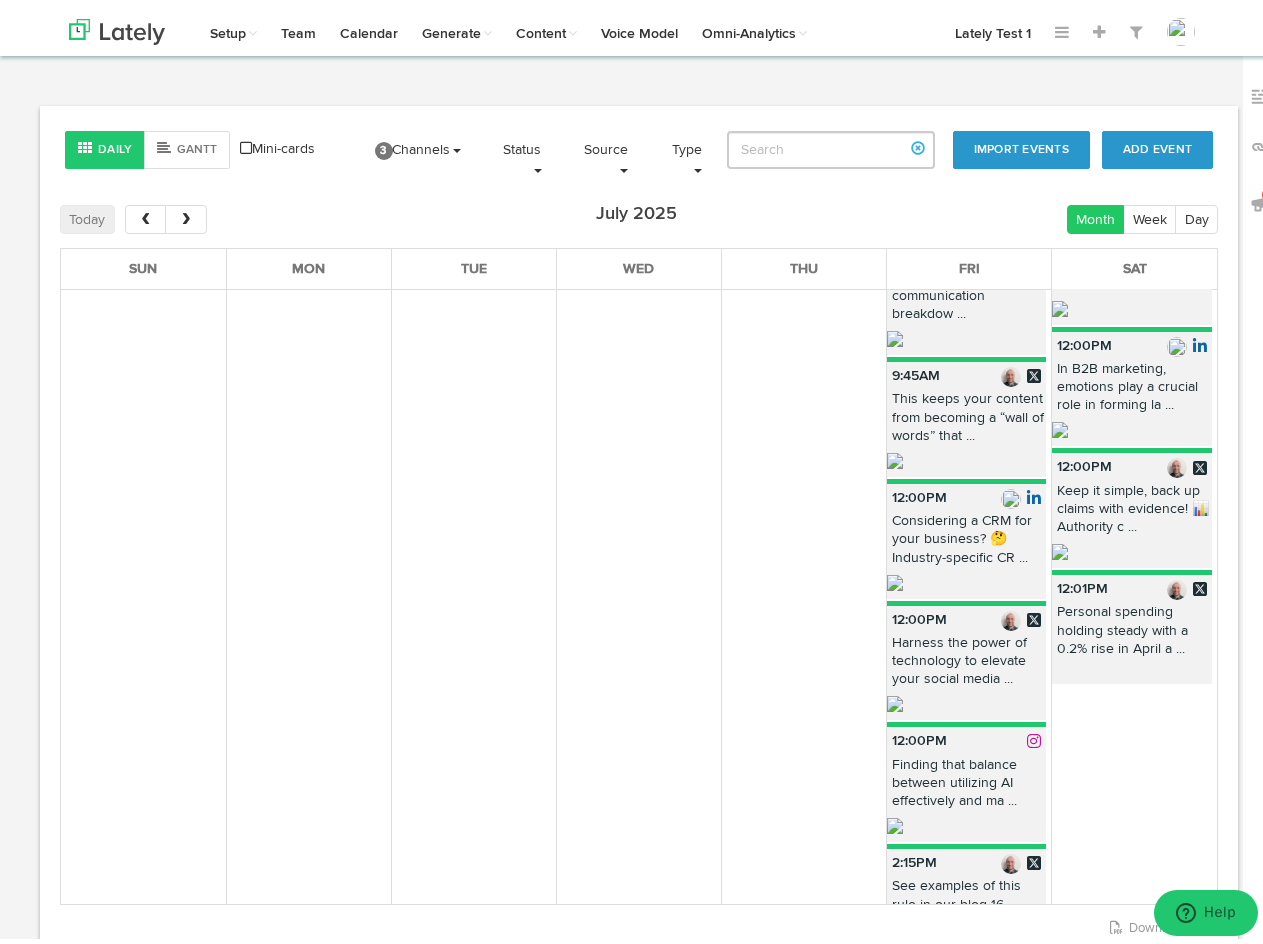 click on "Mini-cards" at bounding box center (277, 143) 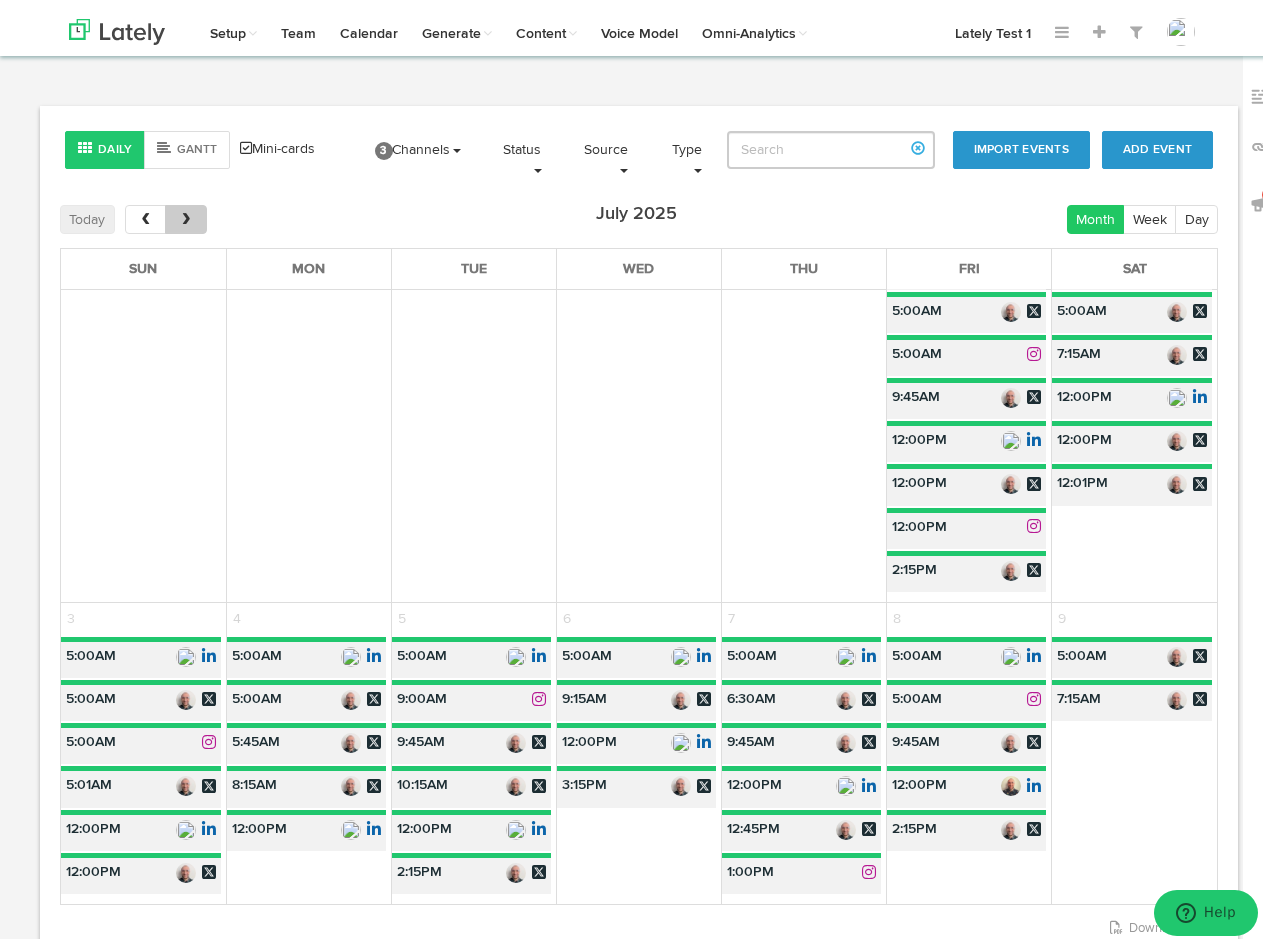 click at bounding box center [186, 214] 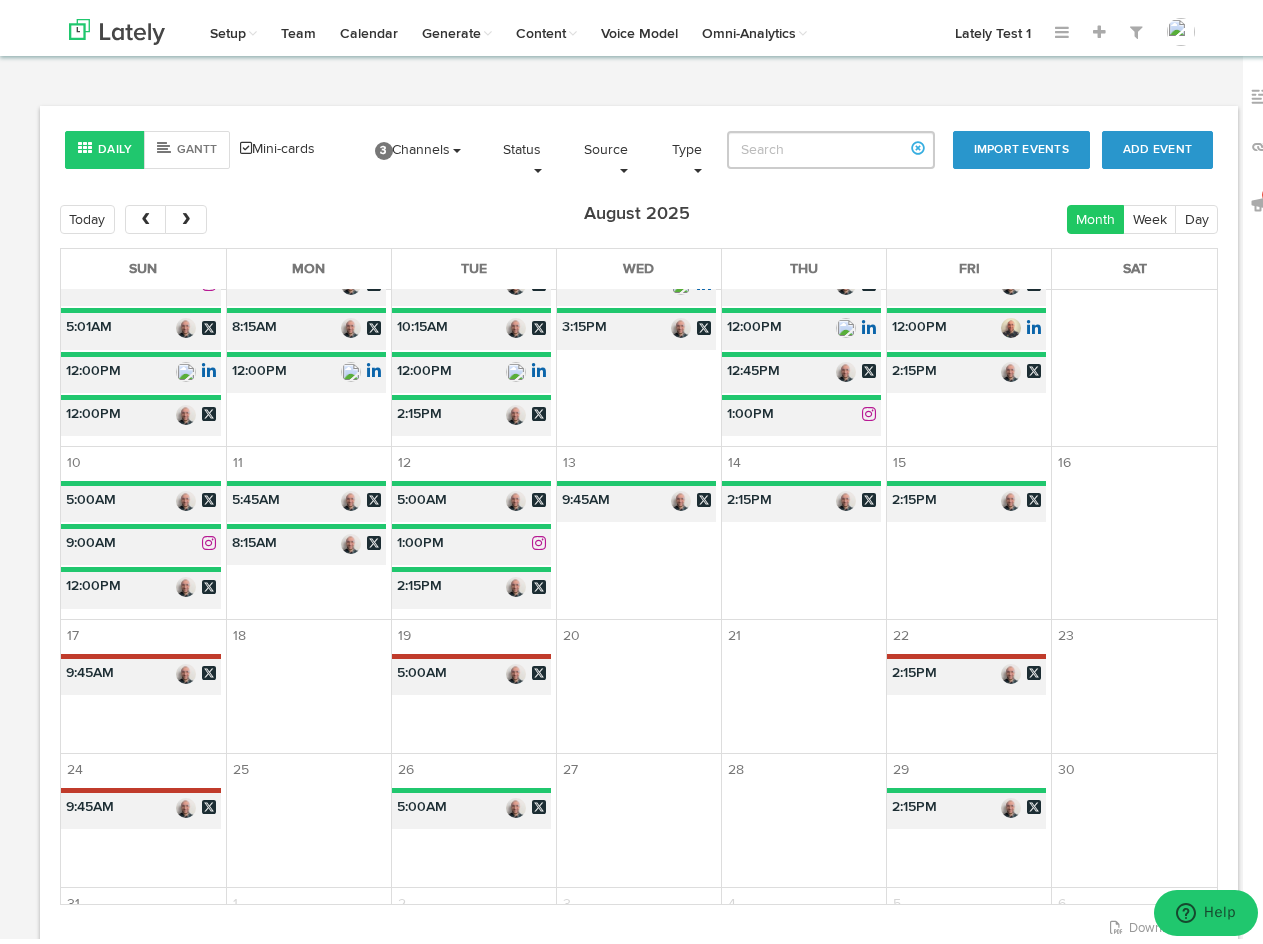 scroll, scrollTop: 500, scrollLeft: 0, axis: vertical 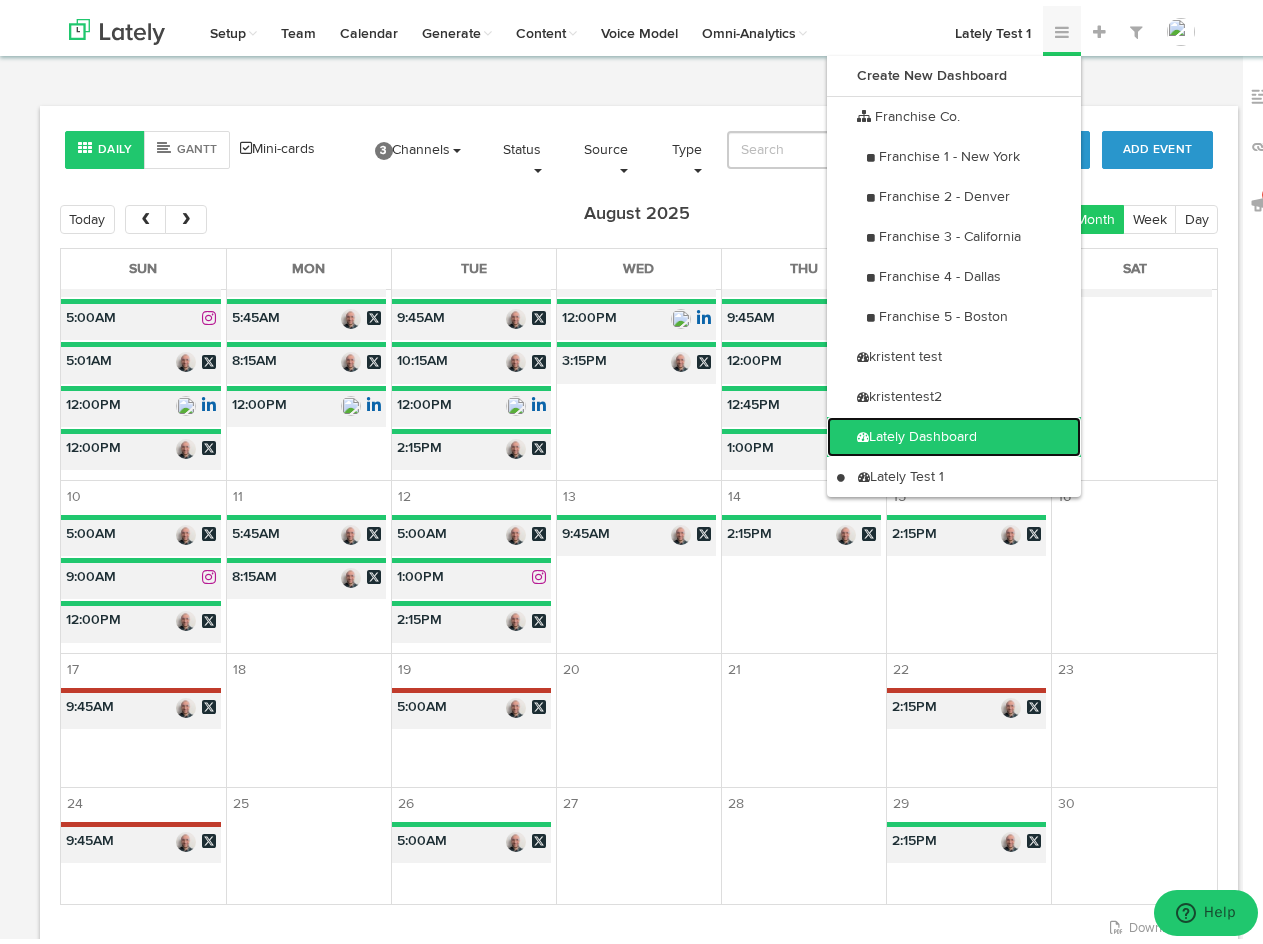 click on "Lately Dashboard" at bounding box center [954, 431] 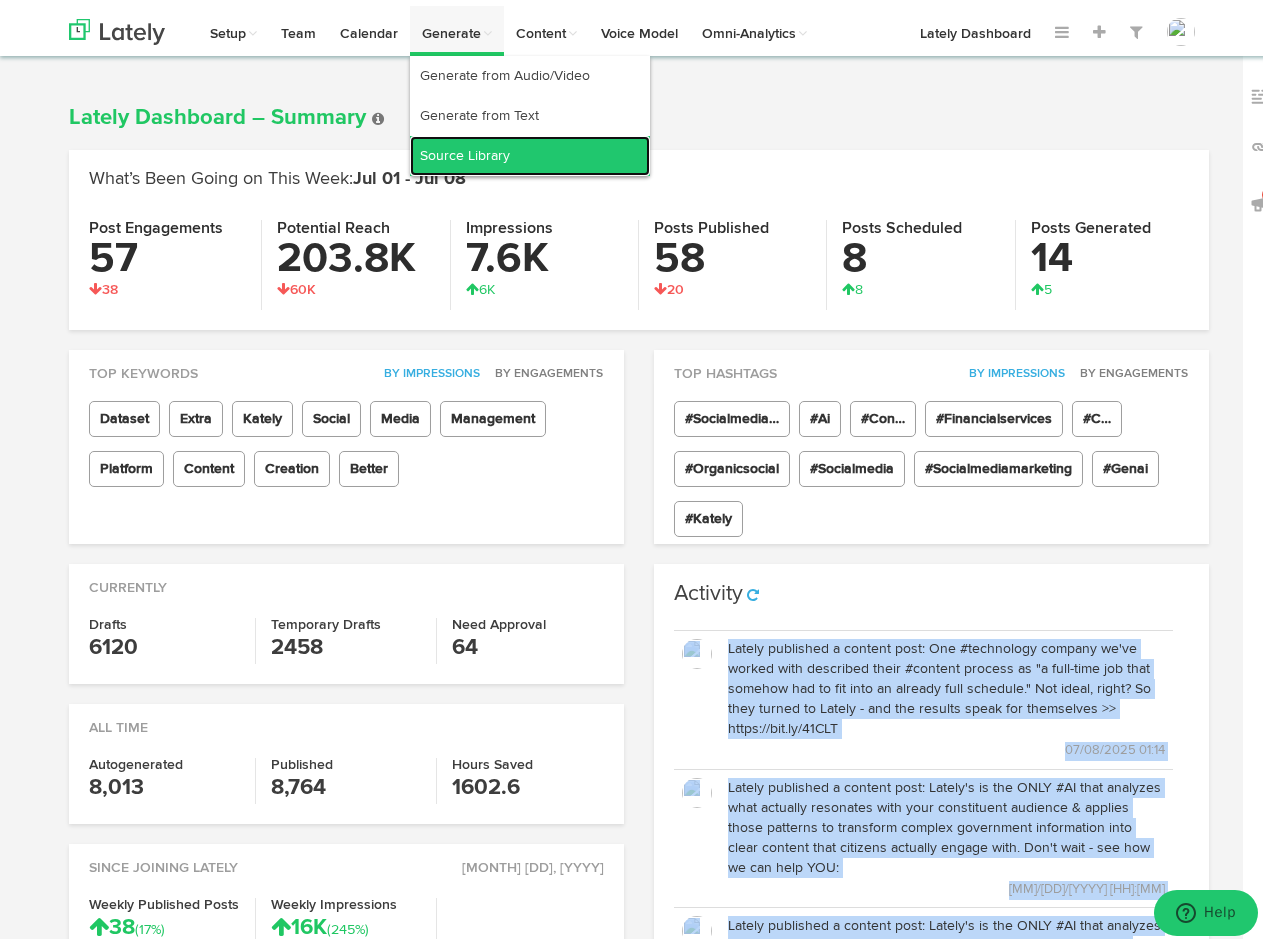 click on "Source Library" at bounding box center [530, 150] 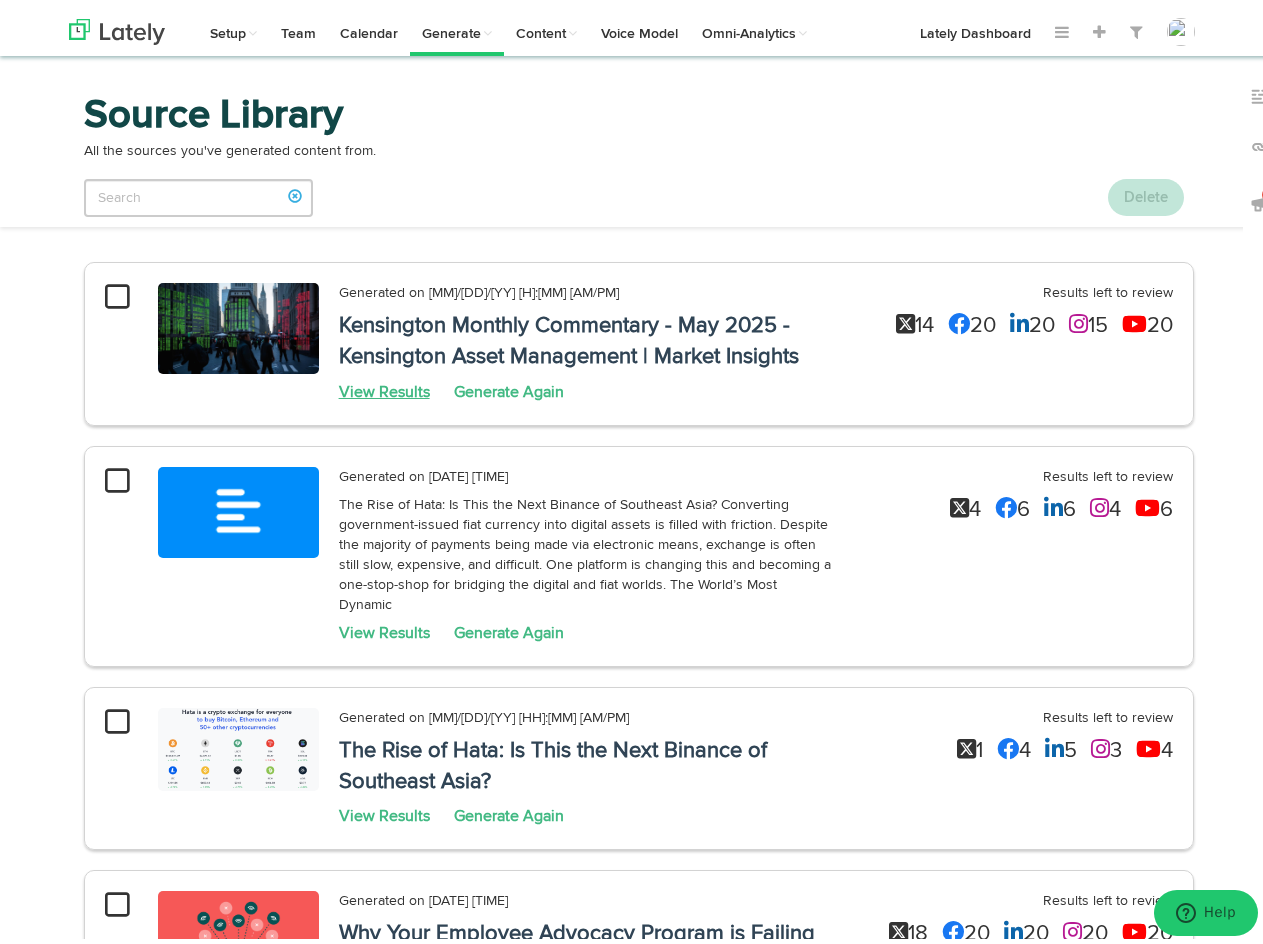 click on "View Results" at bounding box center (384, 387) 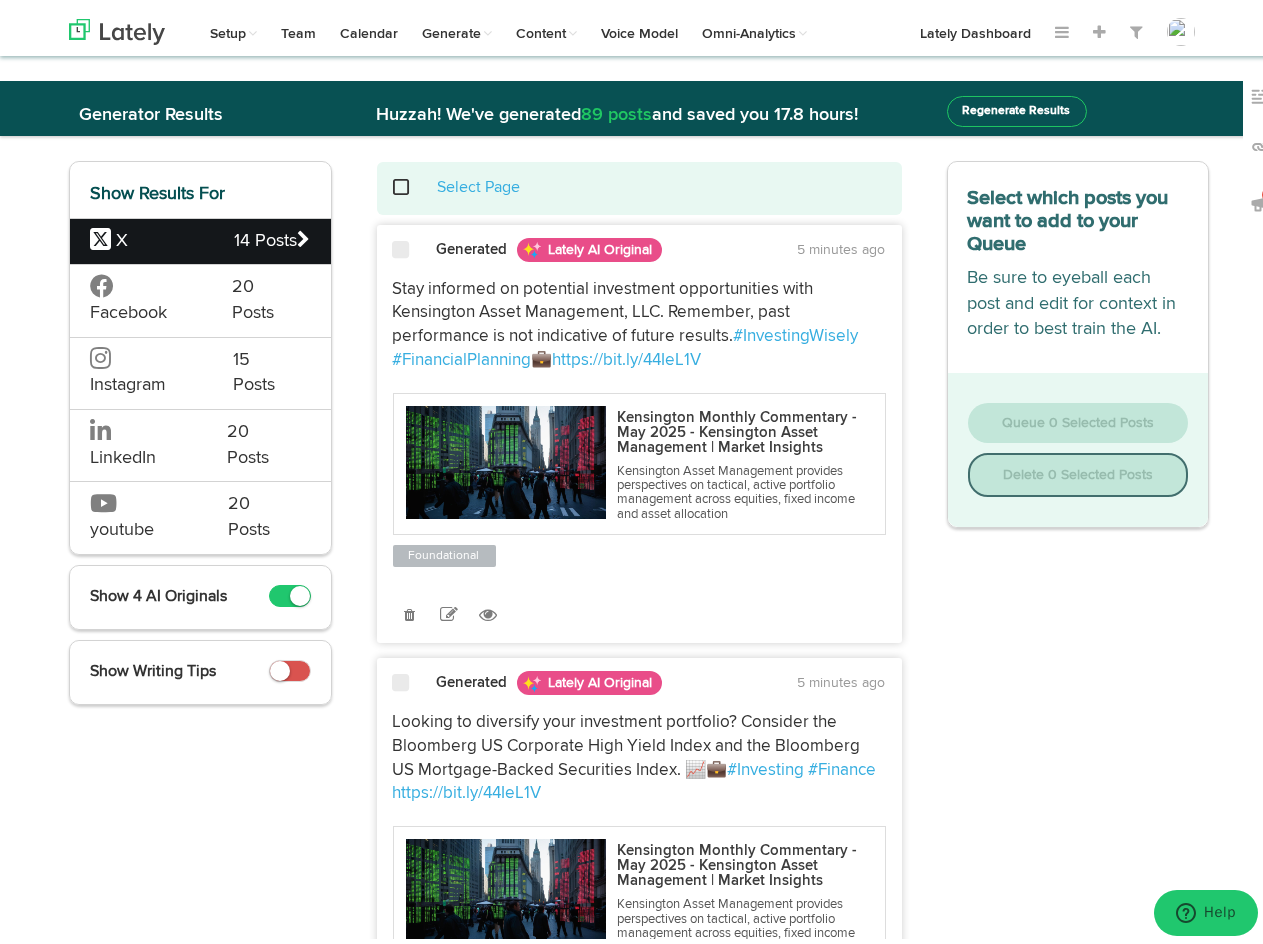 click on "Showing results
1 - 10
10
25
50
100
of 10" at bounding box center [639, 3152] 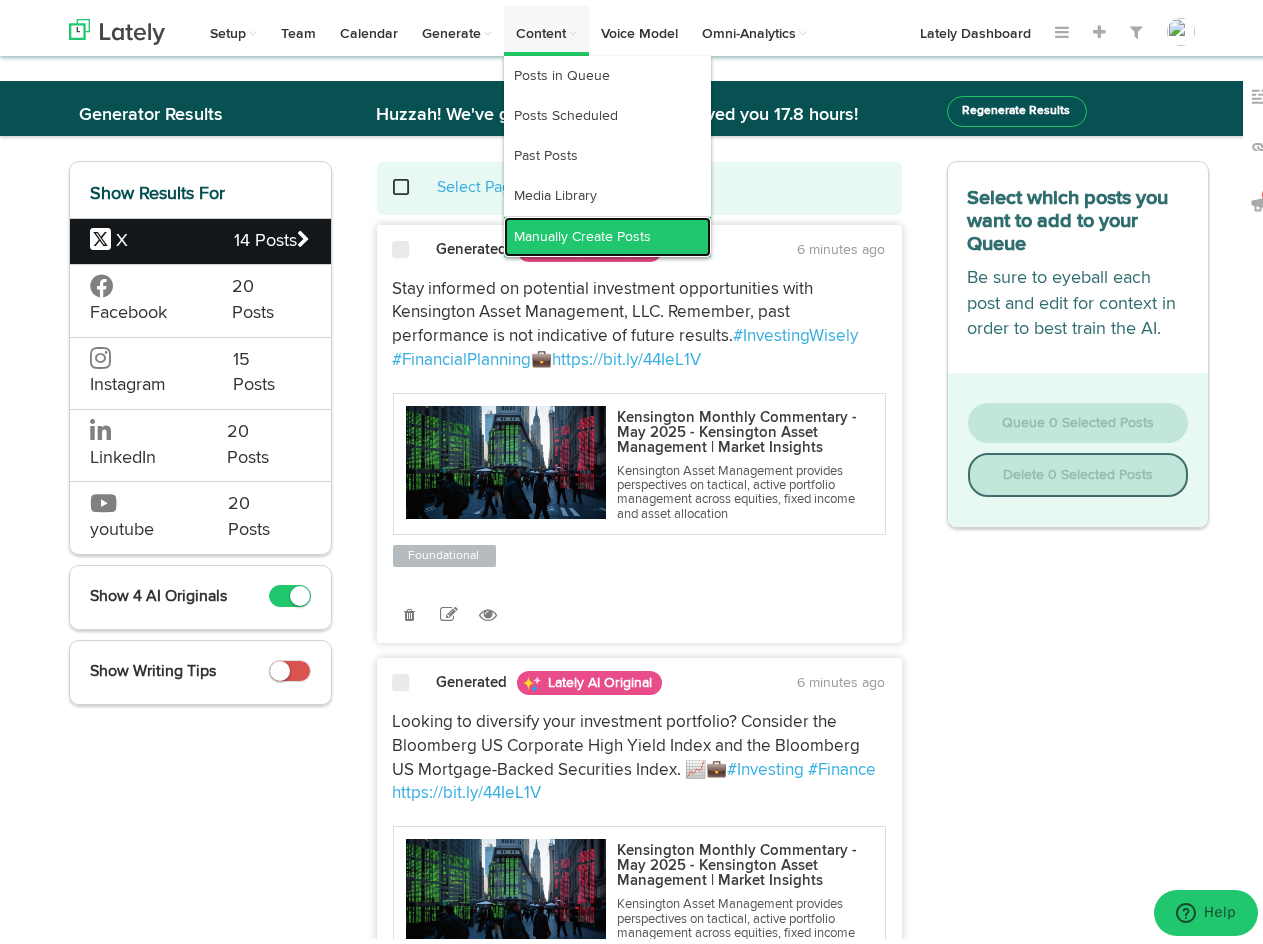 click on "Manually Create Posts" at bounding box center (607, 231) 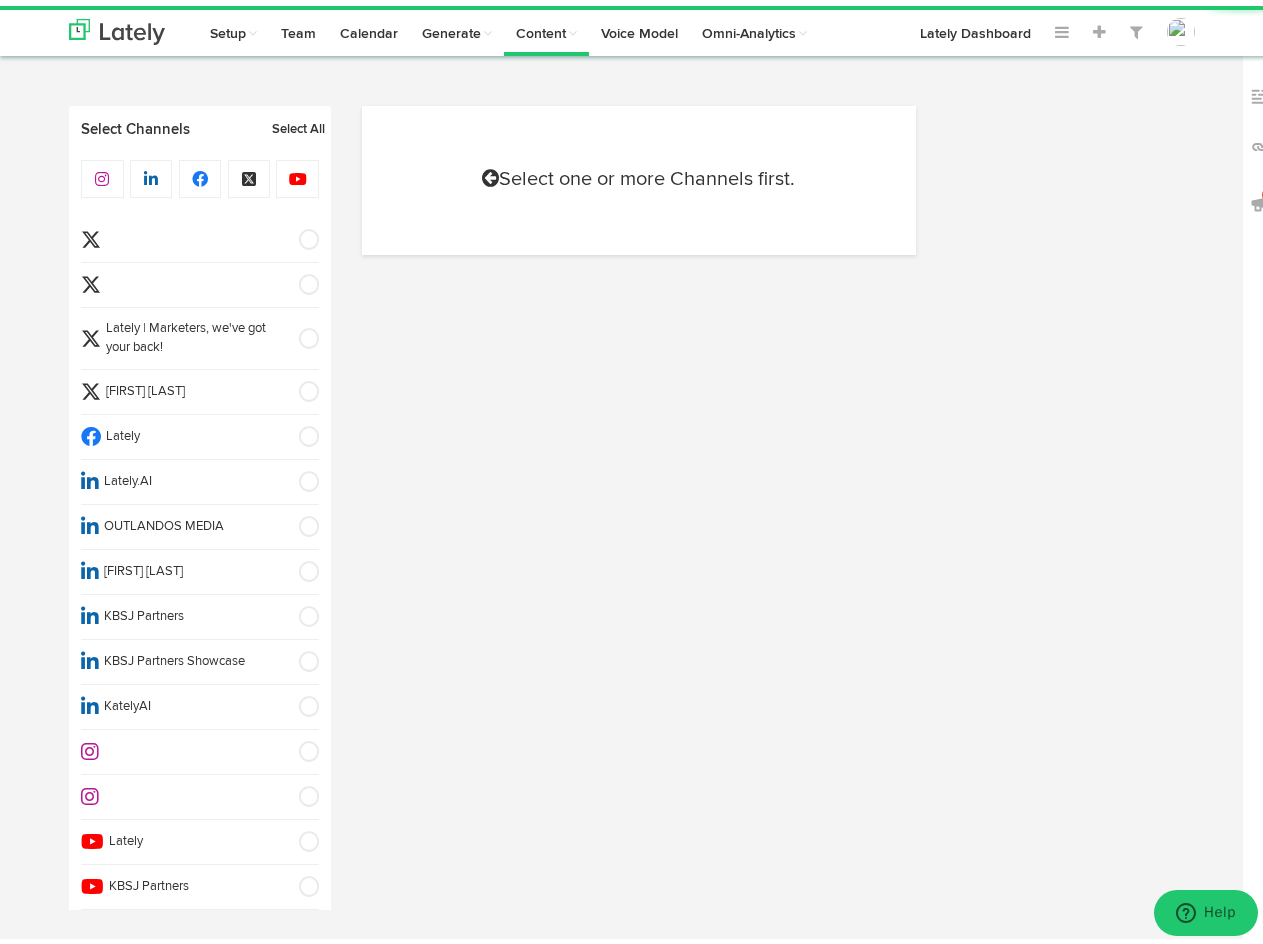 click at bounding box center [302, 234] 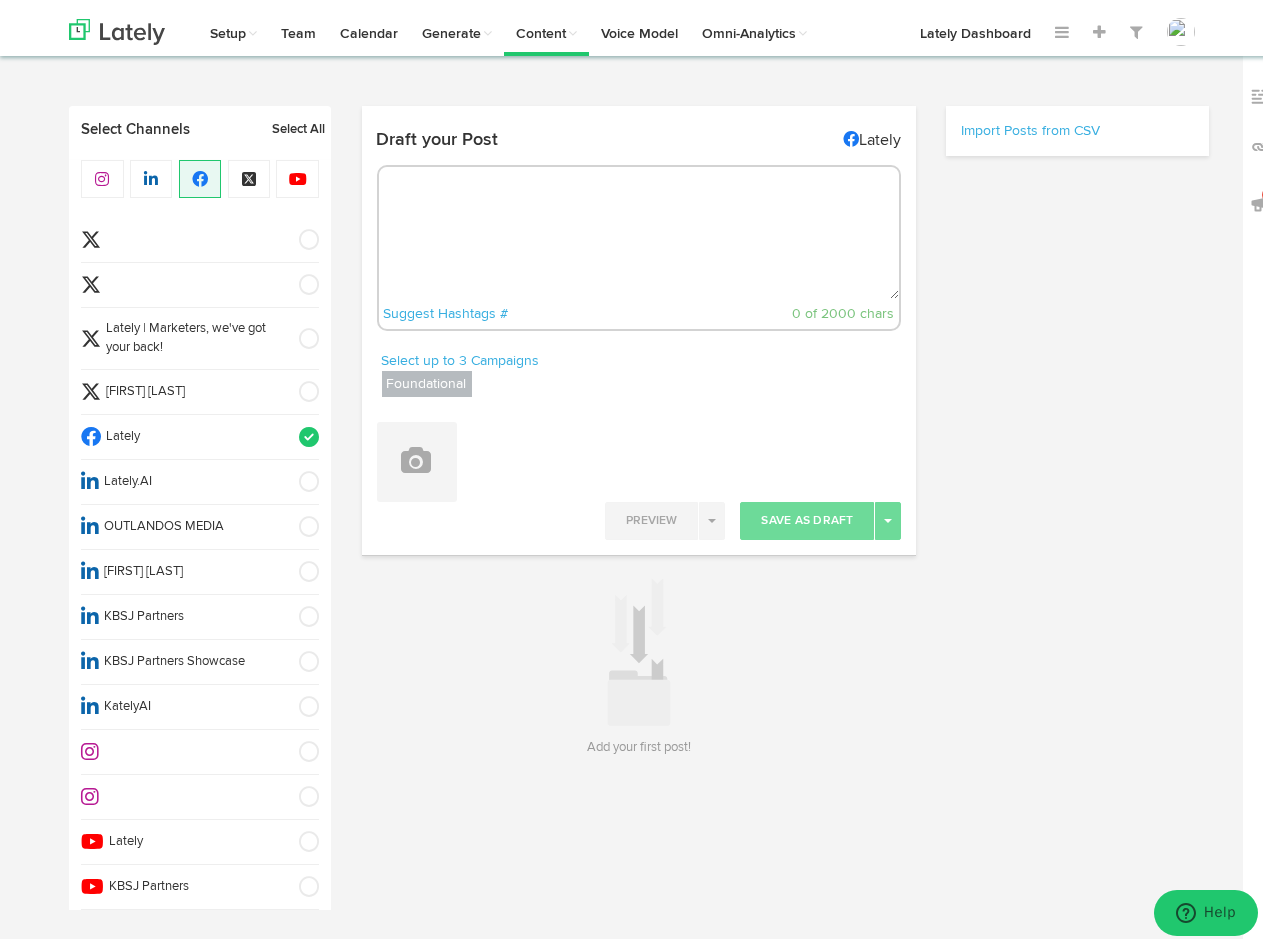 click at bounding box center (639, 227) 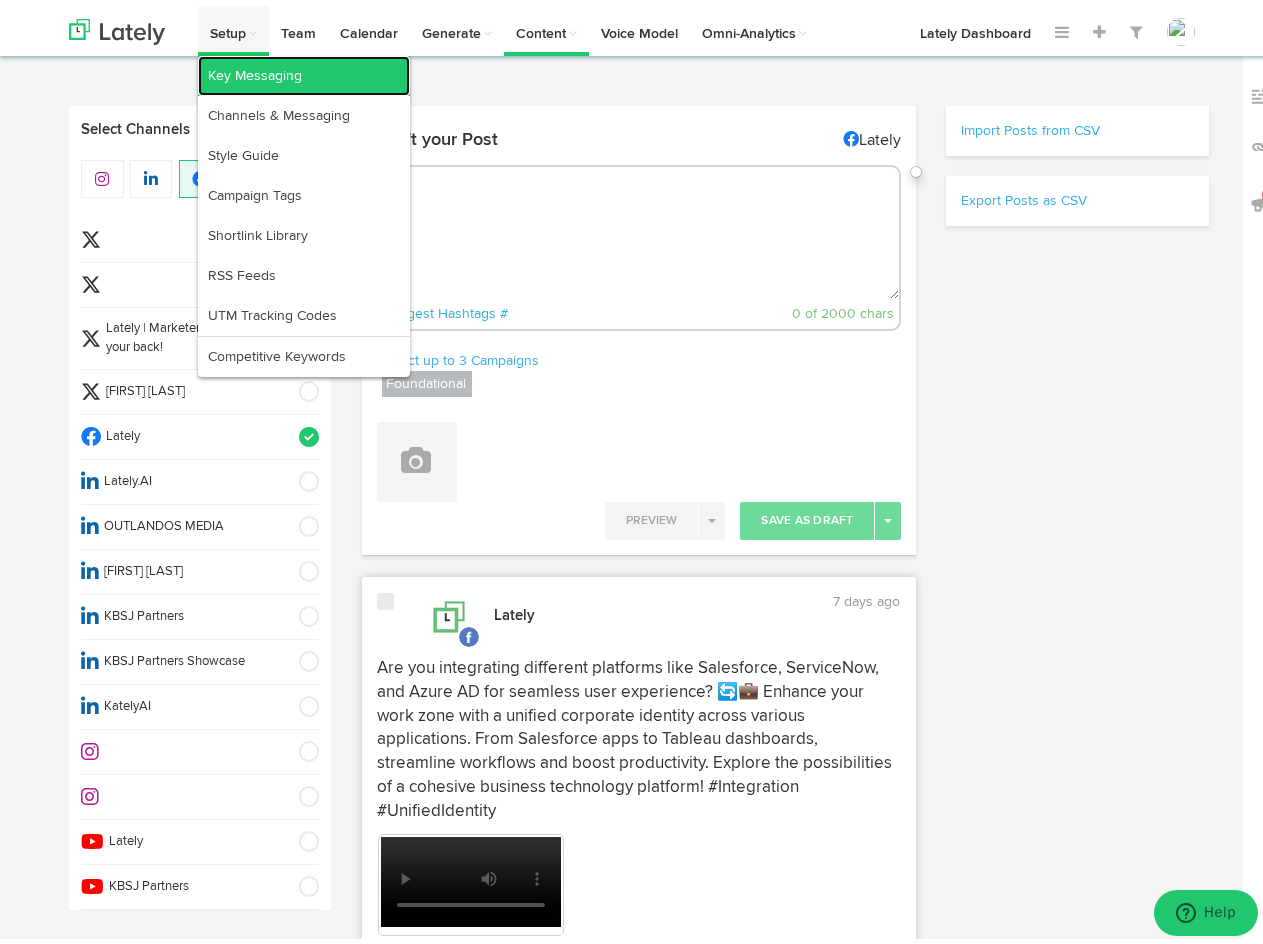 click on "Key Messaging" at bounding box center [304, 70] 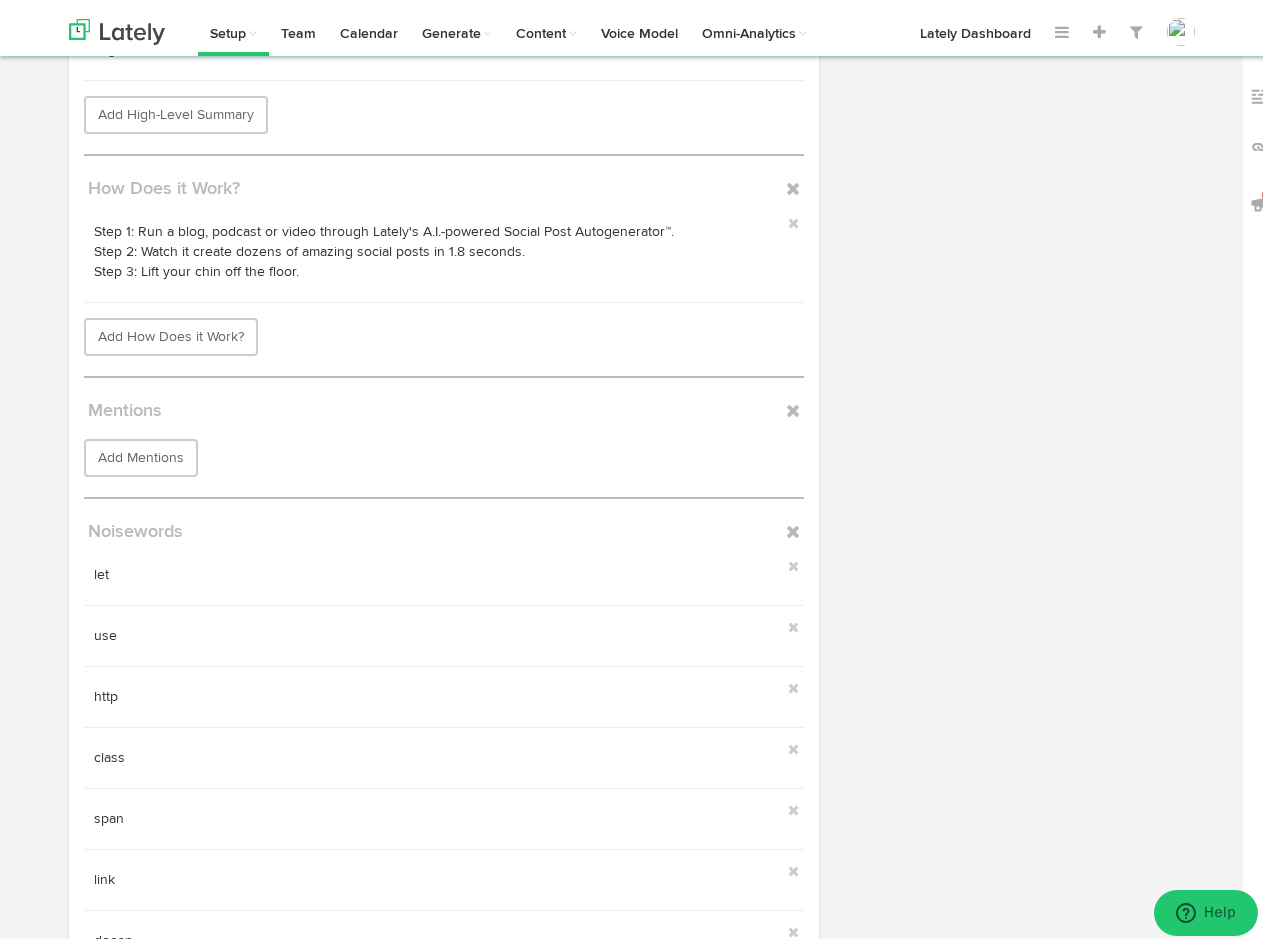 scroll, scrollTop: 6400, scrollLeft: 0, axis: vertical 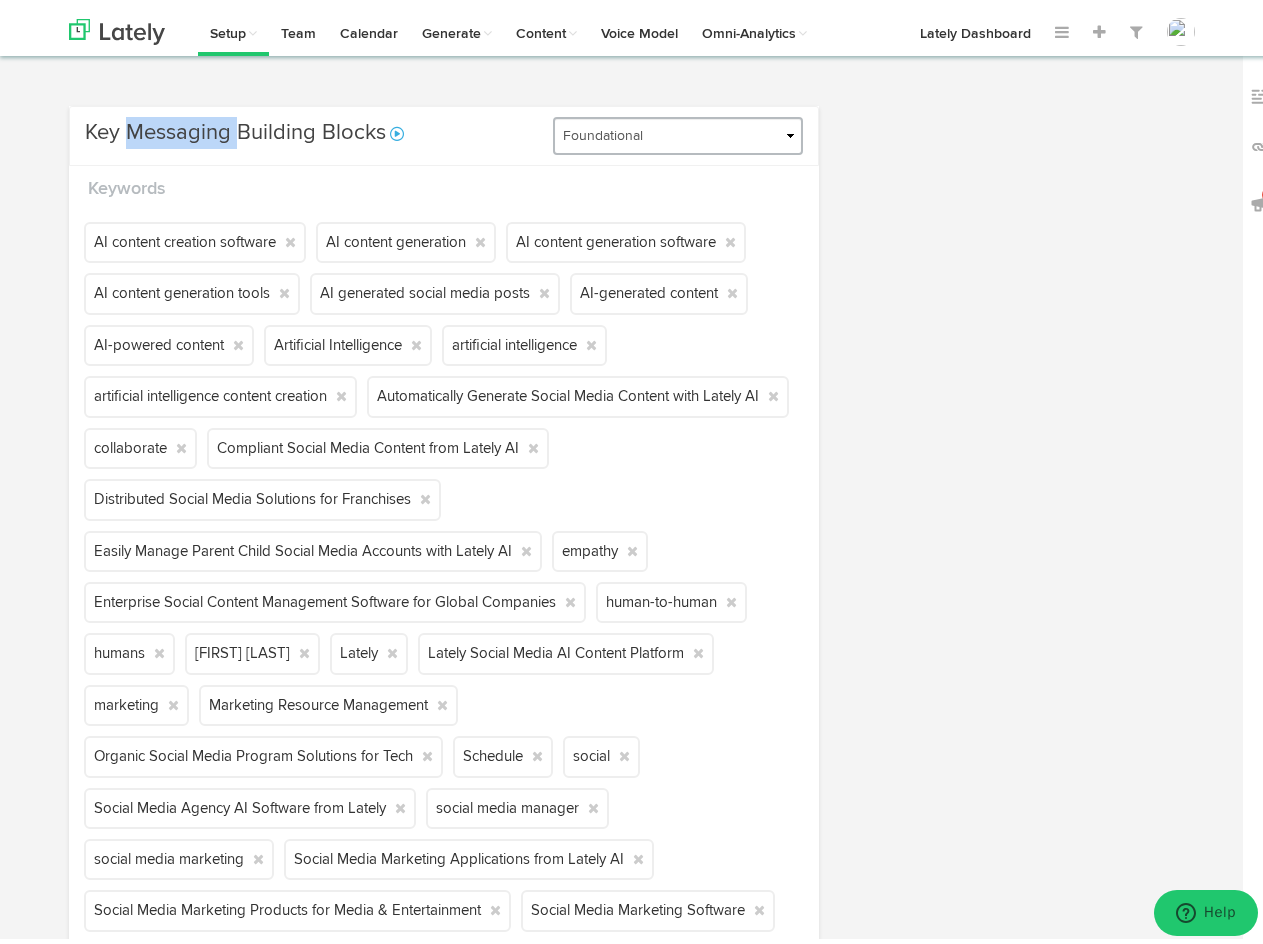 drag, startPoint x: 158, startPoint y: 136, endPoint x: 333, endPoint y: 163, distance: 177.0706 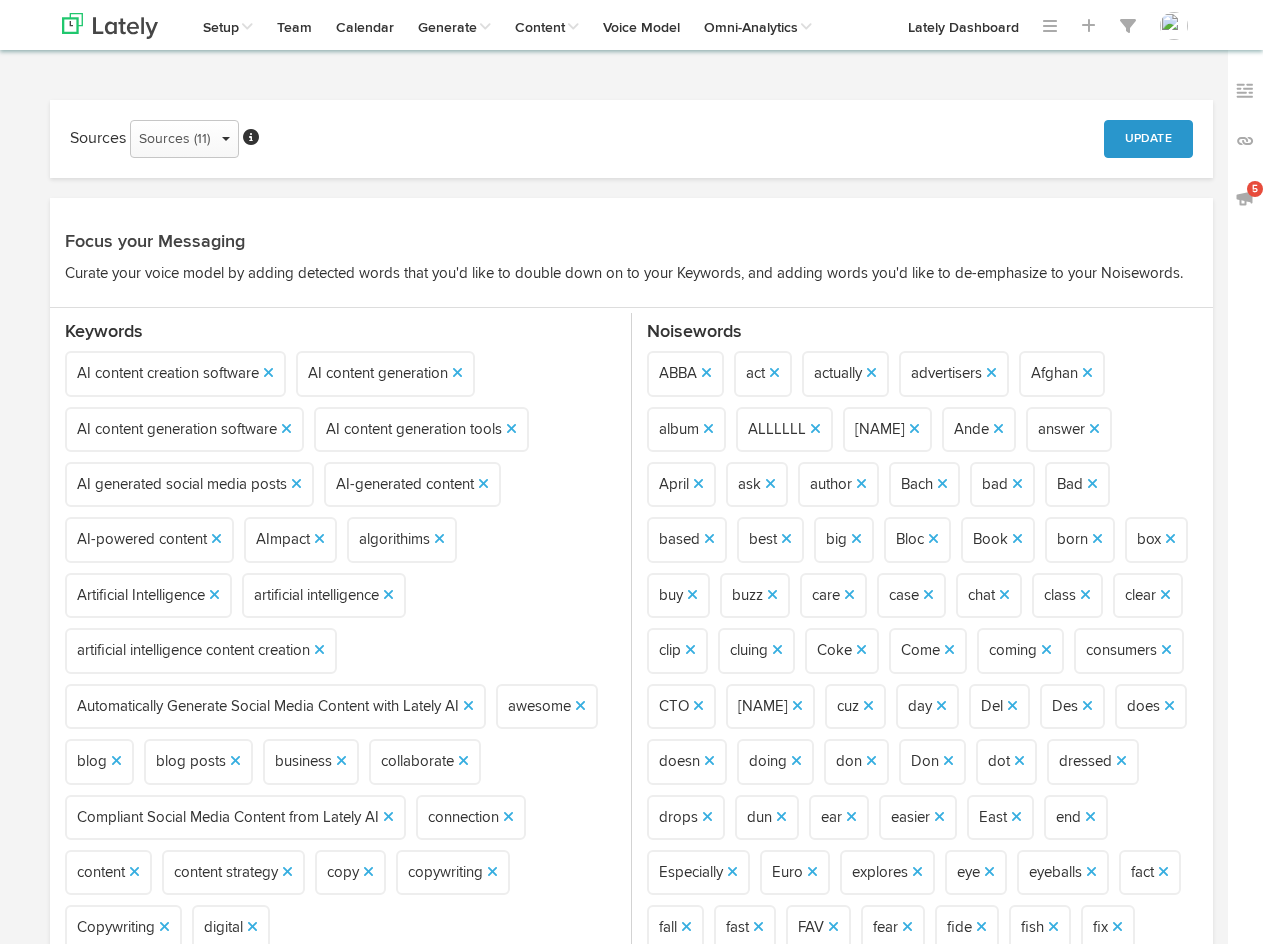 scroll, scrollTop: 0, scrollLeft: 0, axis: both 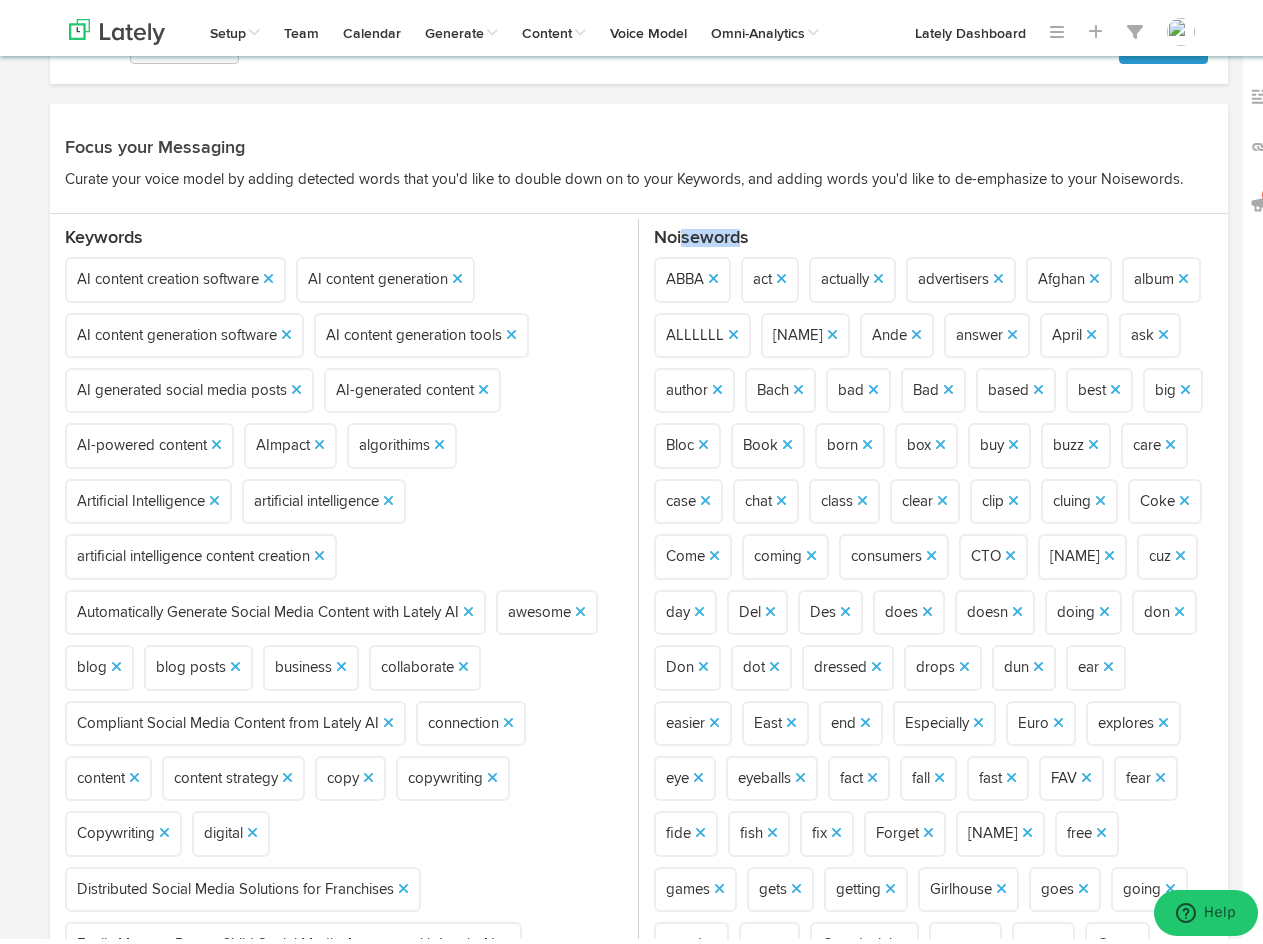 drag, startPoint x: 680, startPoint y: 237, endPoint x: 740, endPoint y: 240, distance: 60.074955 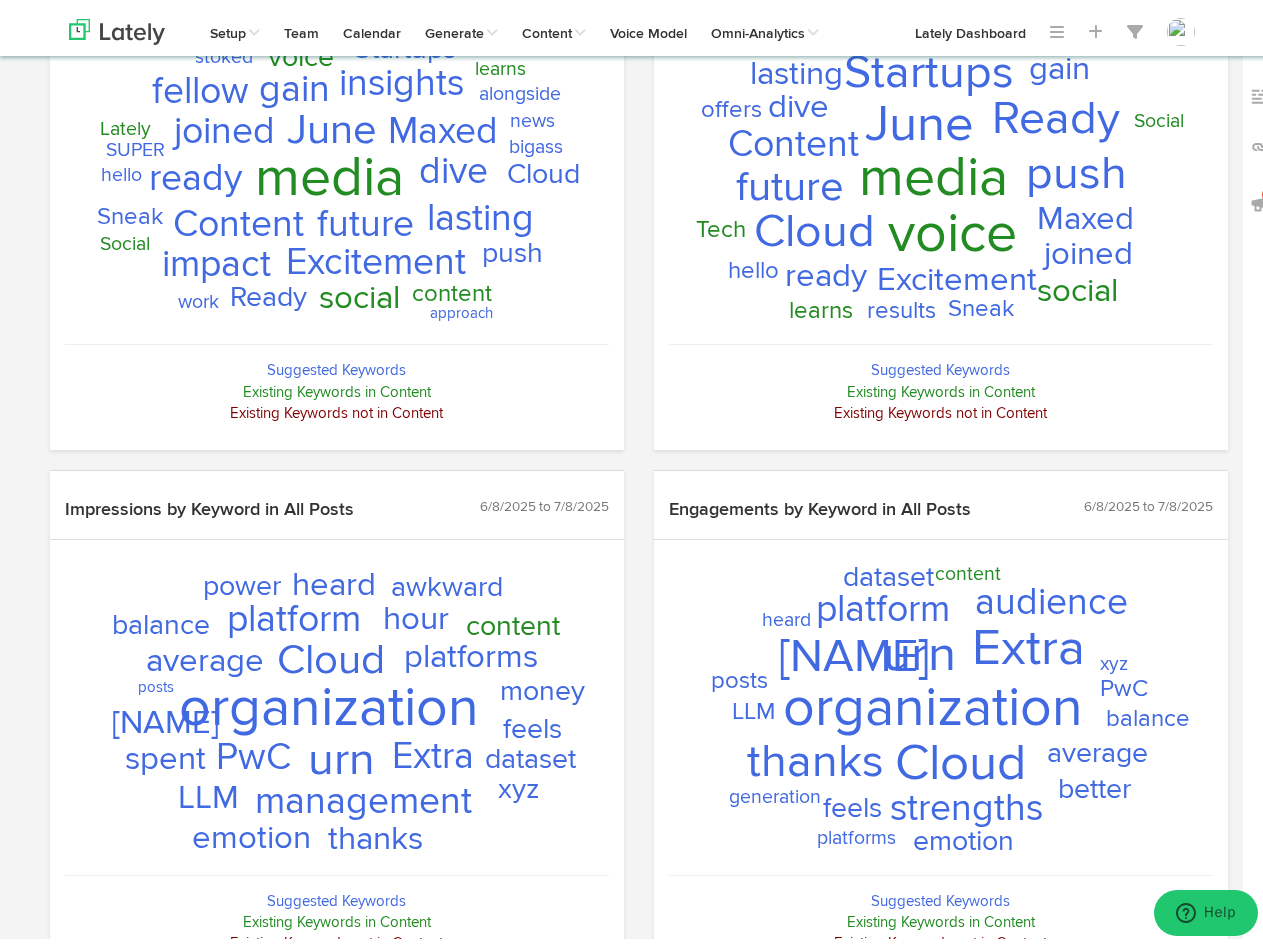 scroll, scrollTop: 2700, scrollLeft: 0, axis: vertical 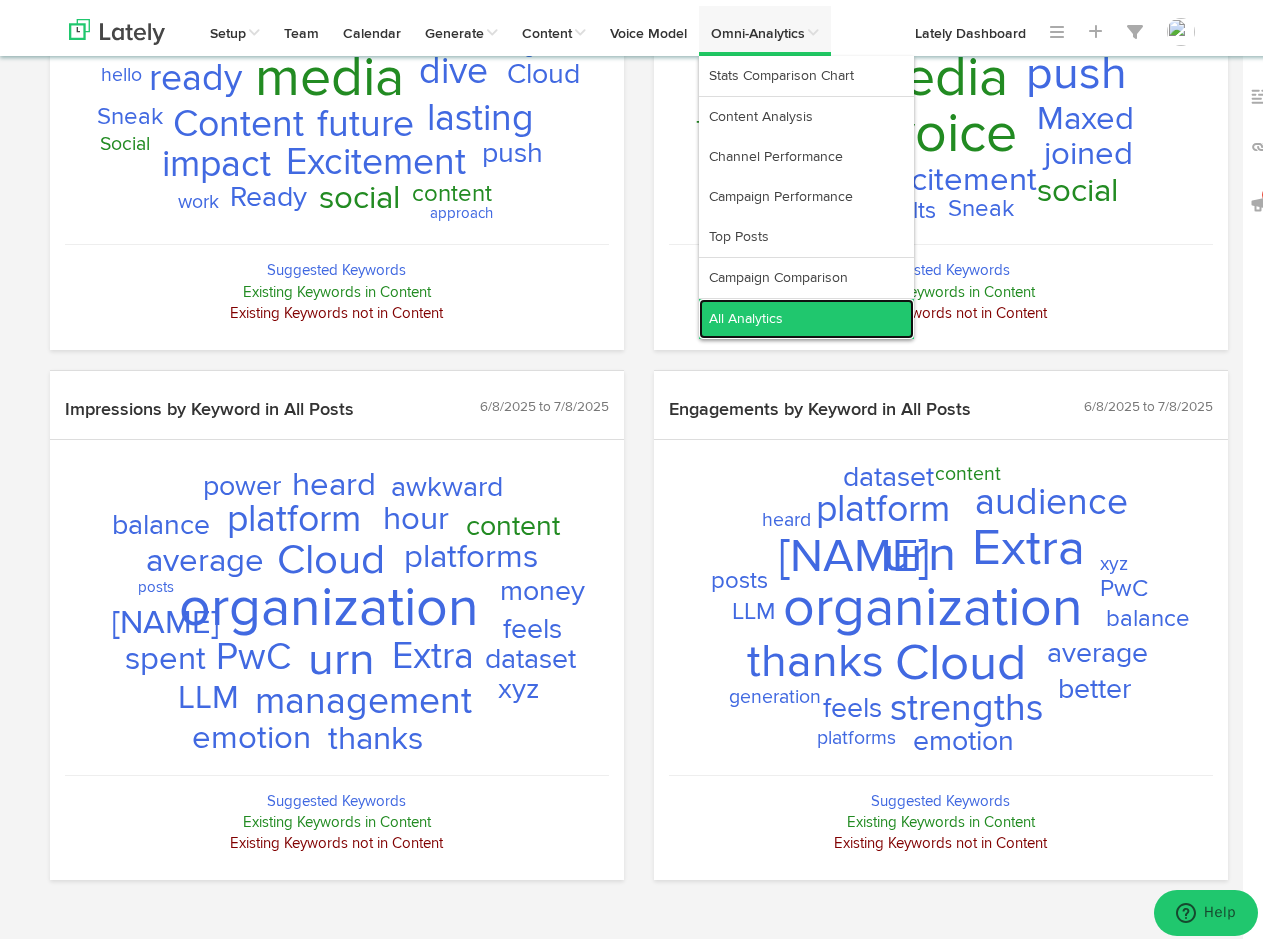 click on "All Analytics" at bounding box center (806, 313) 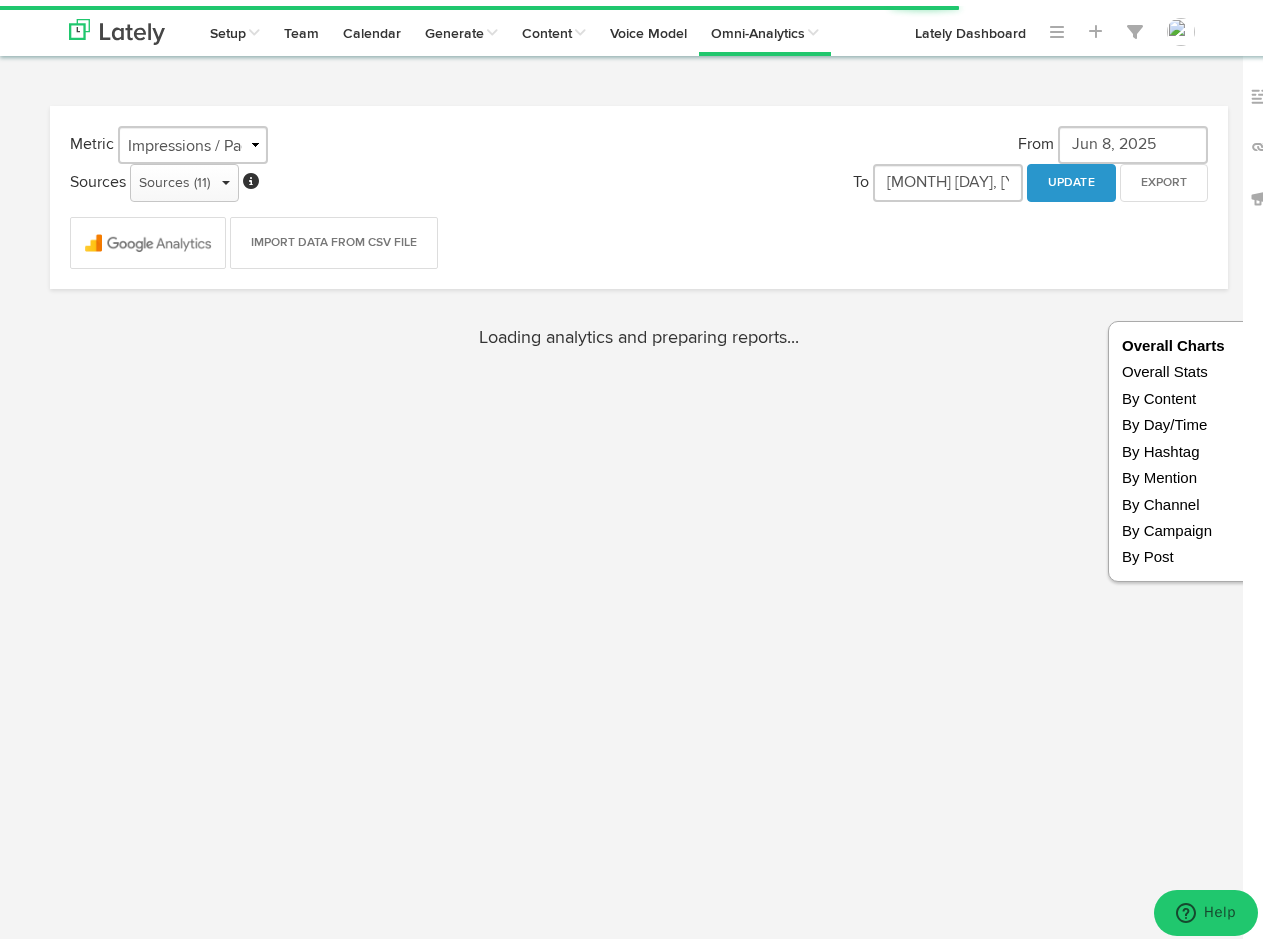 scroll, scrollTop: 0, scrollLeft: 0, axis: both 